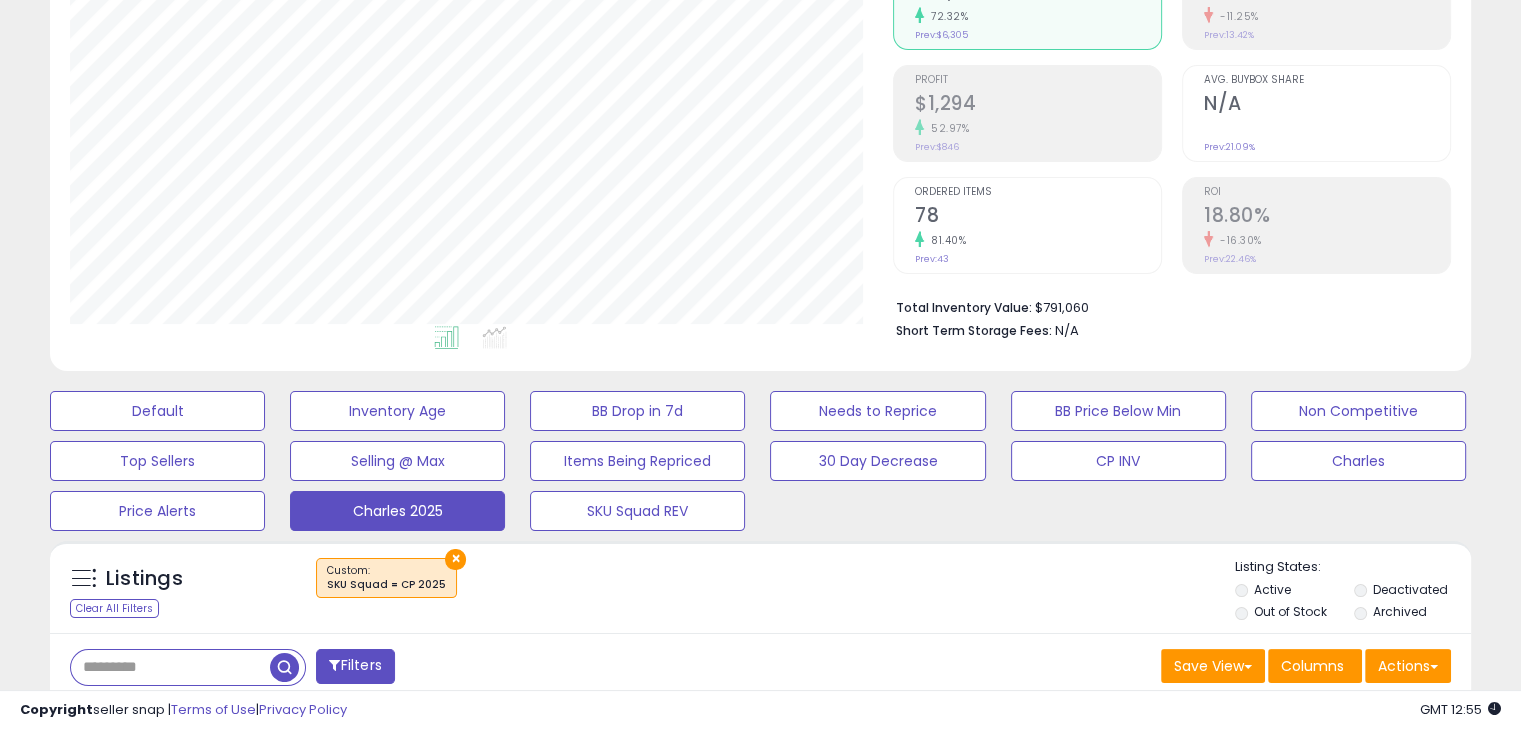scroll, scrollTop: 325, scrollLeft: 0, axis: vertical 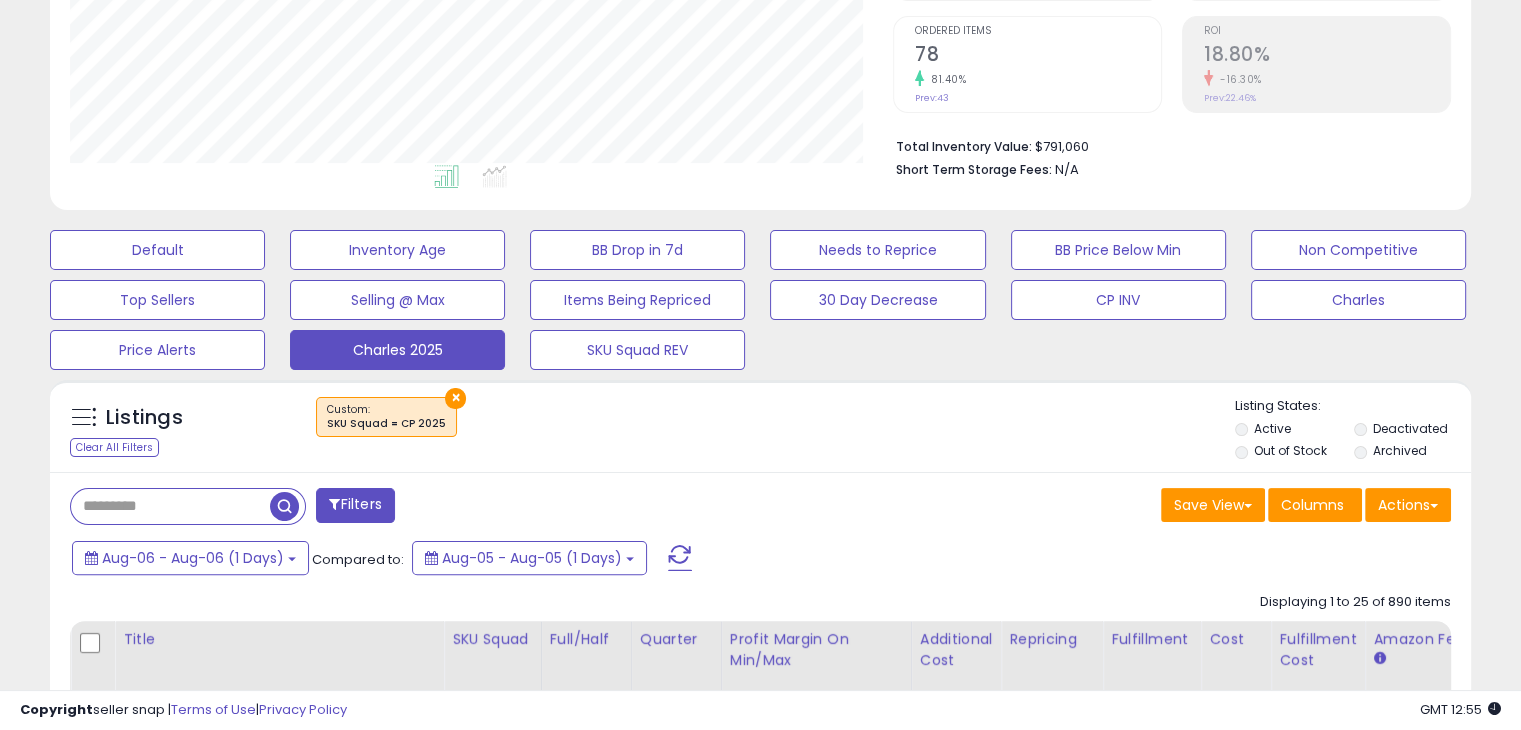 click at bounding box center (680, 558) 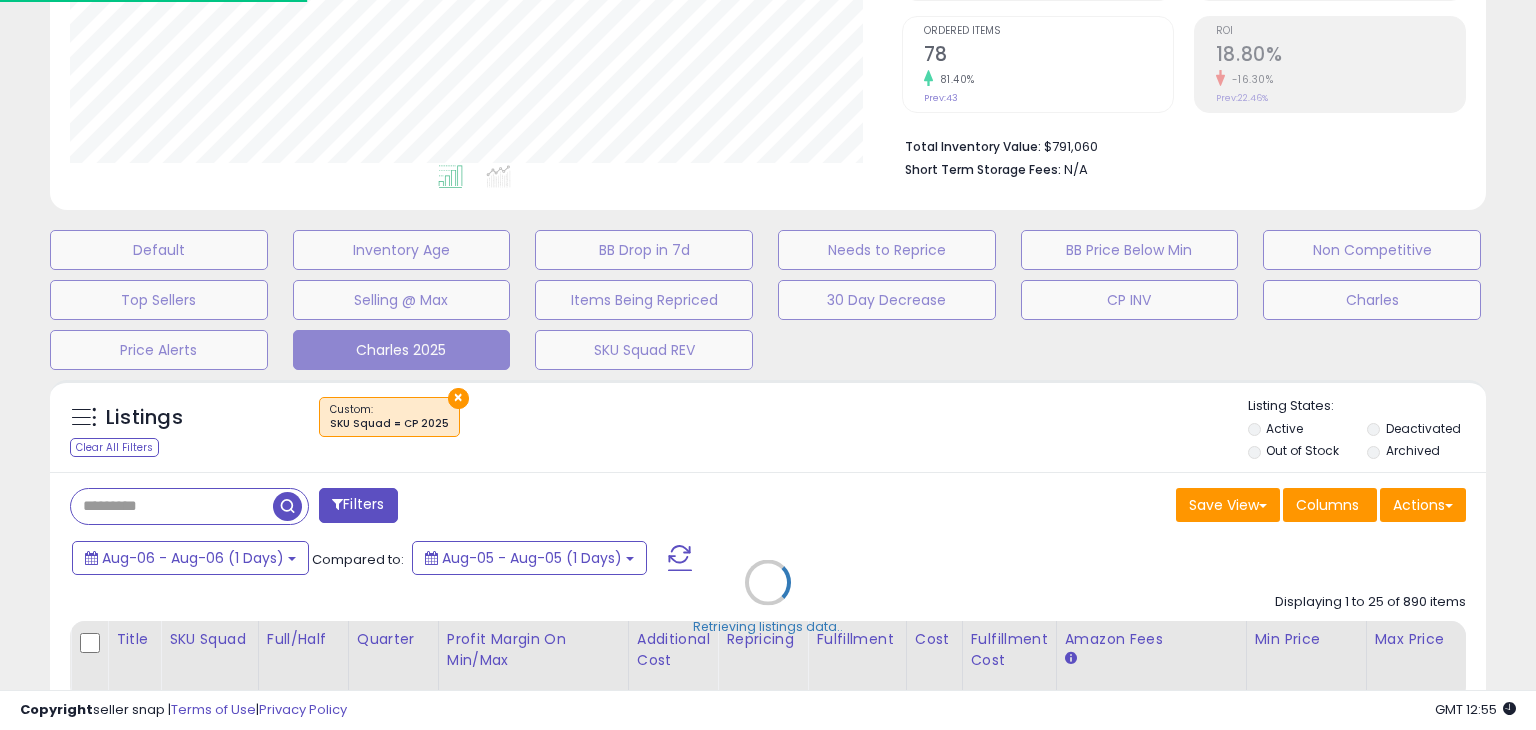 scroll, scrollTop: 999589, scrollLeft: 999168, axis: both 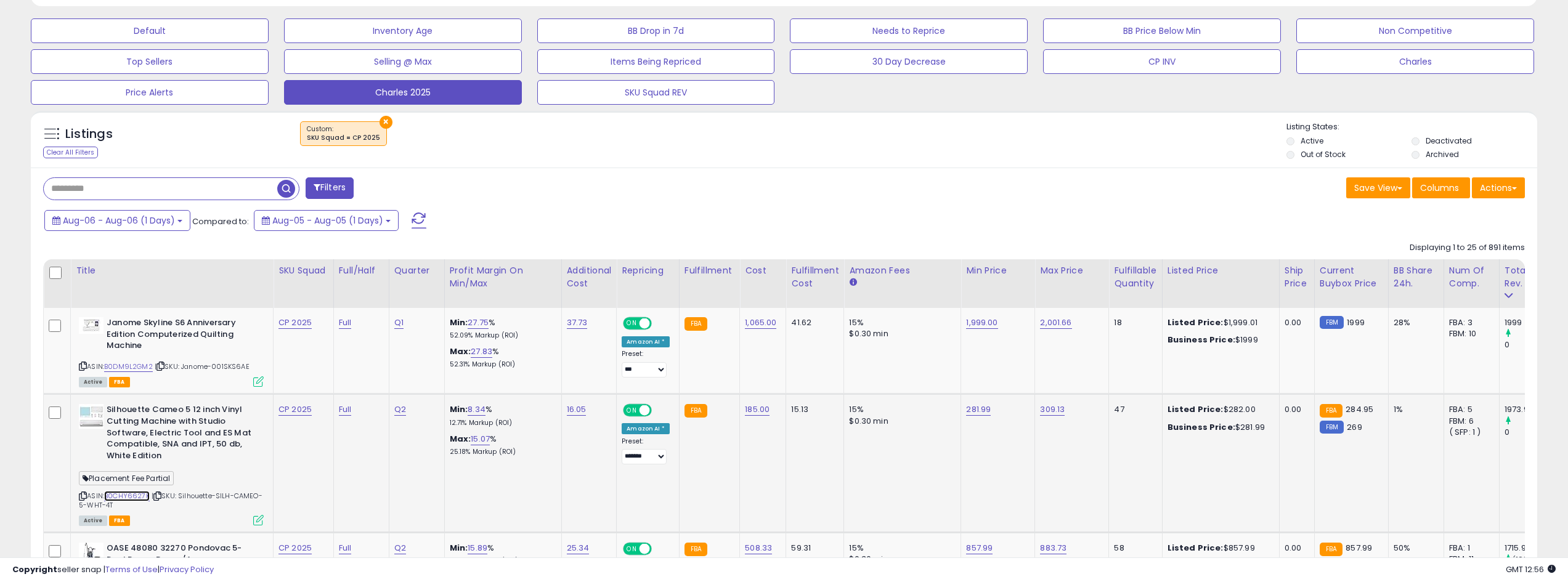 click on "B0CHY6627K" at bounding box center [127, 496] 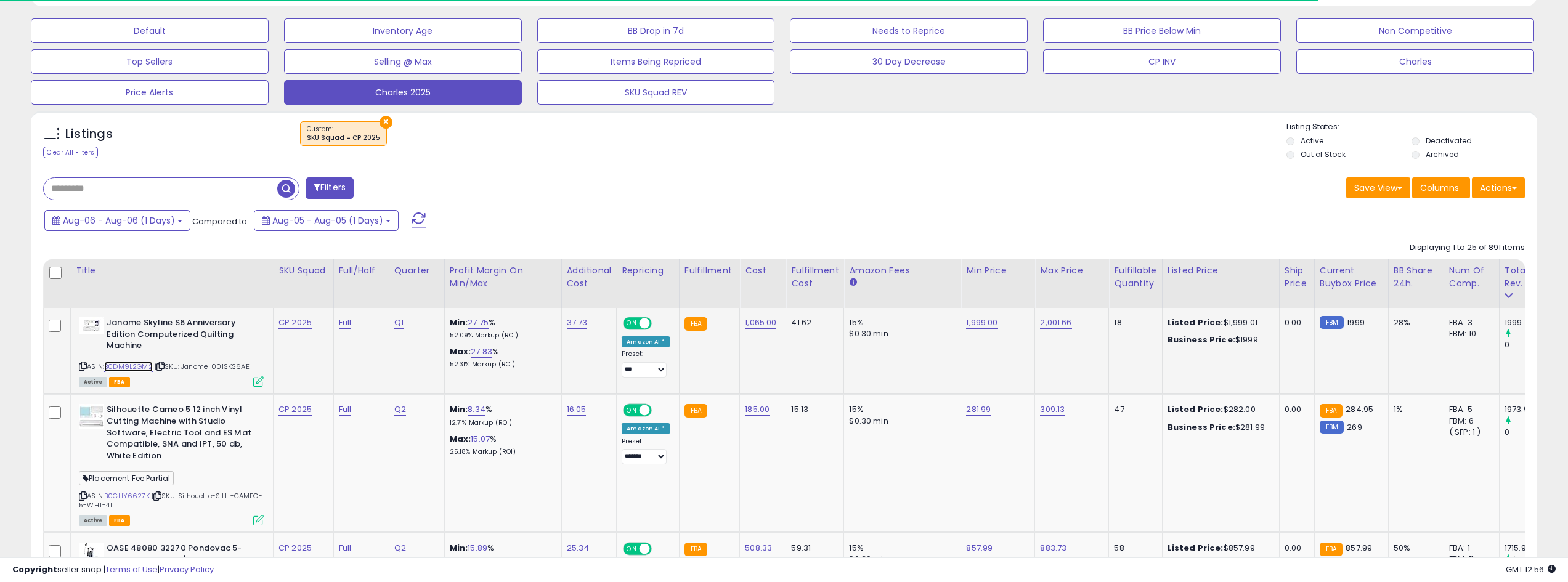 click on "B0DM9L2GM2" at bounding box center (128, 366) 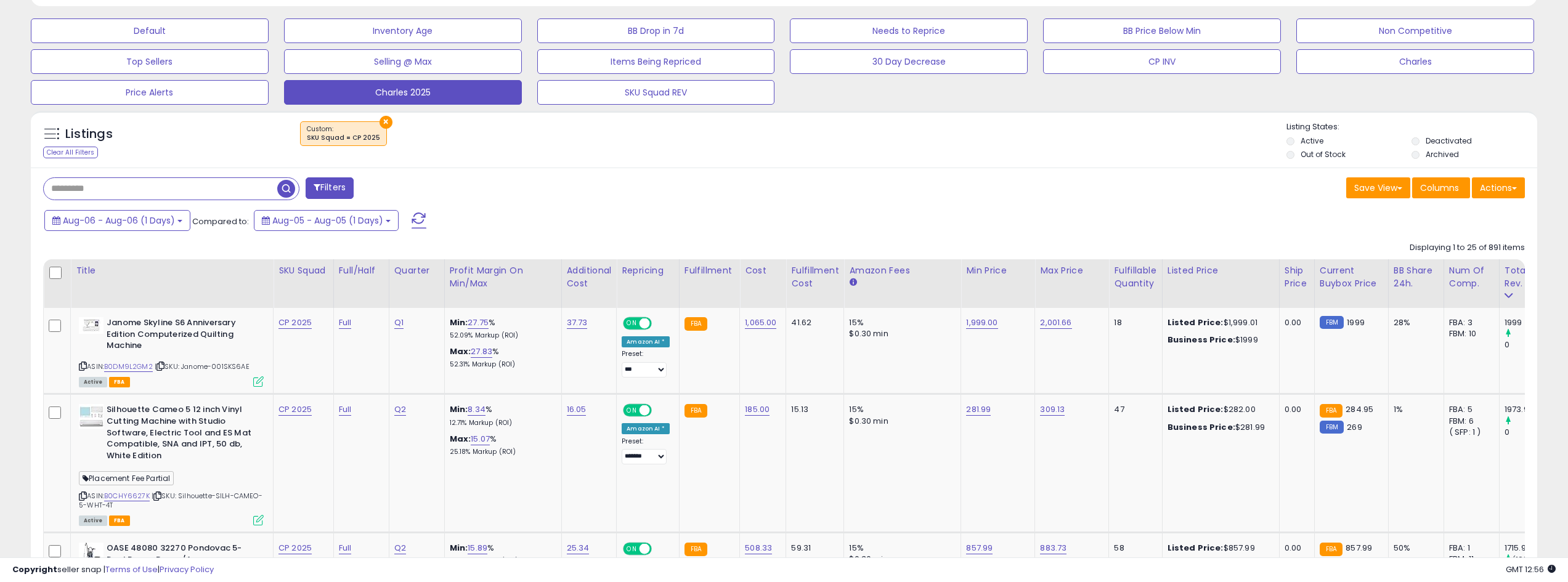 drag, startPoint x: 1007, startPoint y: 560, endPoint x: 1143, endPoint y: 565, distance: 136.0919 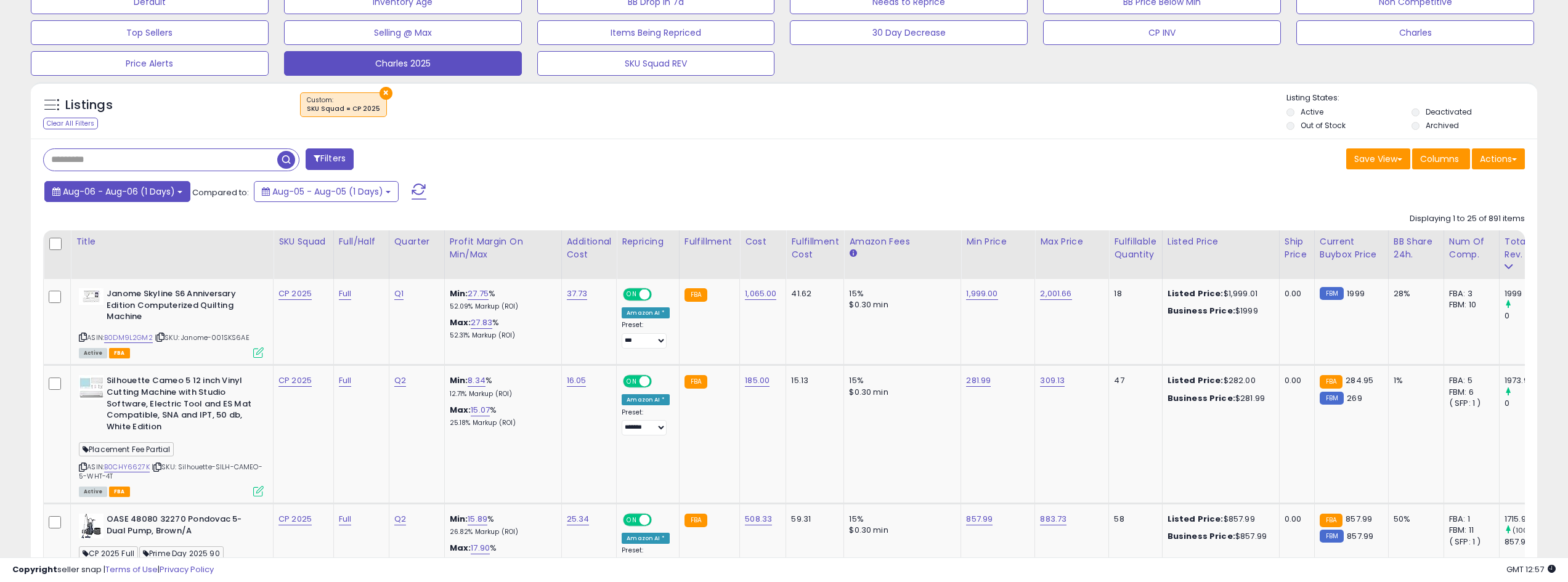 click on "Aug-06 - Aug-06 (1 Days)" at bounding box center [117, 192] 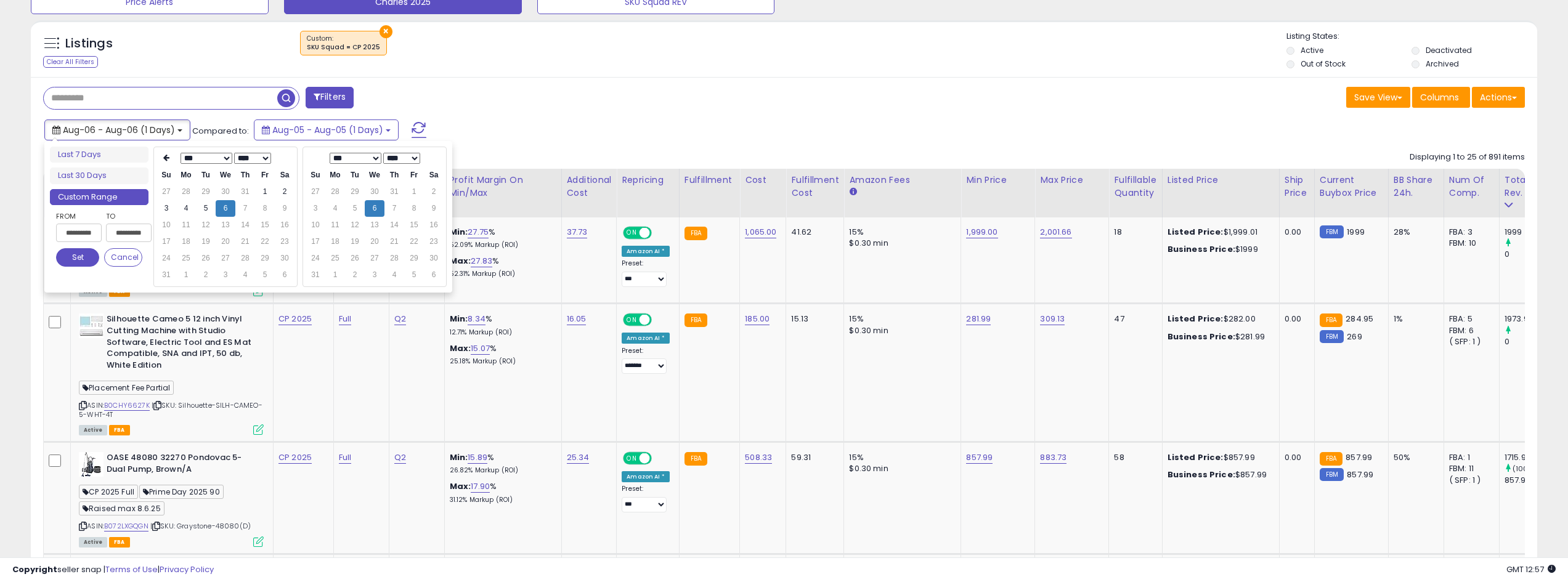 type on "**********" 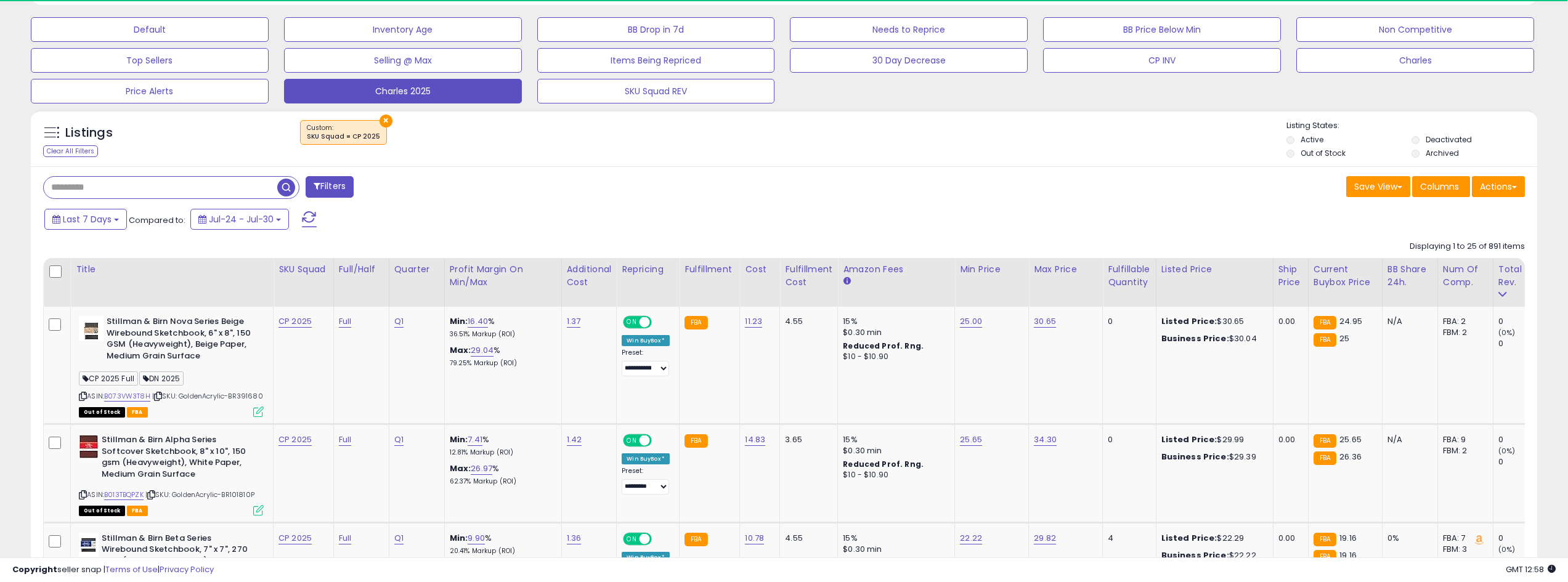 scroll, scrollTop: 398, scrollLeft: 0, axis: vertical 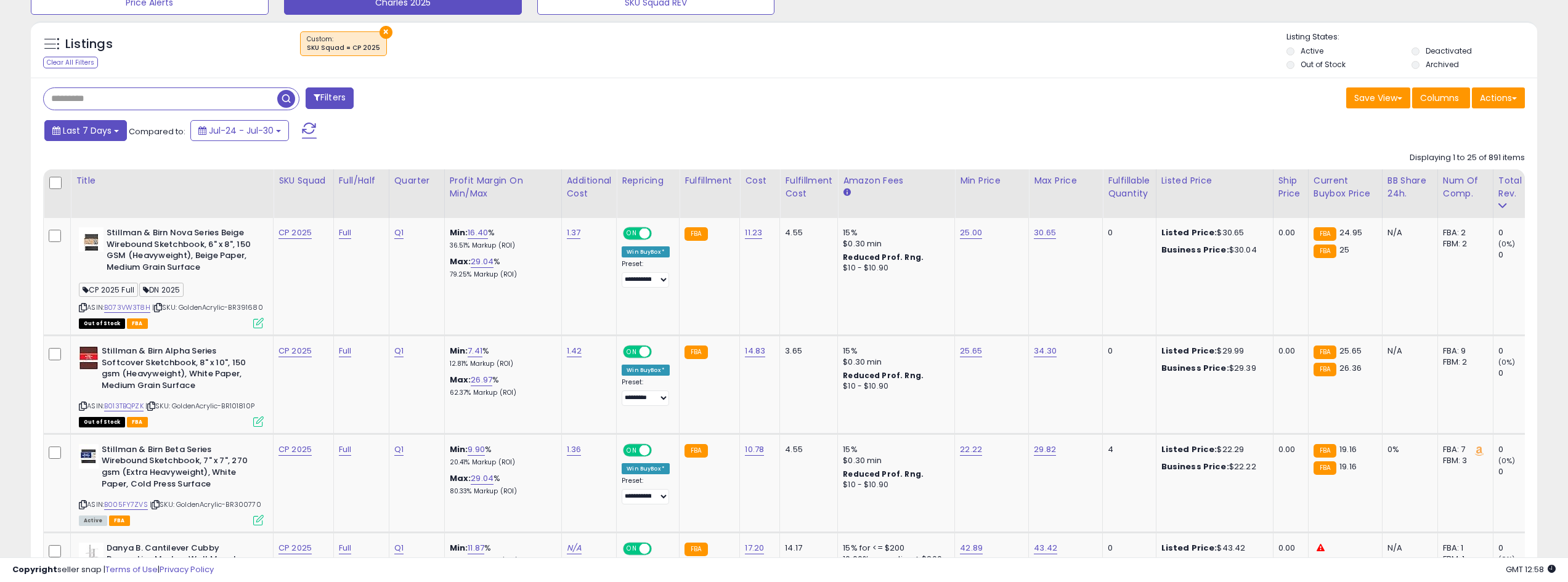 click on "Last 7 Days" at bounding box center [87, 131] 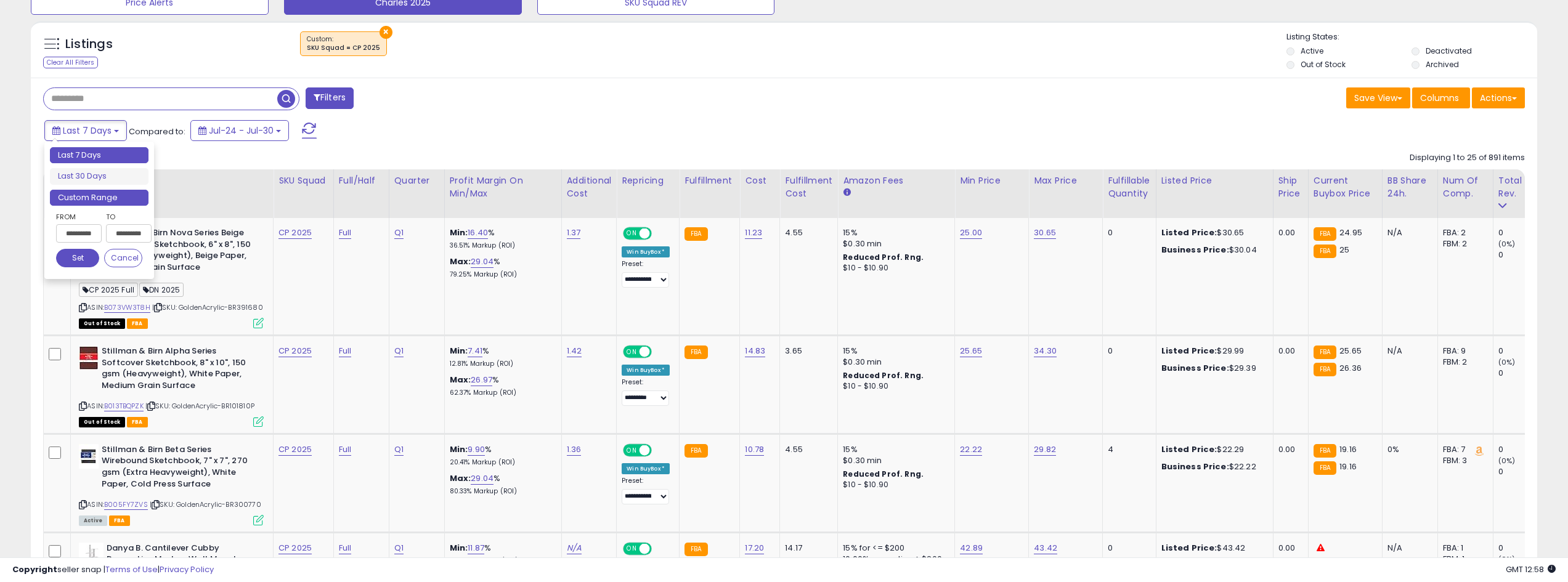 click on "Custom Range" at bounding box center [99, 198] 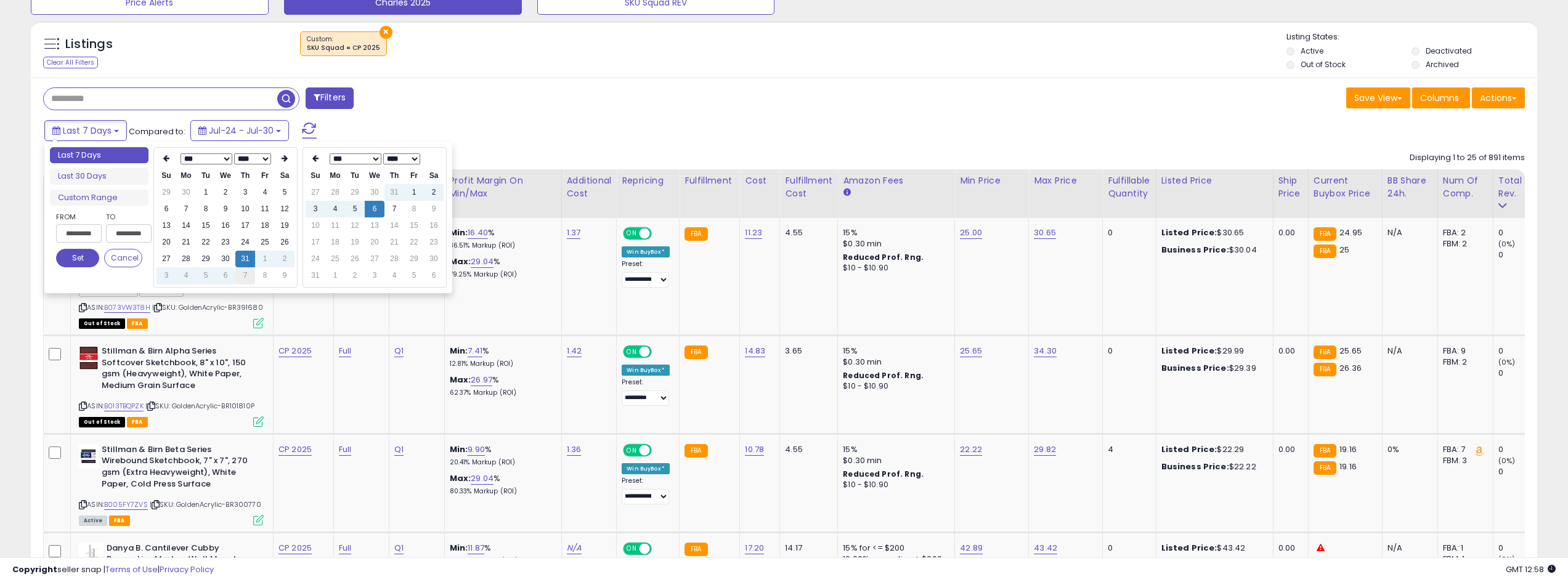 type on "**********" 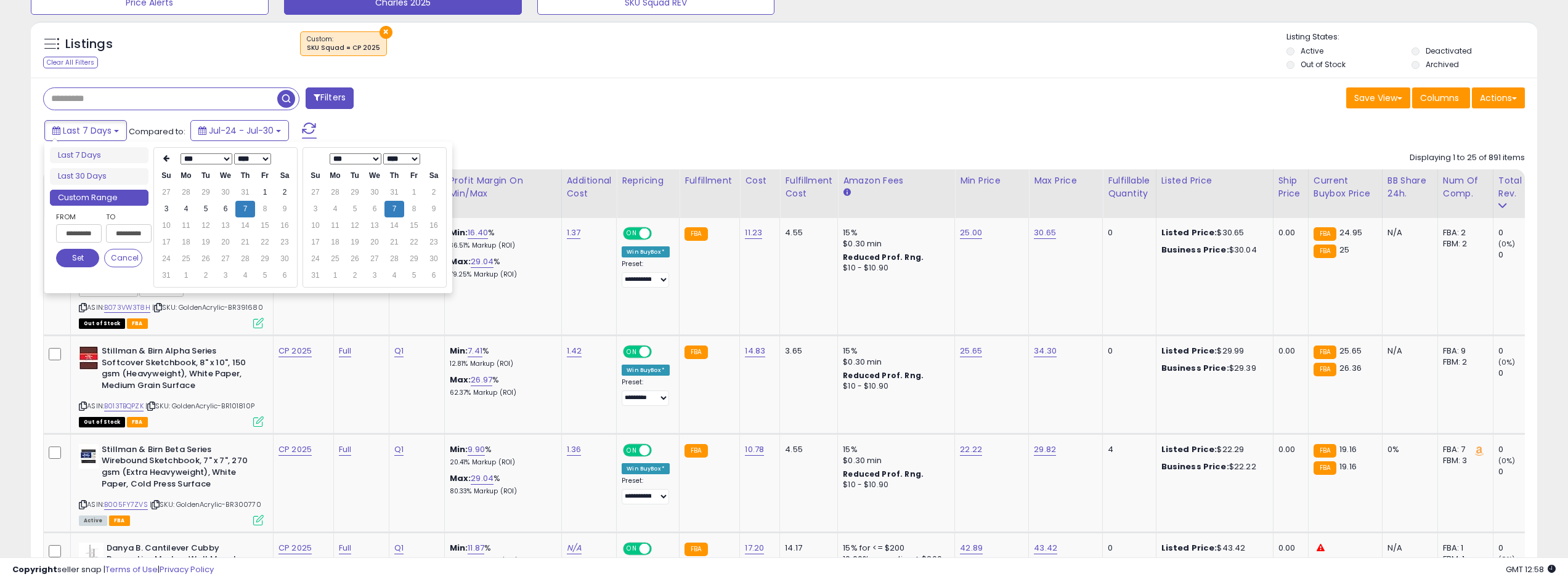 click on "Set" at bounding box center (78, 258) 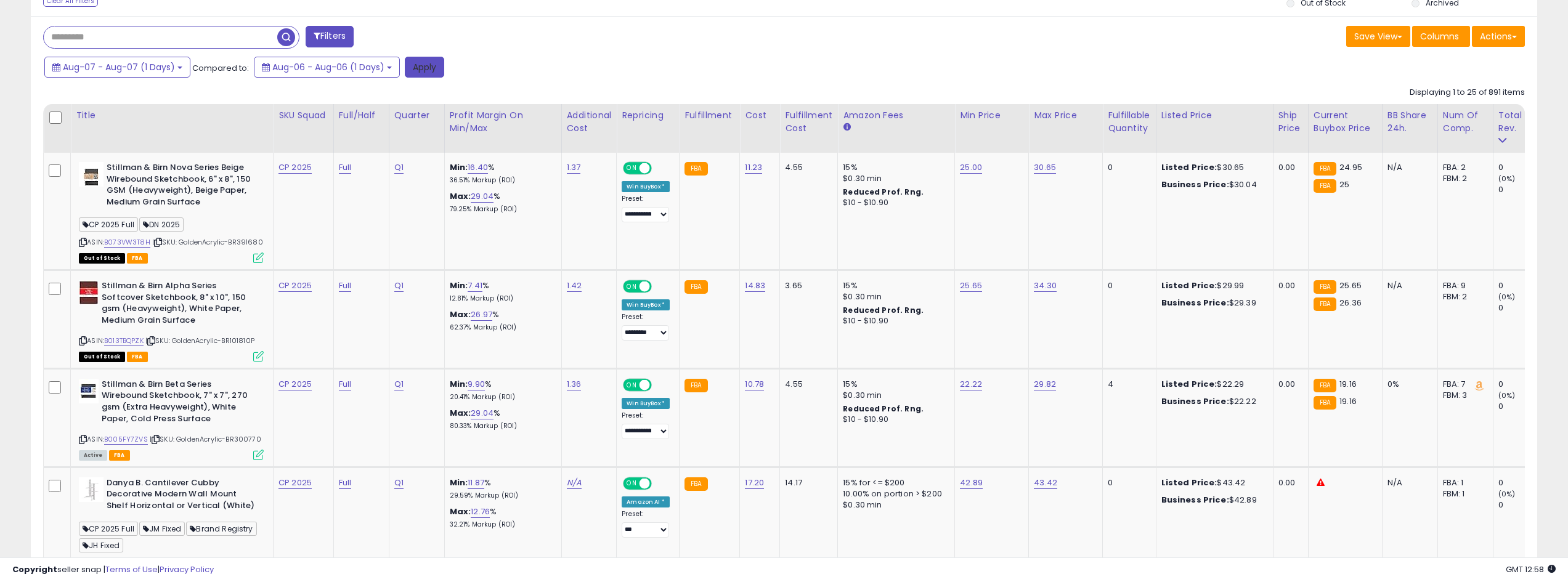 click on "Apply" at bounding box center (424, 67) 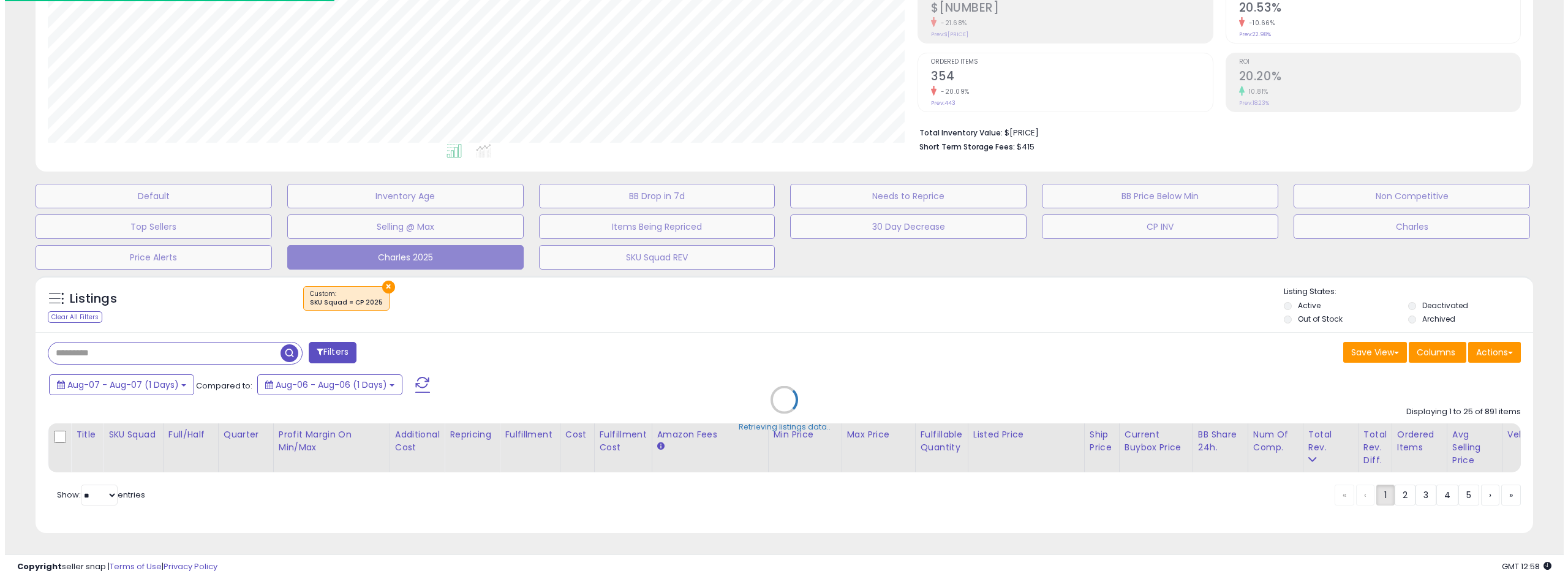 scroll, scrollTop: 211, scrollLeft: 0, axis: vertical 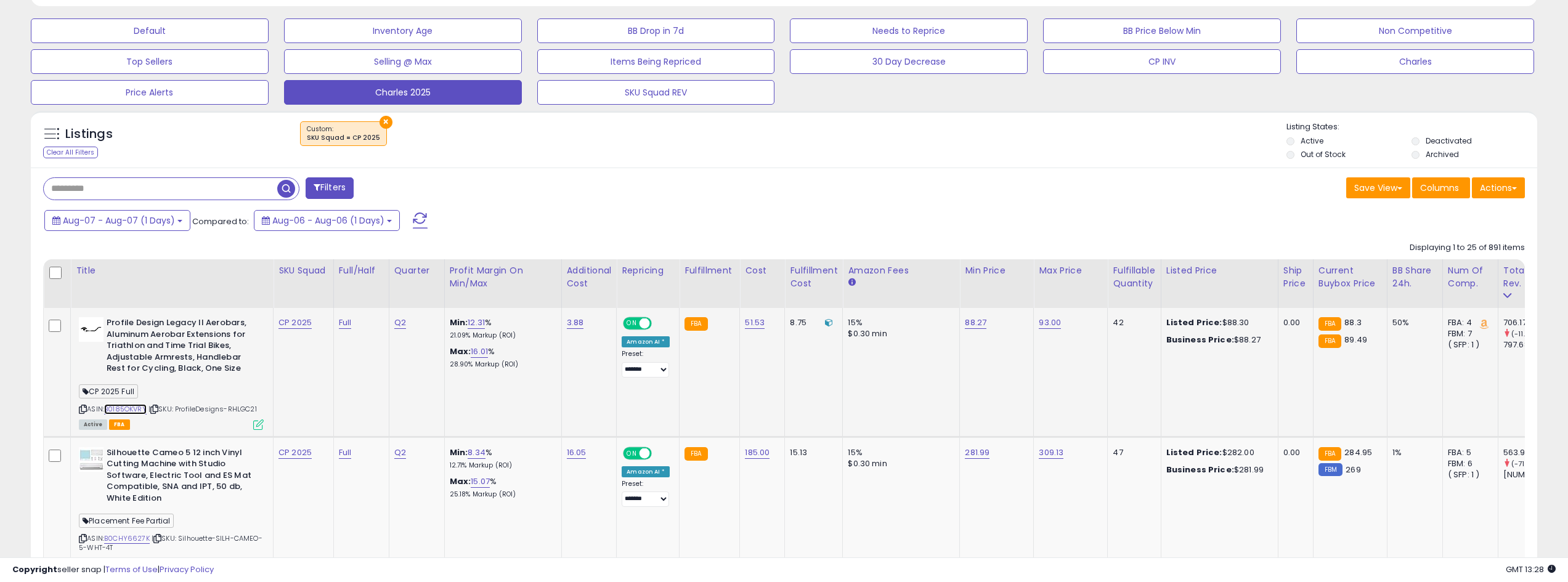 click on "B0185OKVRY" at bounding box center [125, 409] 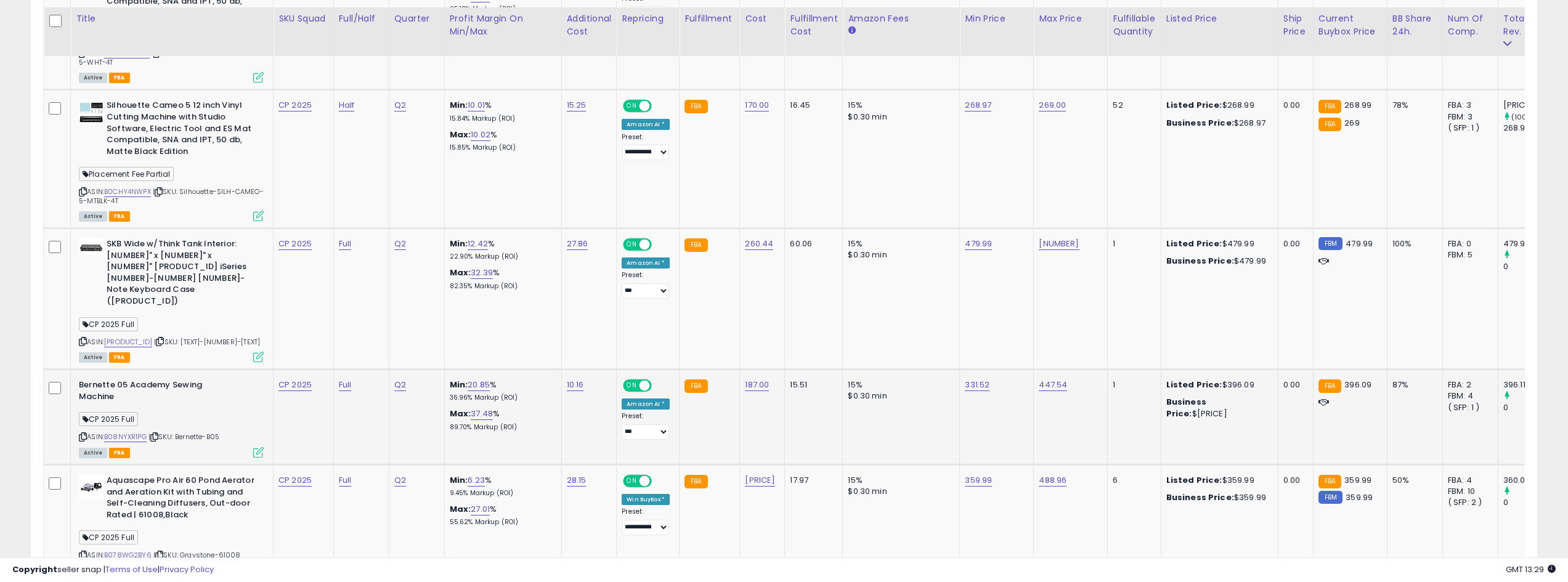 scroll, scrollTop: 862, scrollLeft: 0, axis: vertical 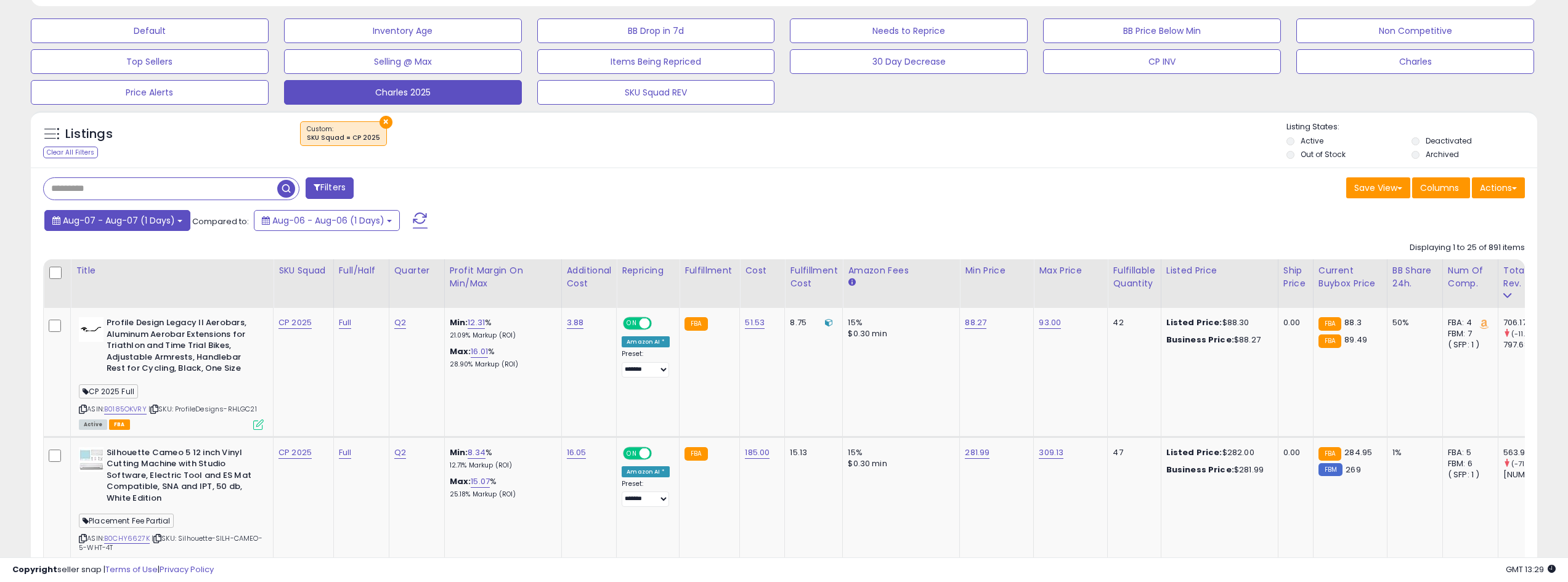 click at bounding box center [180, 221] 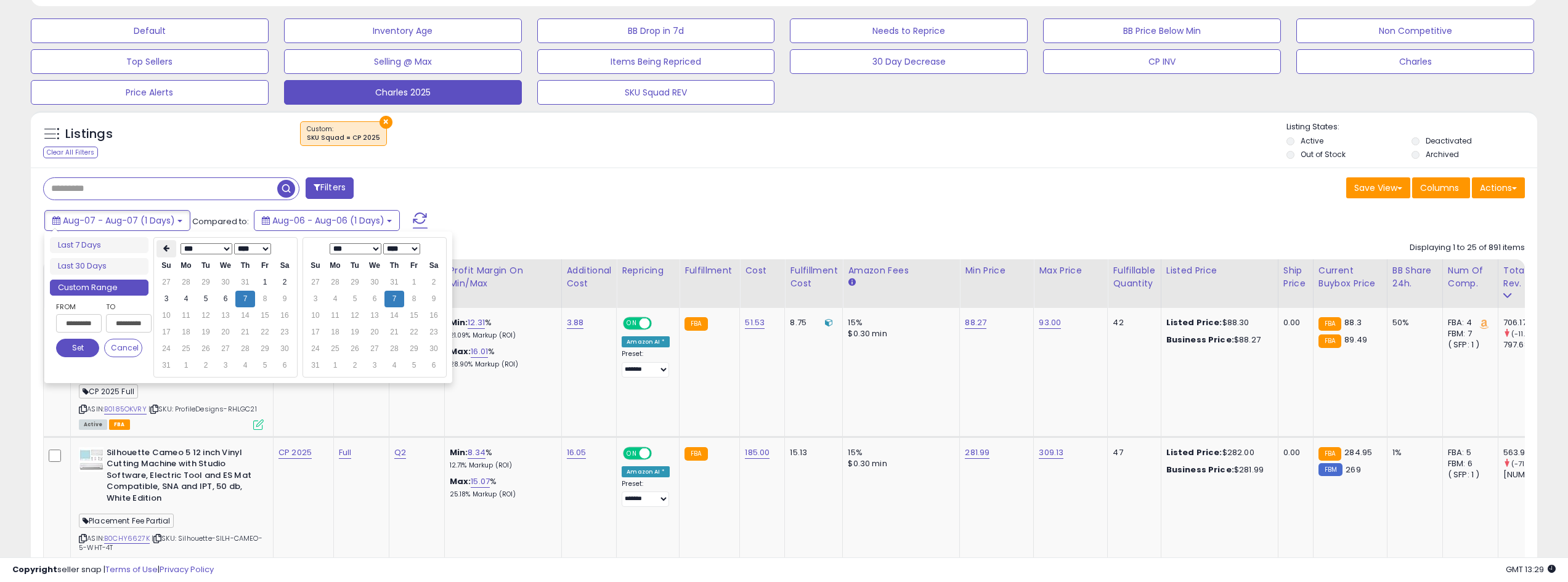 click at bounding box center [166, 248] 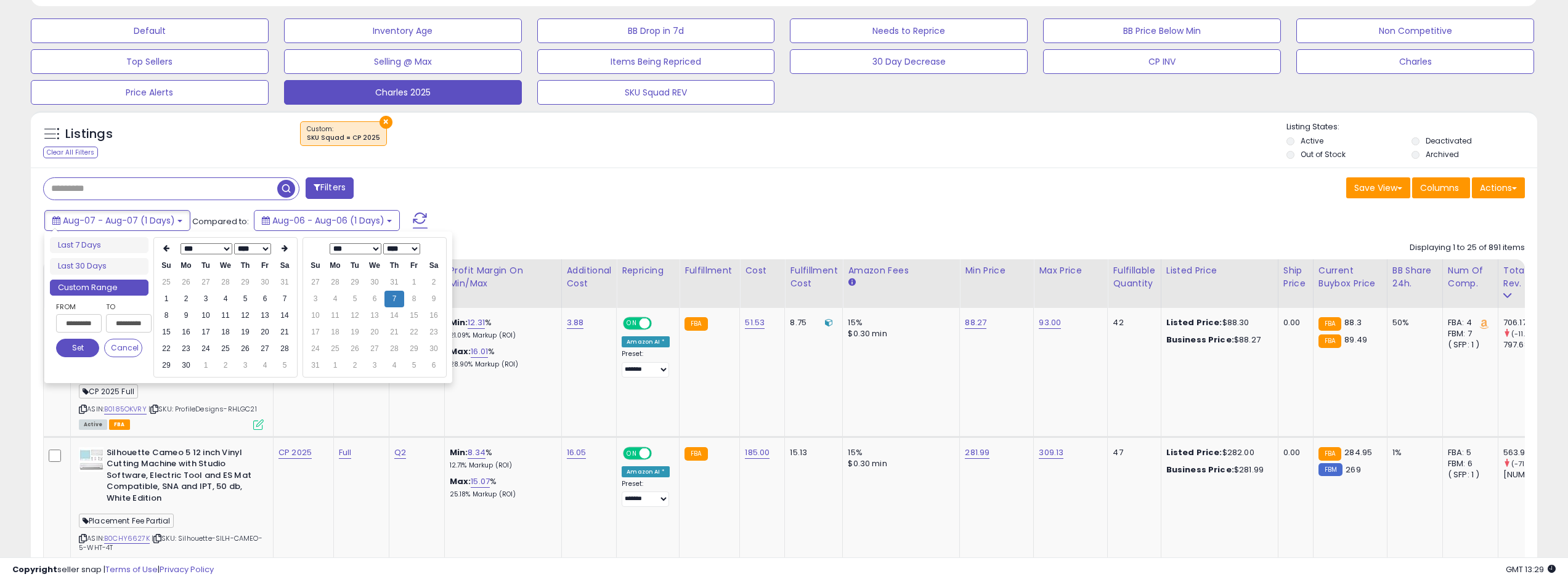 click at bounding box center [166, 248] 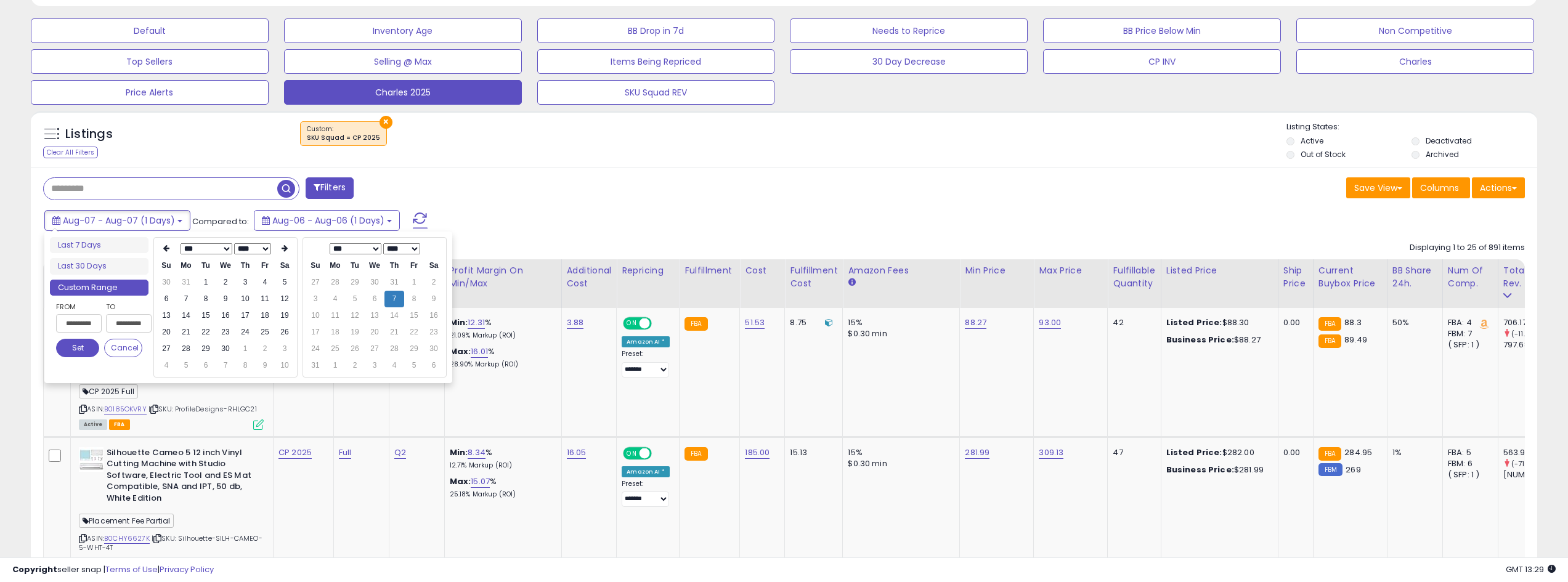 click at bounding box center (166, 248) 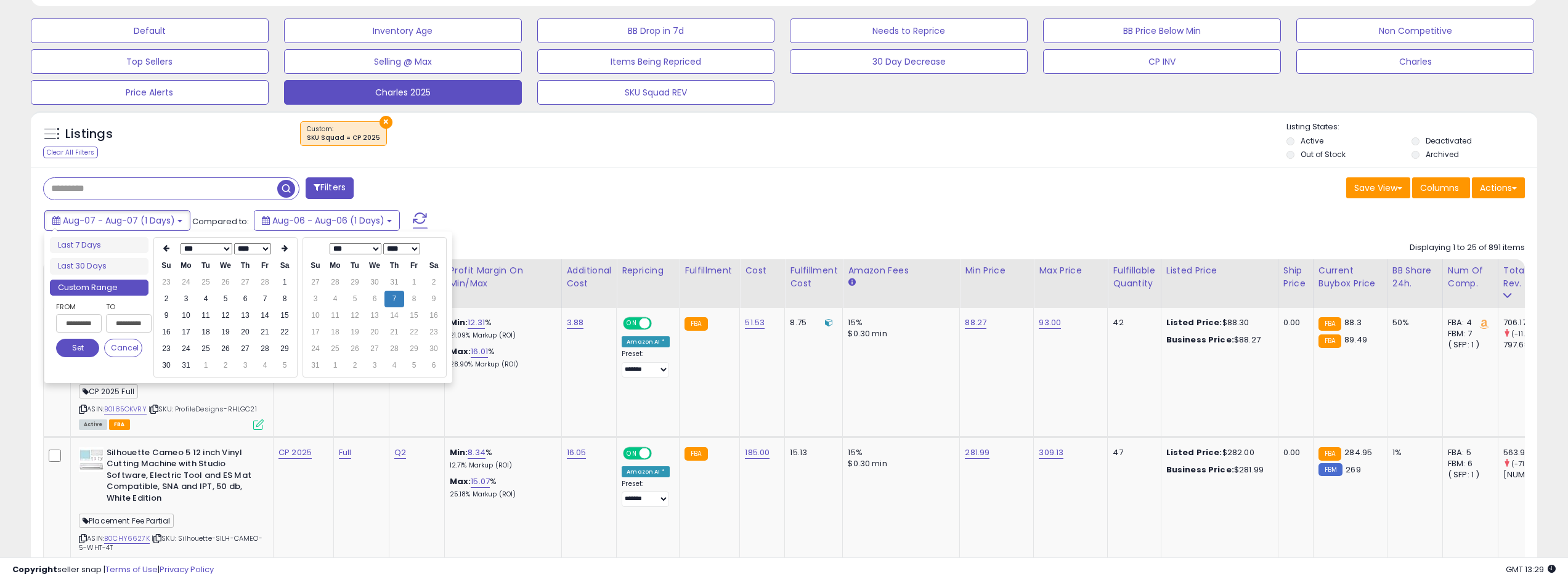 click at bounding box center (166, 248) 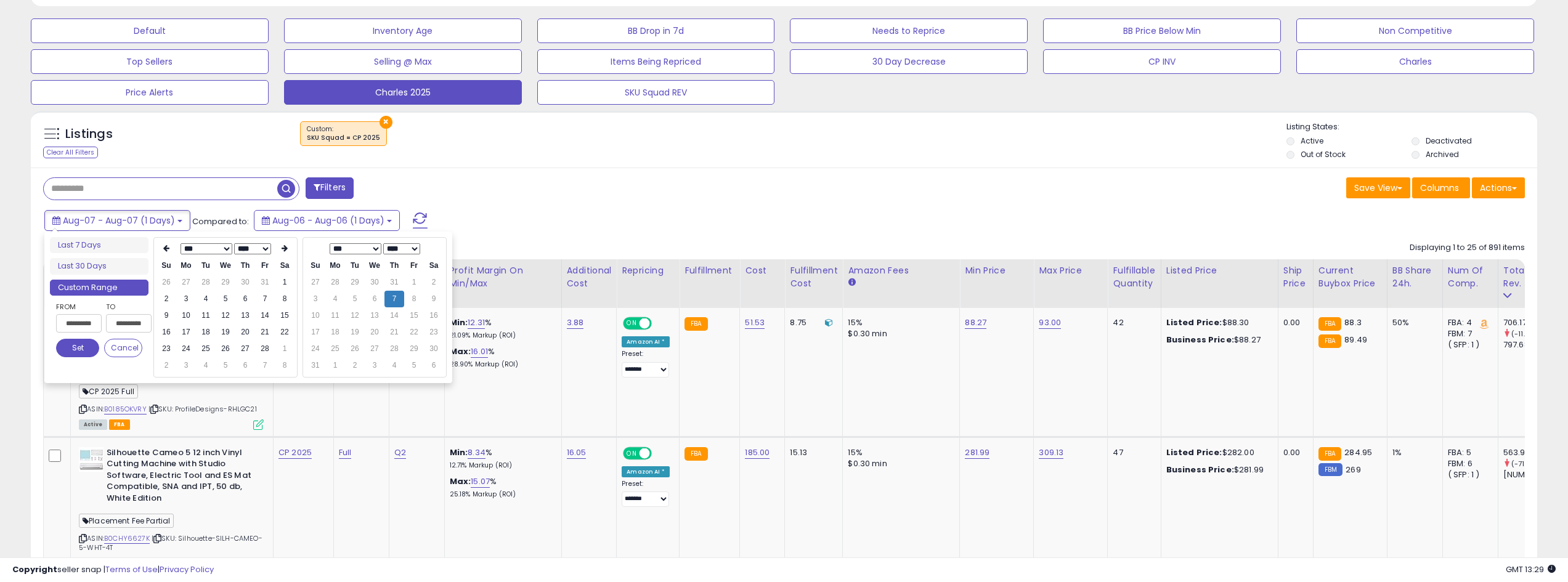 click at bounding box center (166, 248) 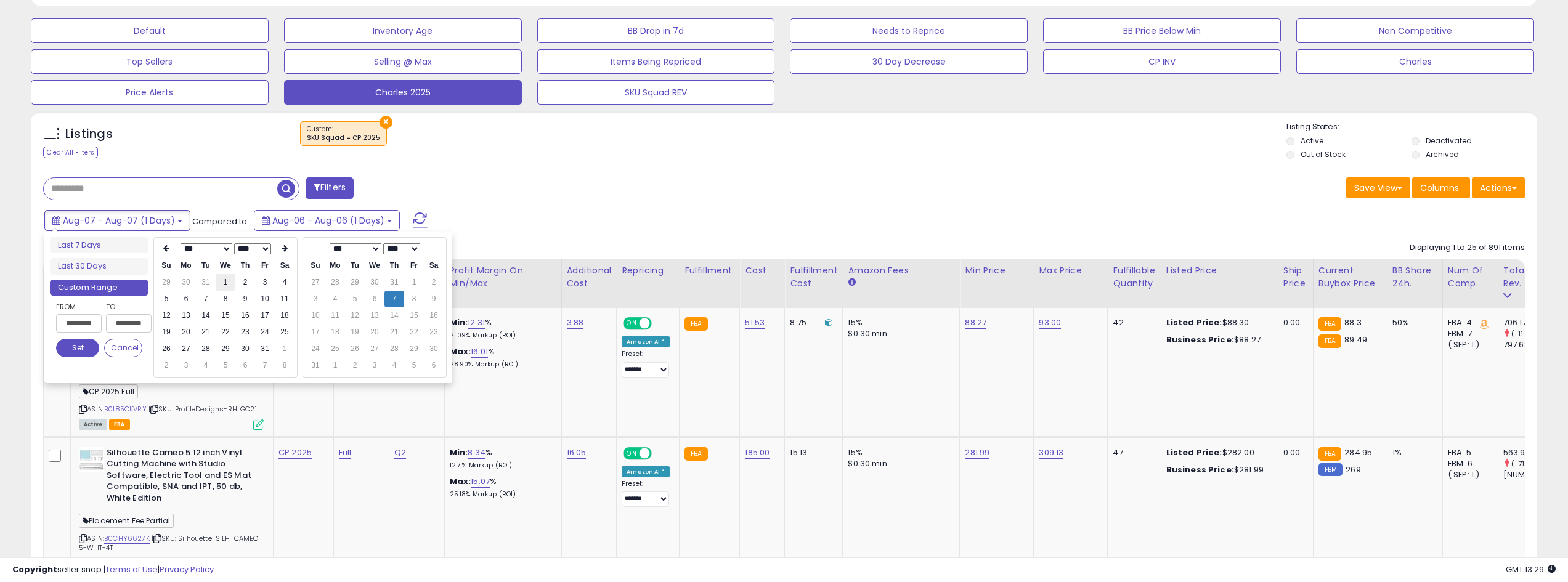 click on "1" at bounding box center [225, 282] 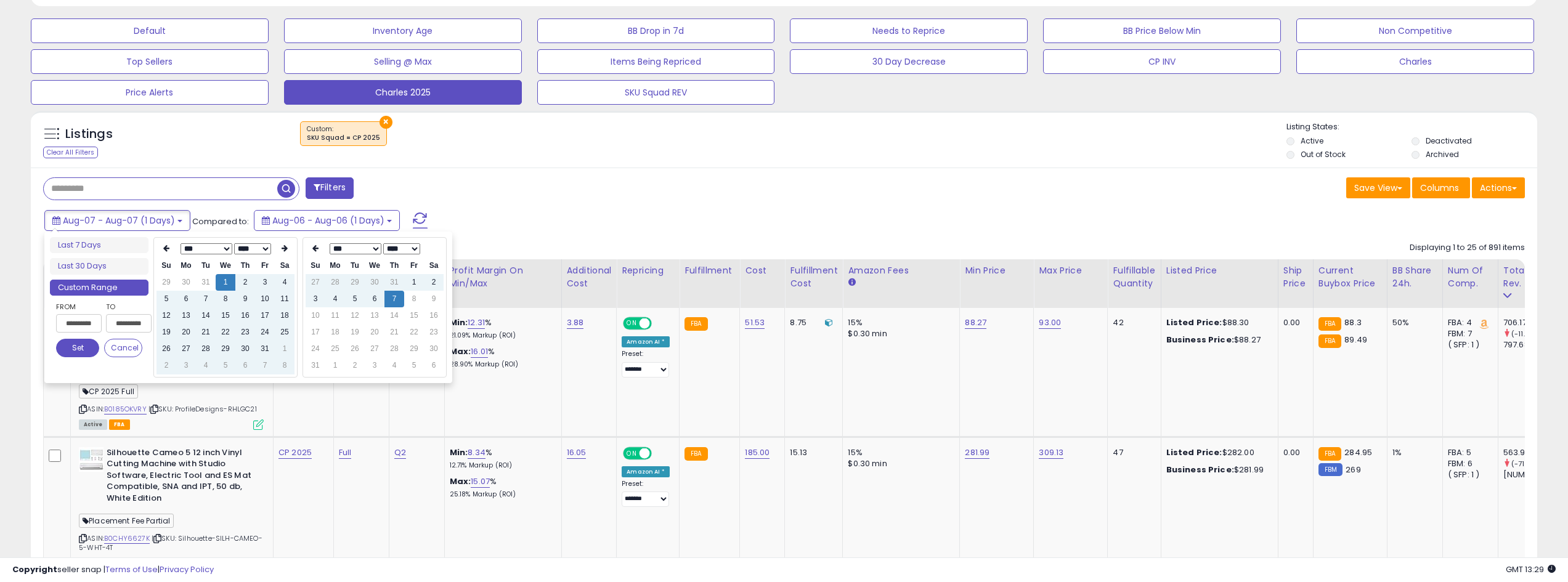 type on "**********" 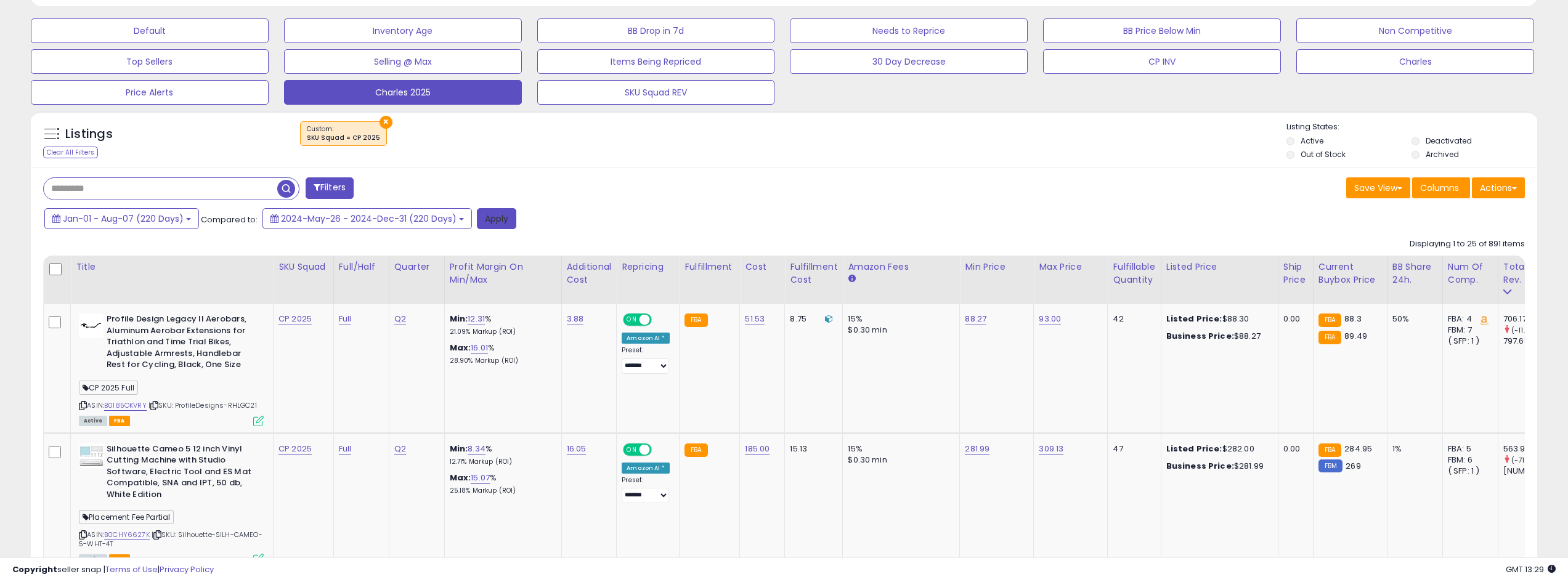 click on "Apply" at bounding box center (497, 219) 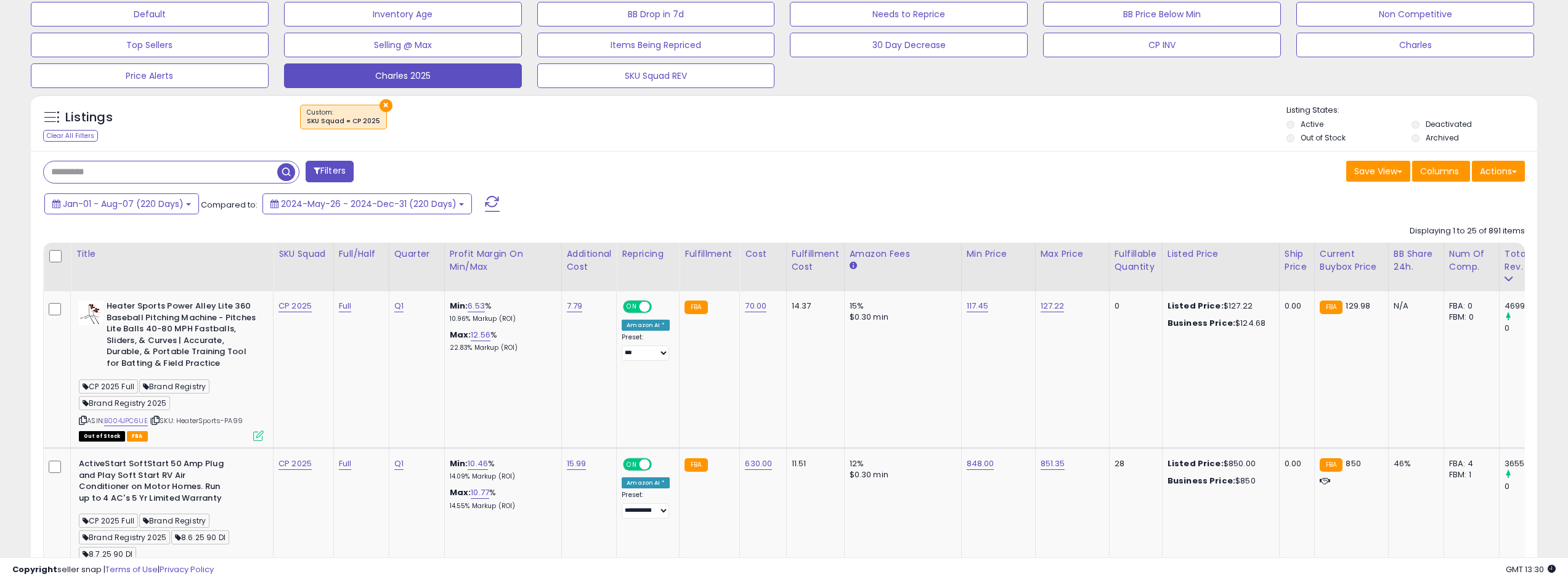 scroll, scrollTop: 397, scrollLeft: 0, axis: vertical 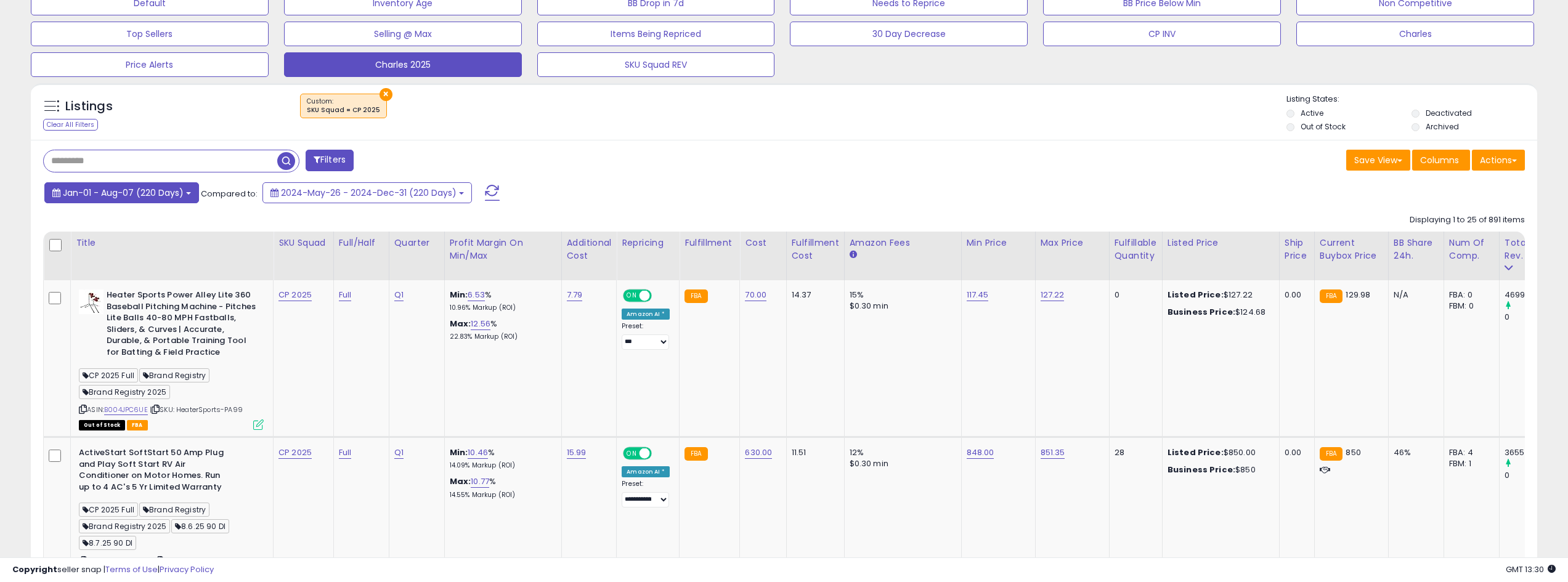 click on "Jan-01 - Aug-07 (220 Days)" at bounding box center [121, 193] 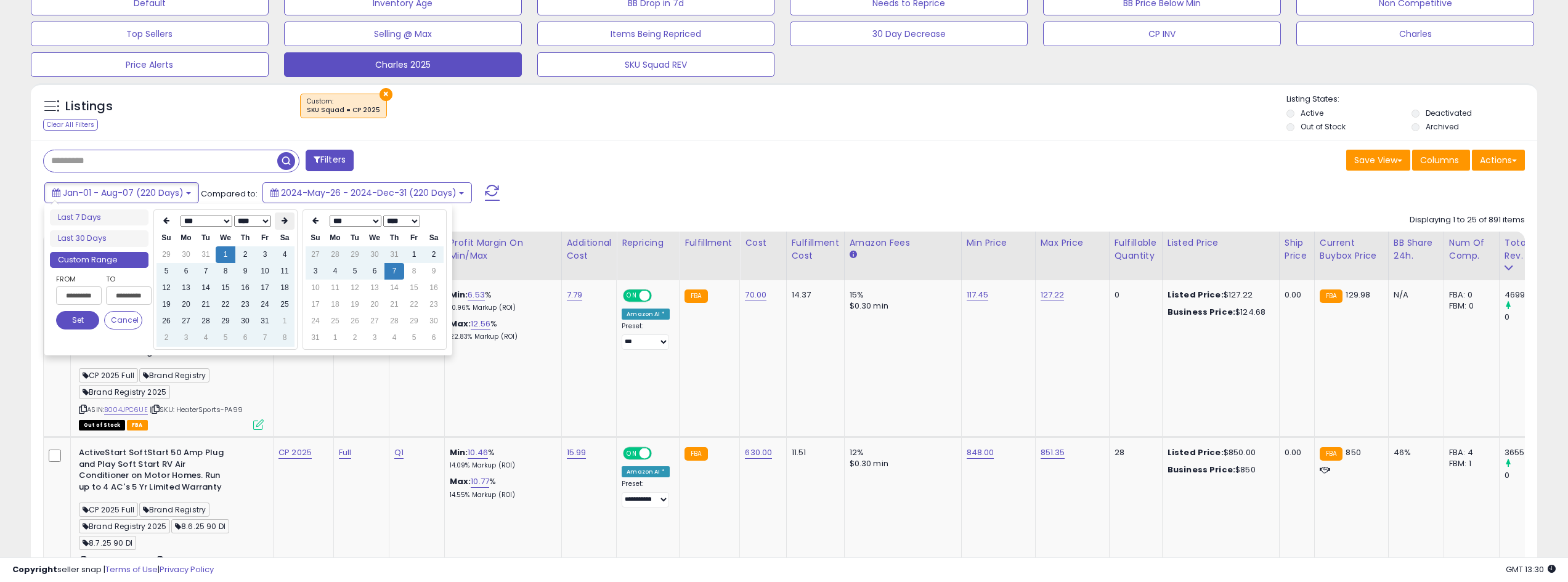 click at bounding box center [285, 221] 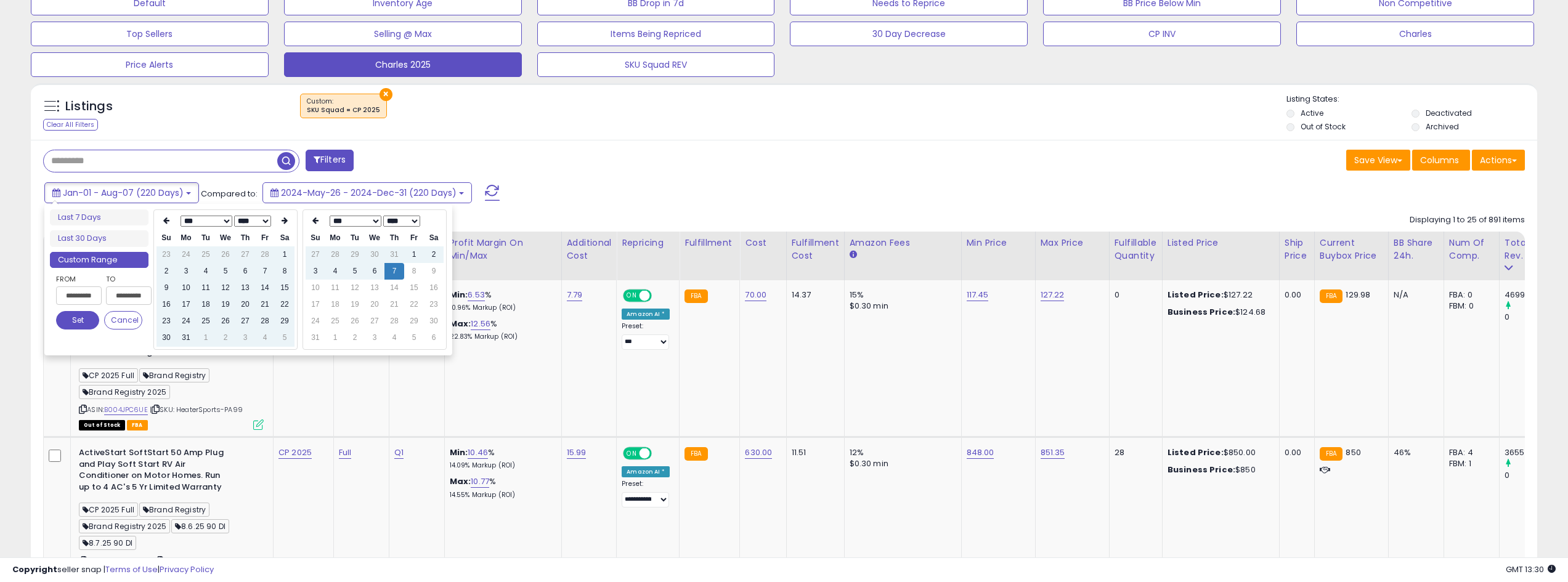 click at bounding box center (285, 221) 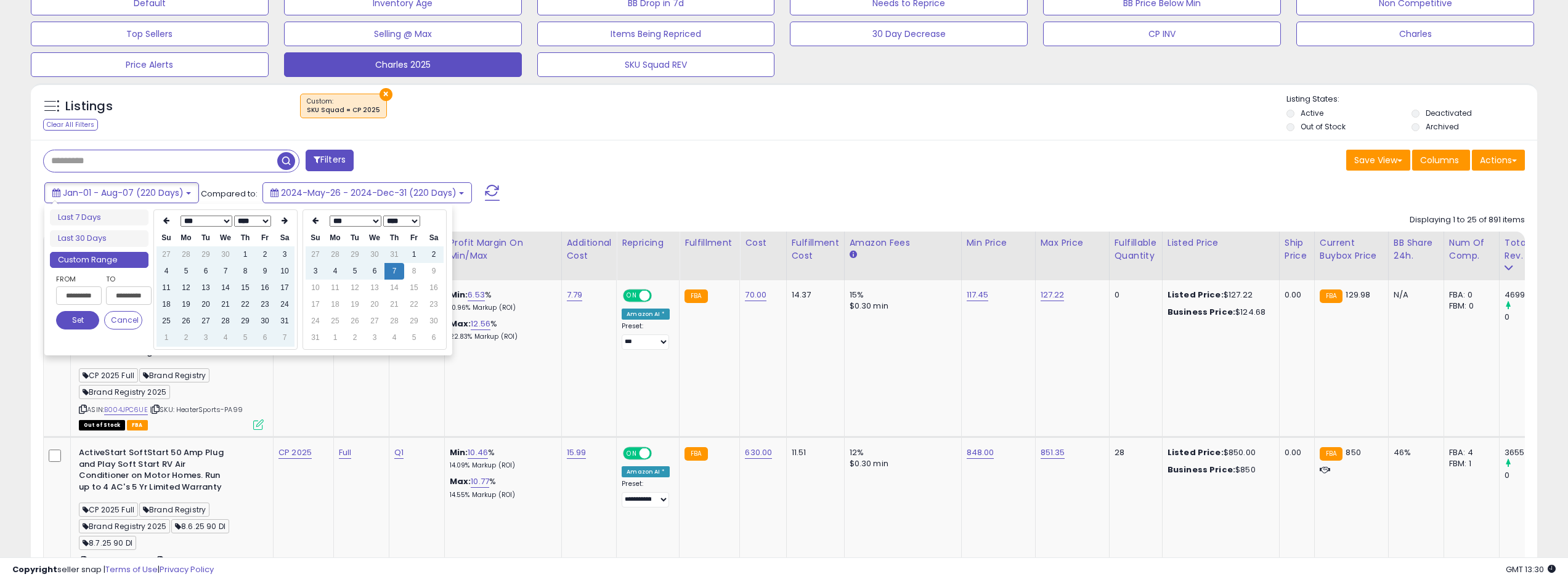 click at bounding box center [285, 221] 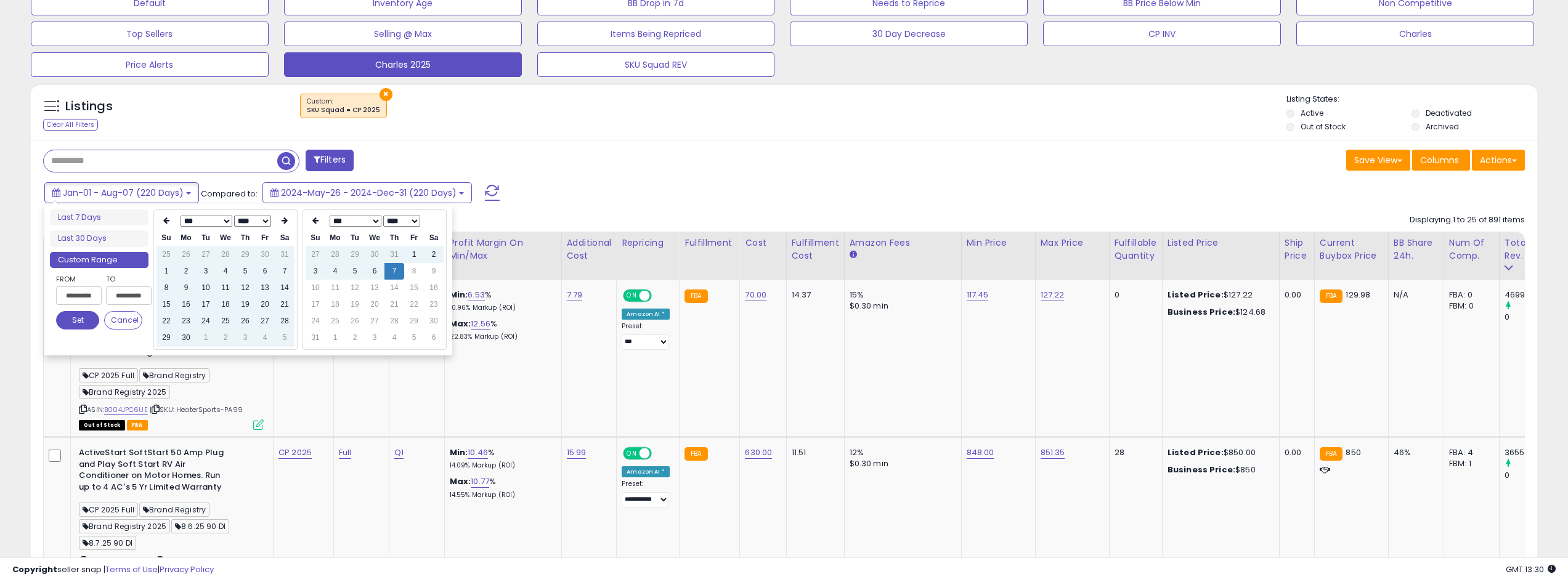 click at bounding box center [285, 221] 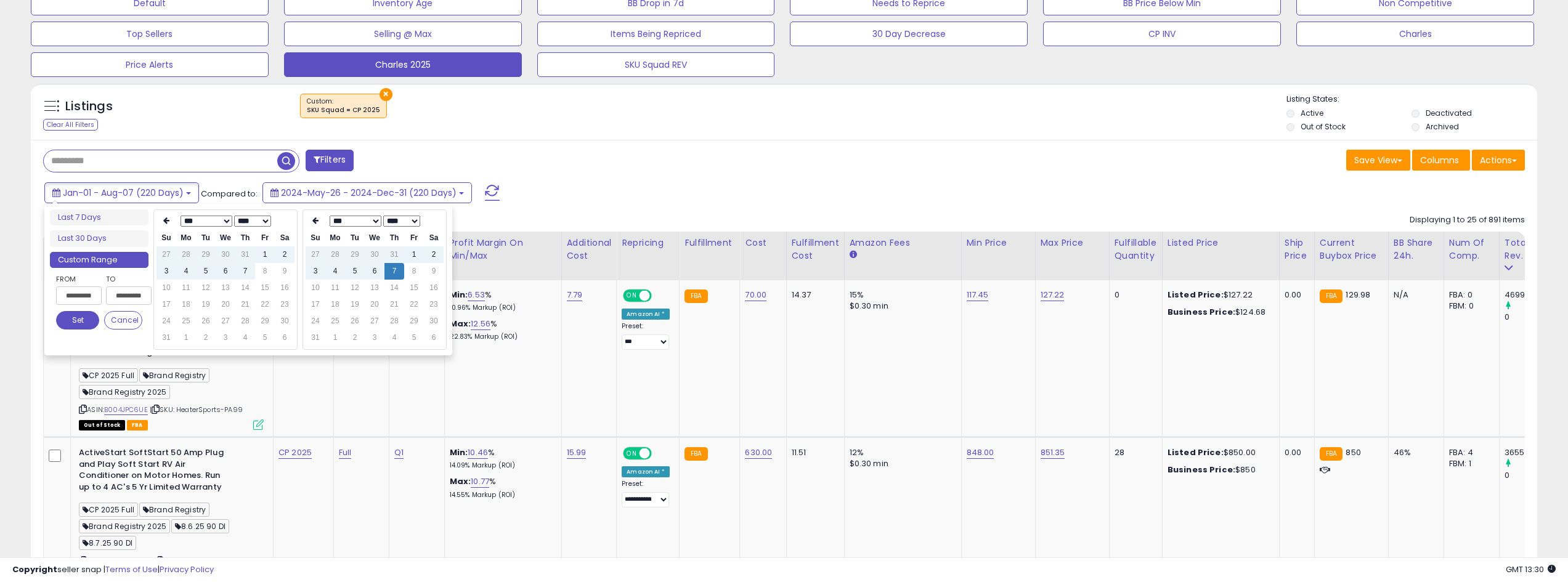 click at bounding box center [285, 221] 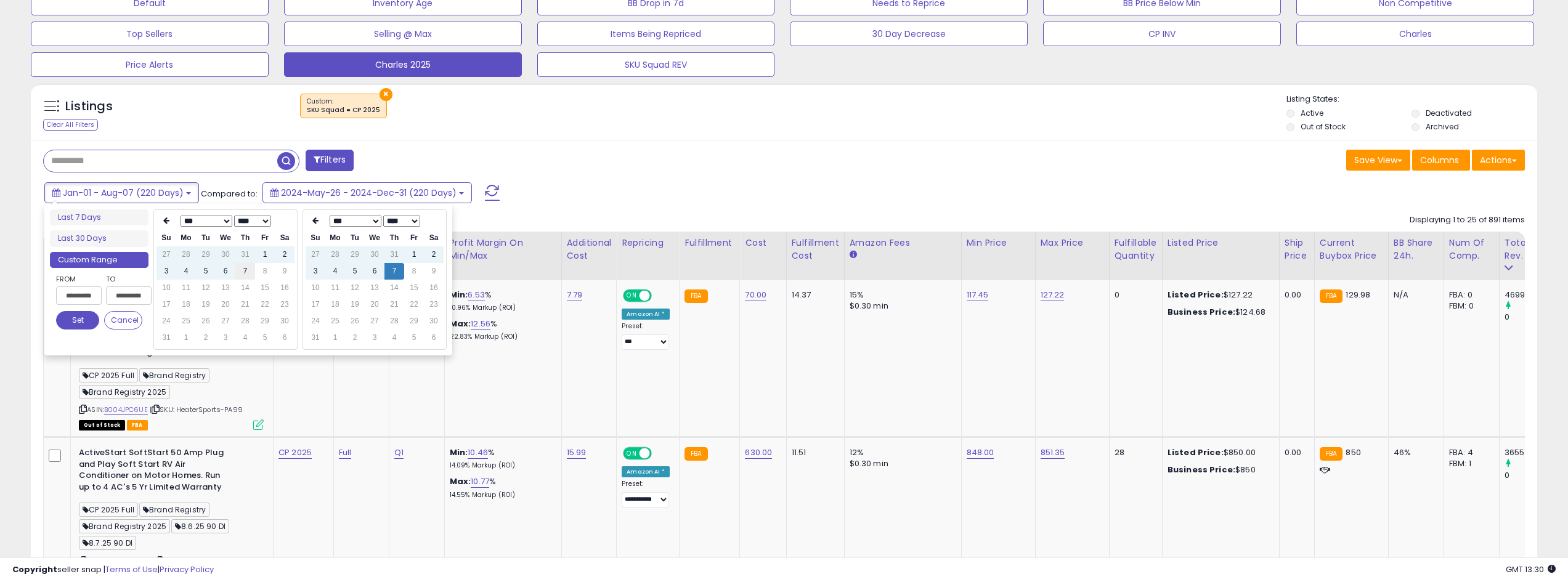 click on "7" at bounding box center (245, 271) 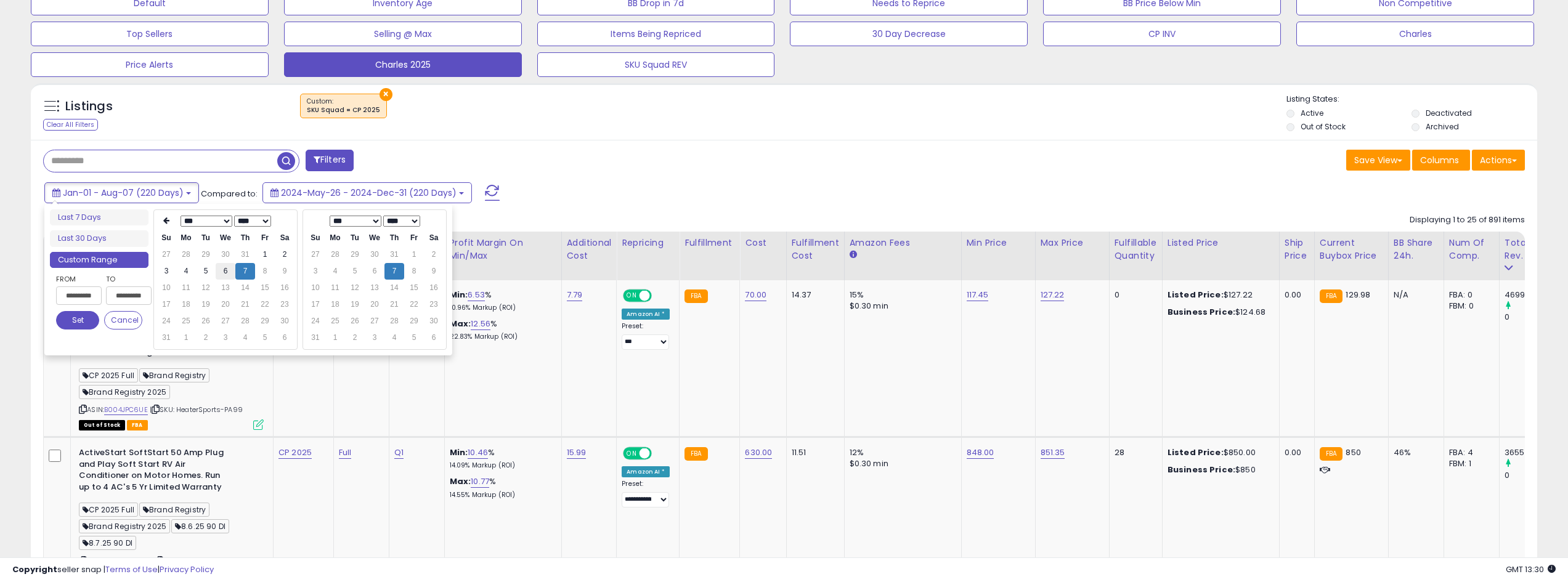 click on "6" at bounding box center (225, 271) 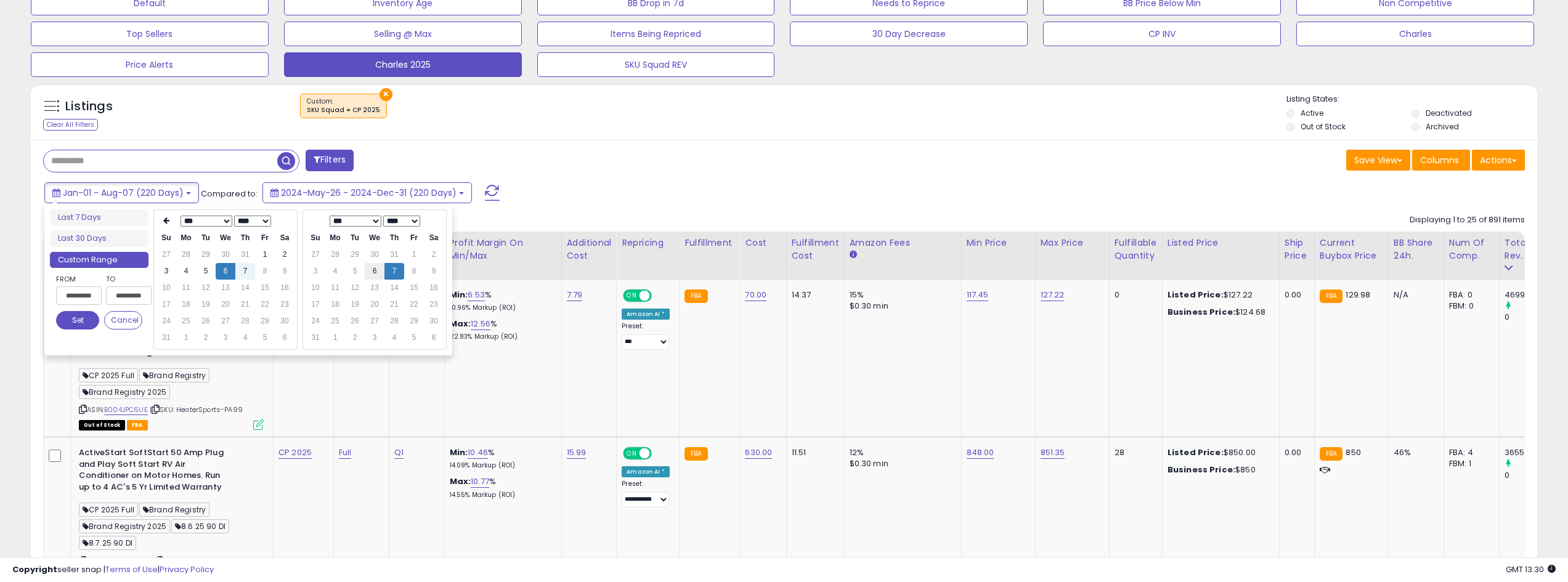 type on "**********" 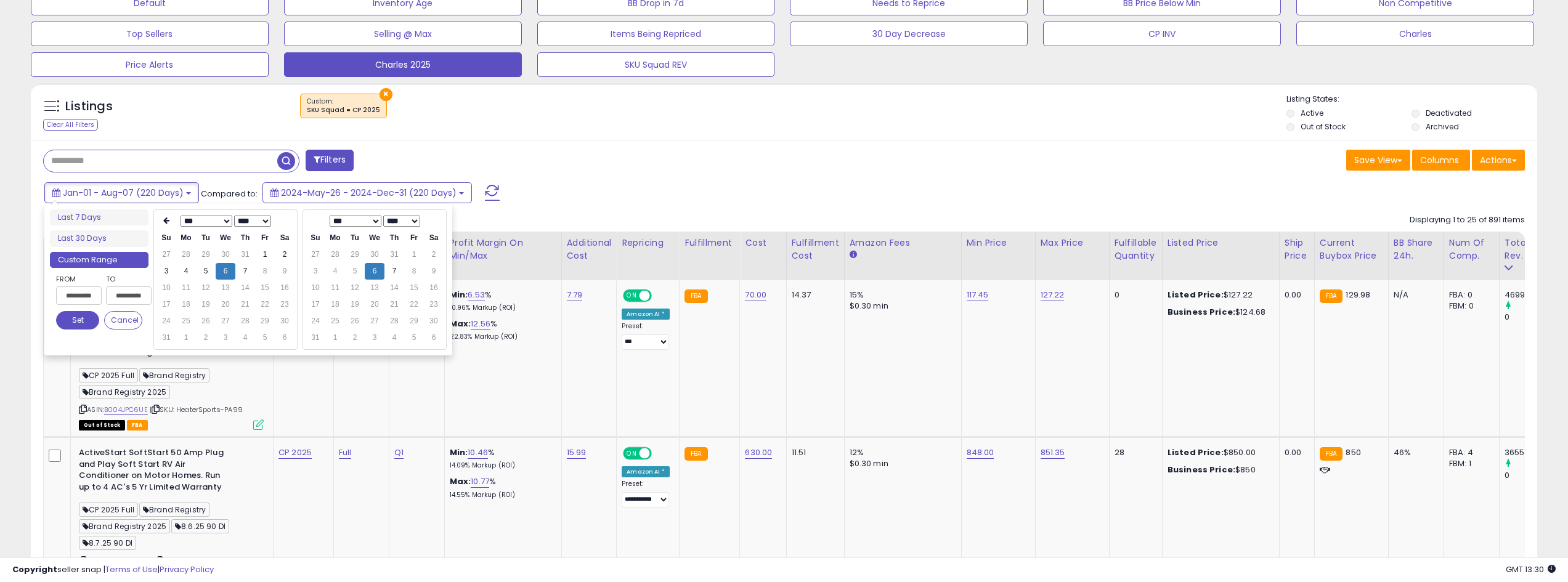 type on "**********" 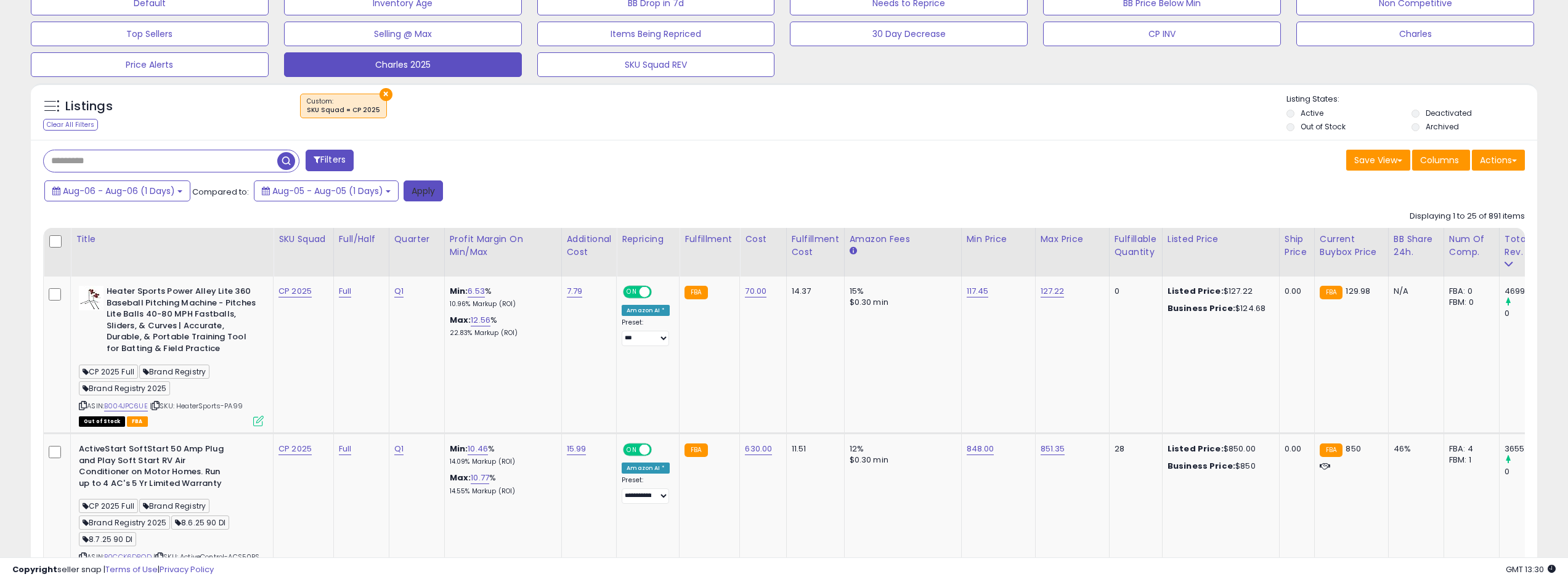 click on "Apply" at bounding box center [423, 191] 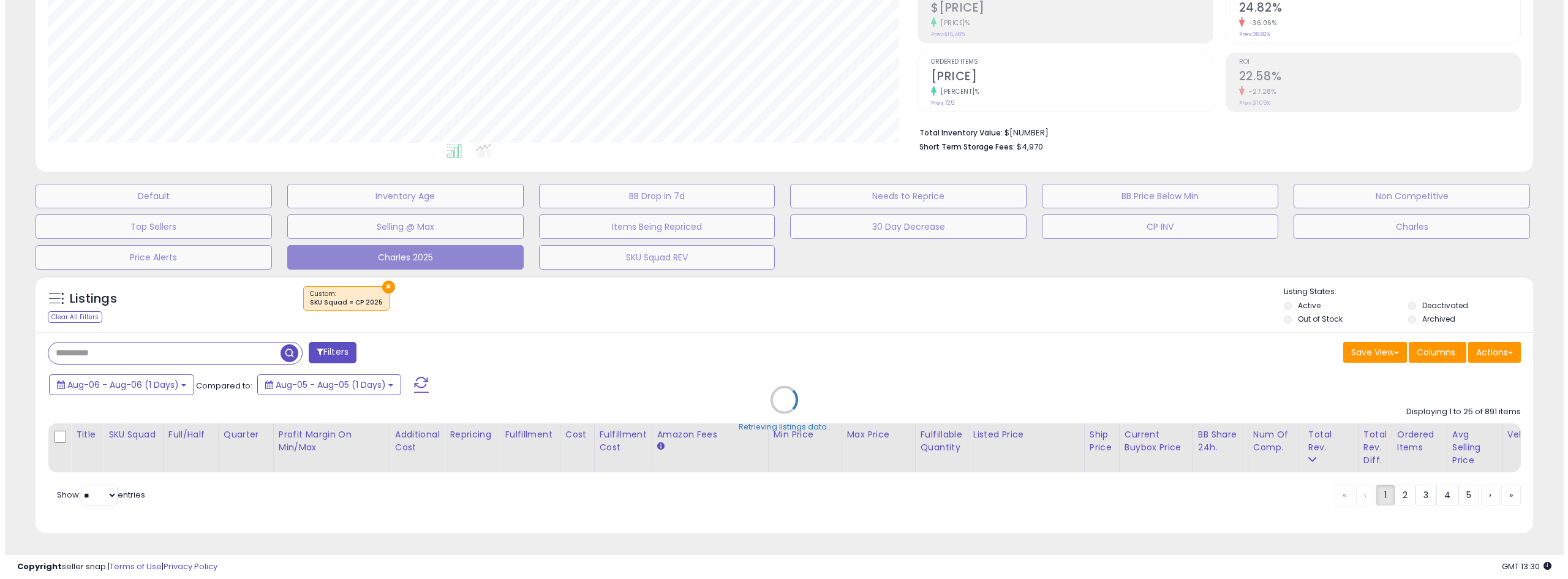 scroll, scrollTop: 211, scrollLeft: 0, axis: vertical 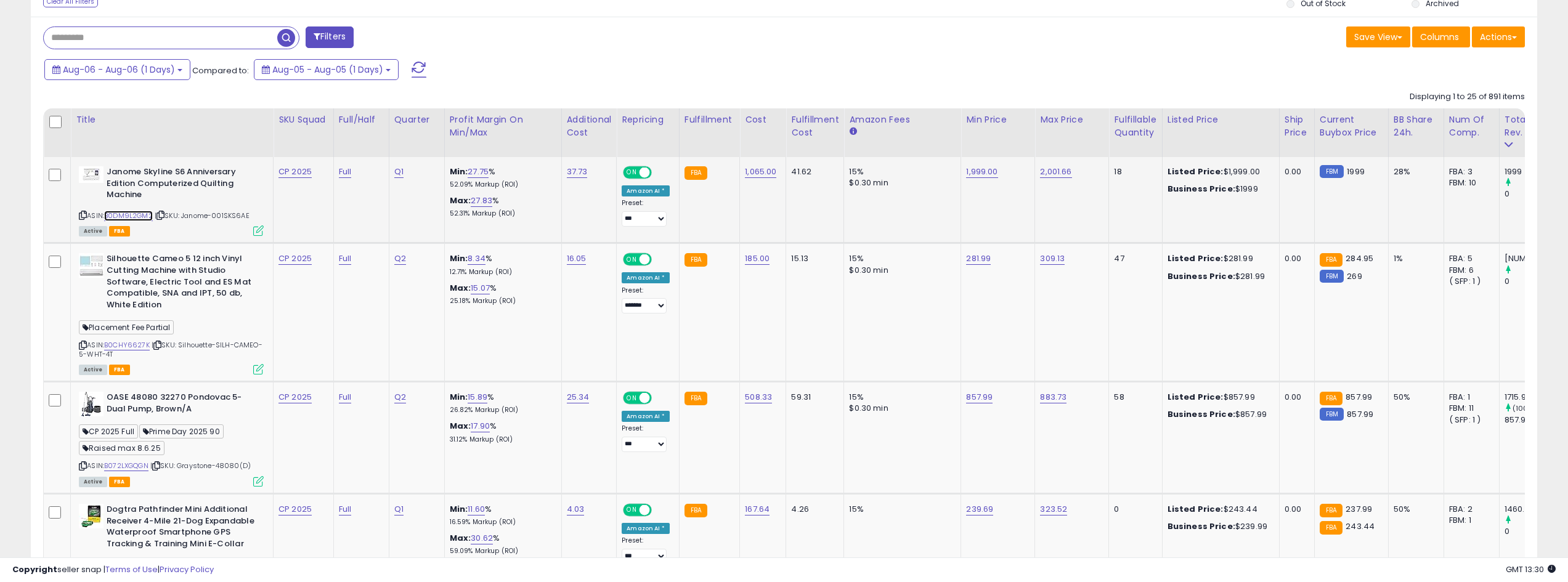 click on "B0DM9L2GM2" at bounding box center (128, 216) 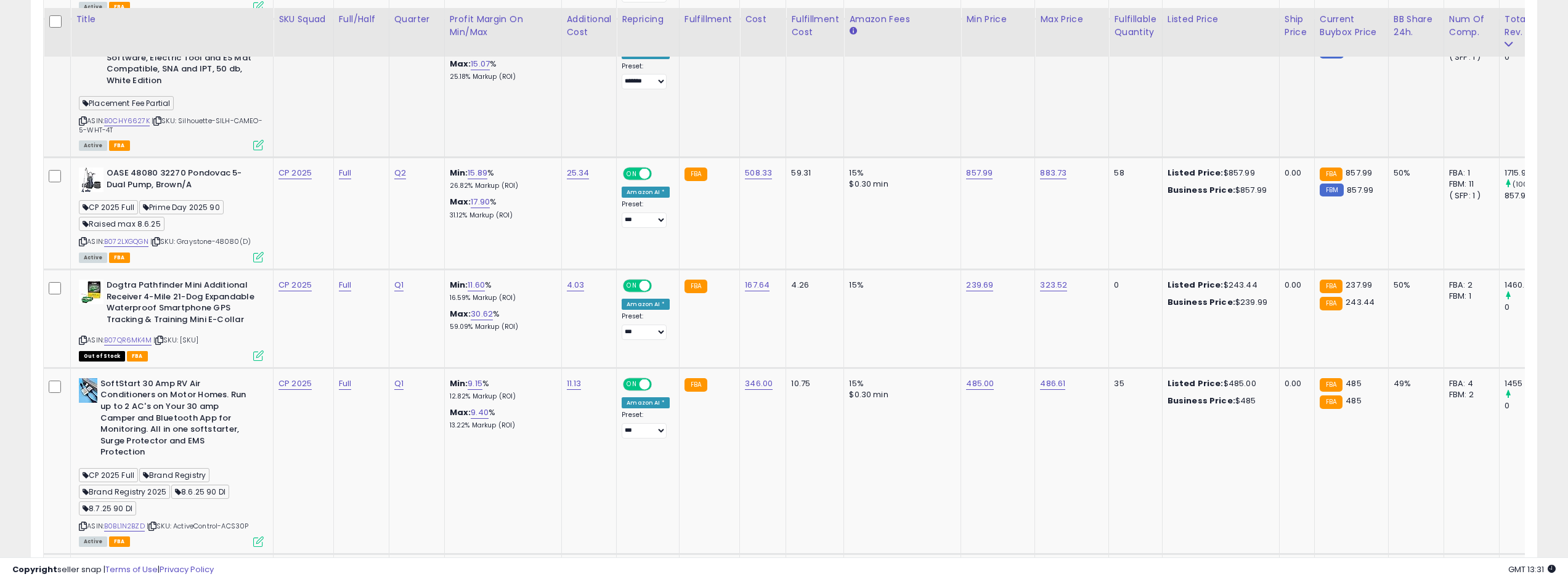 scroll, scrollTop: 767, scrollLeft: 0, axis: vertical 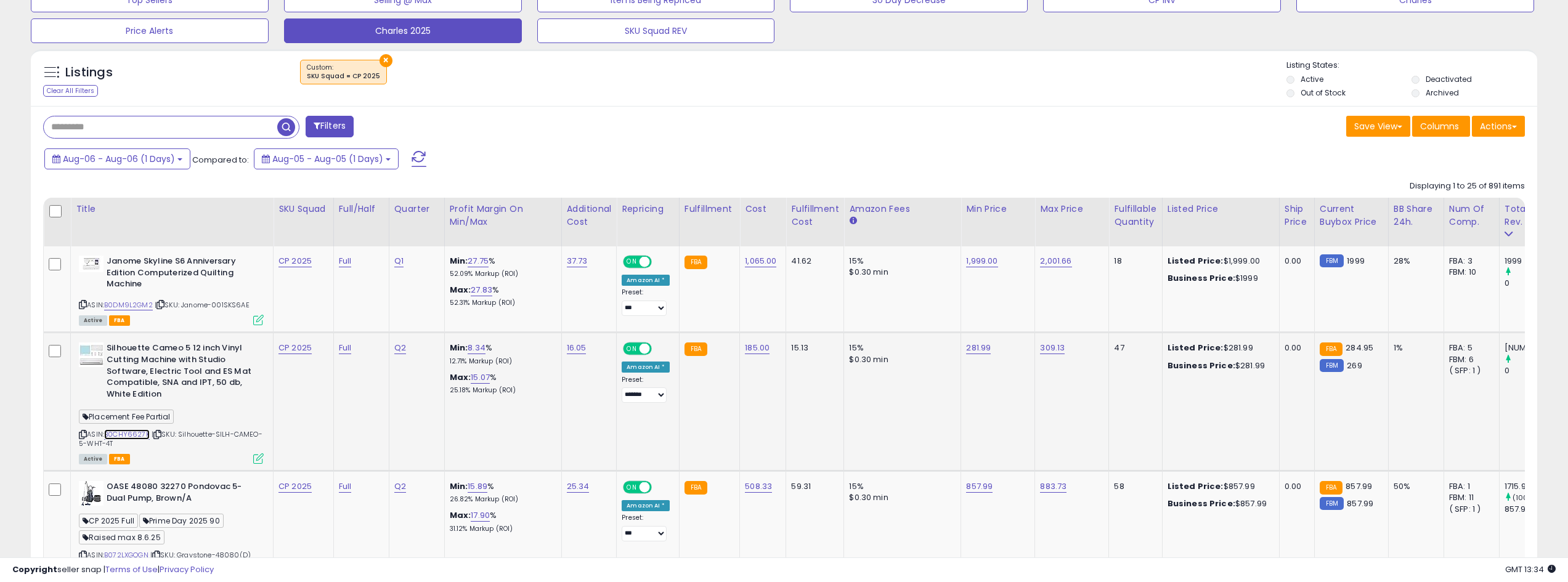 click on "B0CHY6627K" at bounding box center [127, 434] 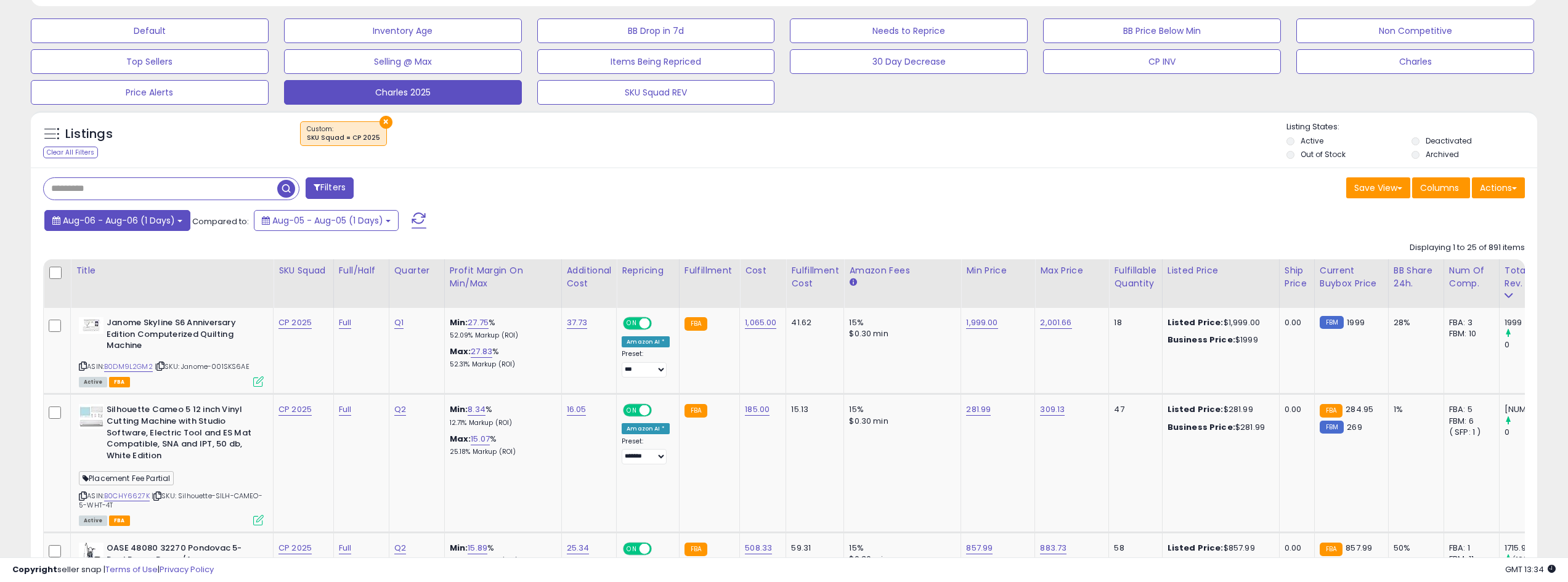 click on "Aug-06 - Aug-06 (1 Days)" at bounding box center (117, 220) 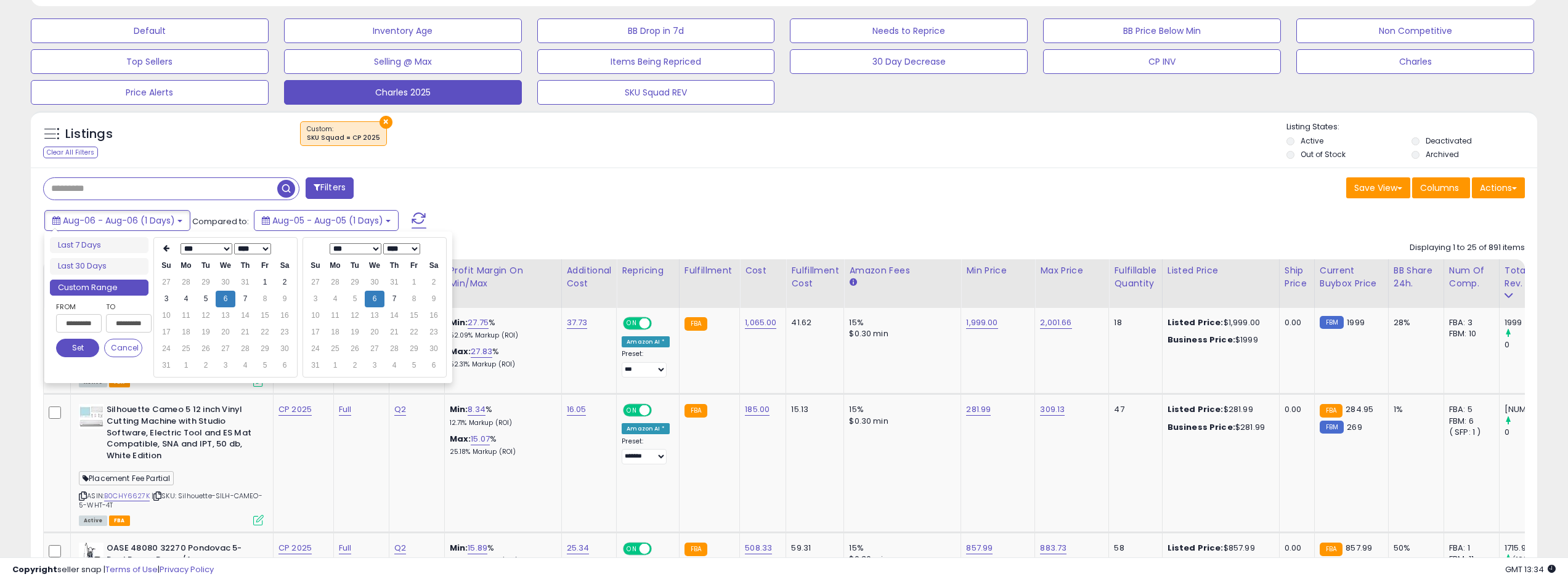 click on "Filters" at bounding box center (409, 190) 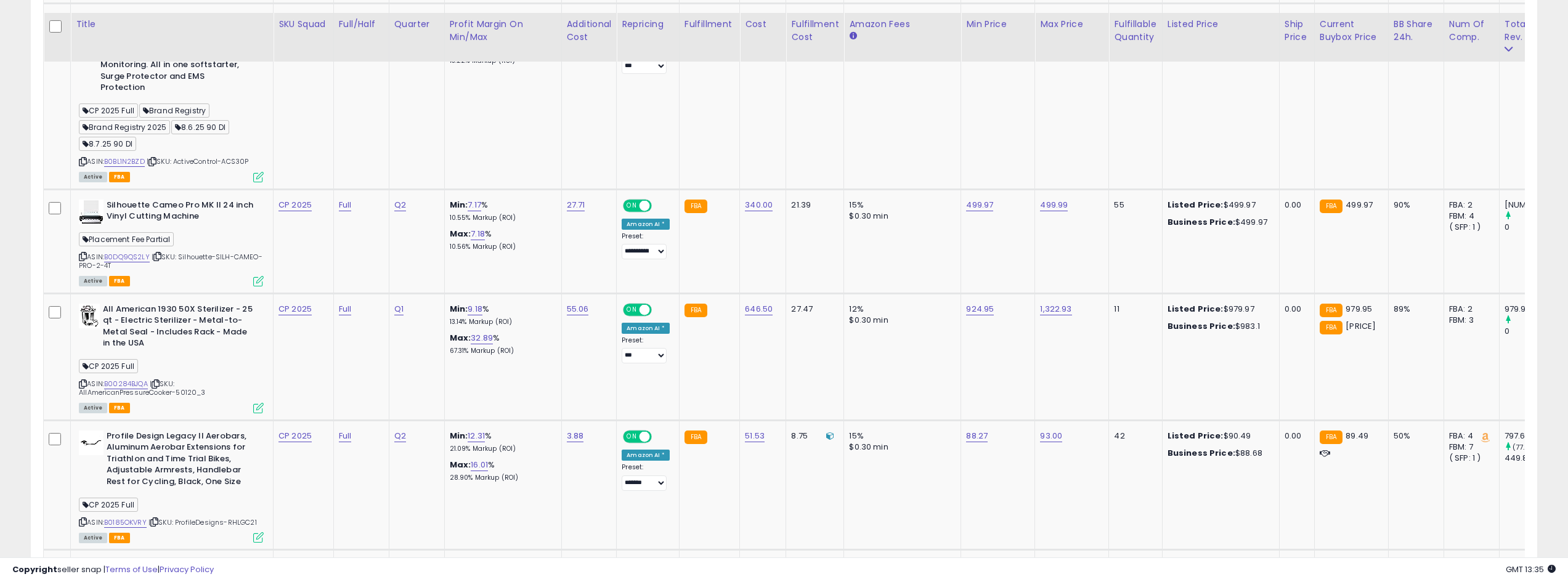 scroll, scrollTop: 1109, scrollLeft: 0, axis: vertical 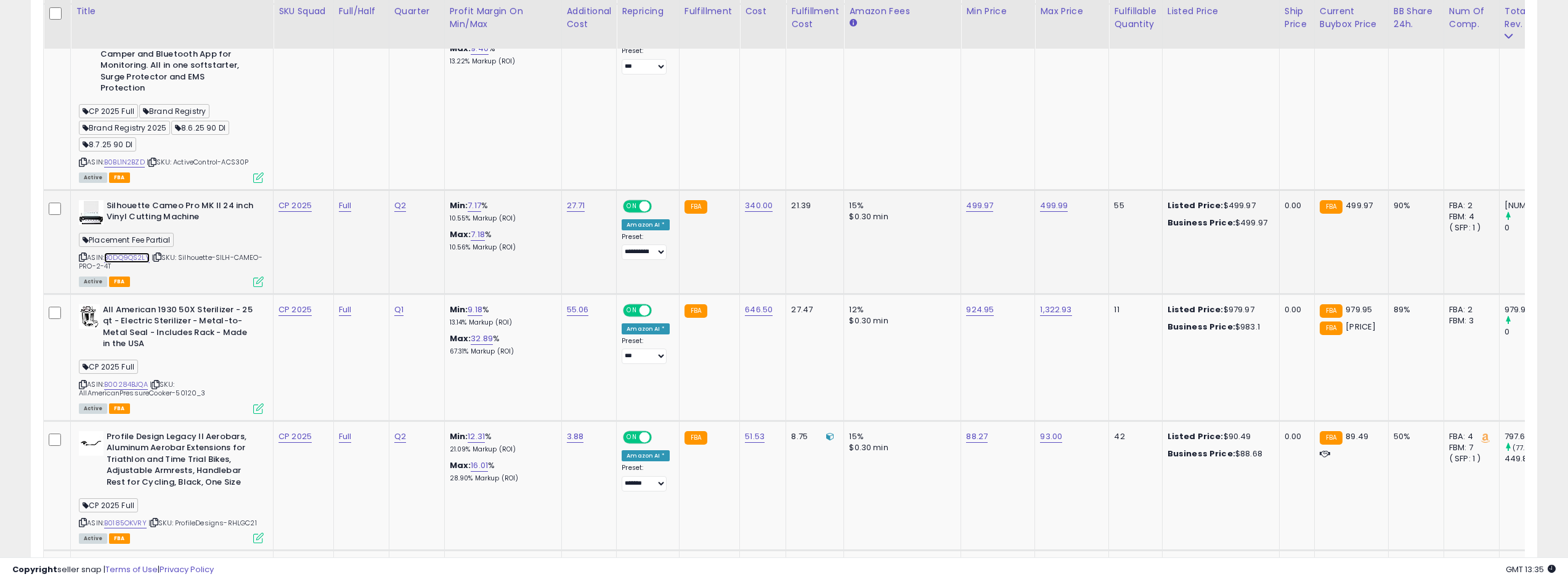 click on "B0DQ9QS2LY" at bounding box center (127, 257) 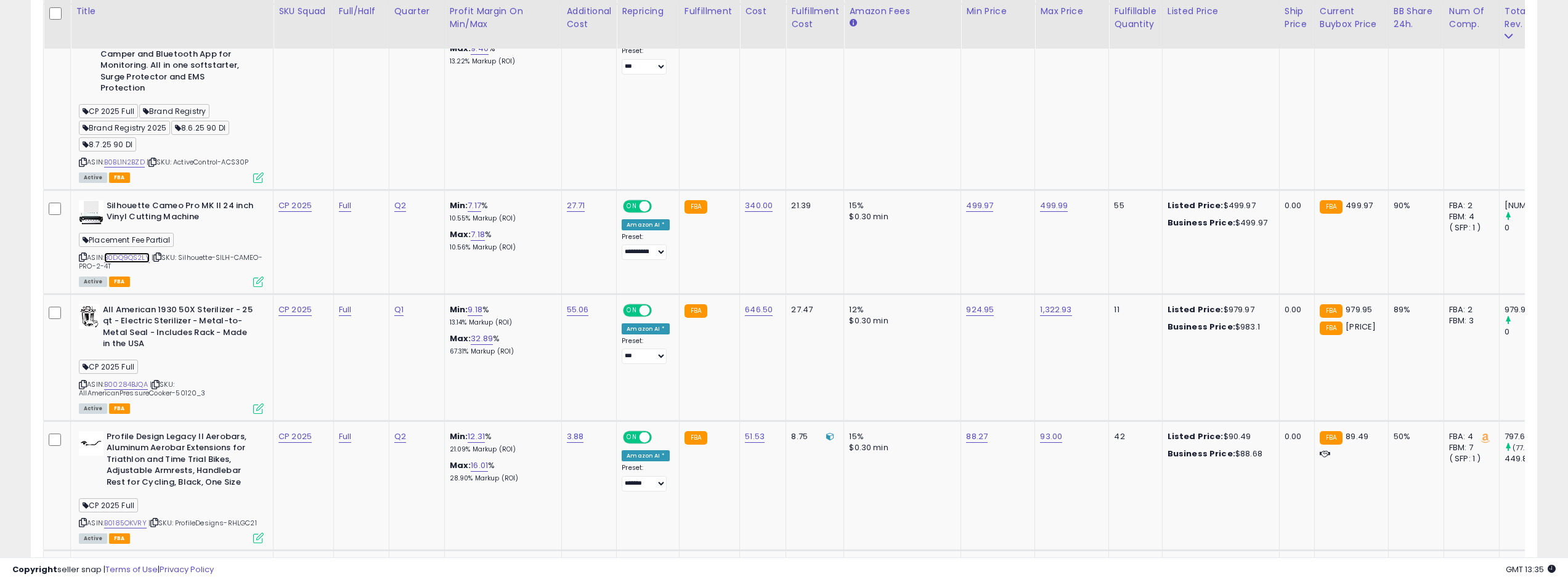 scroll, scrollTop: 0, scrollLeft: 166, axis: horizontal 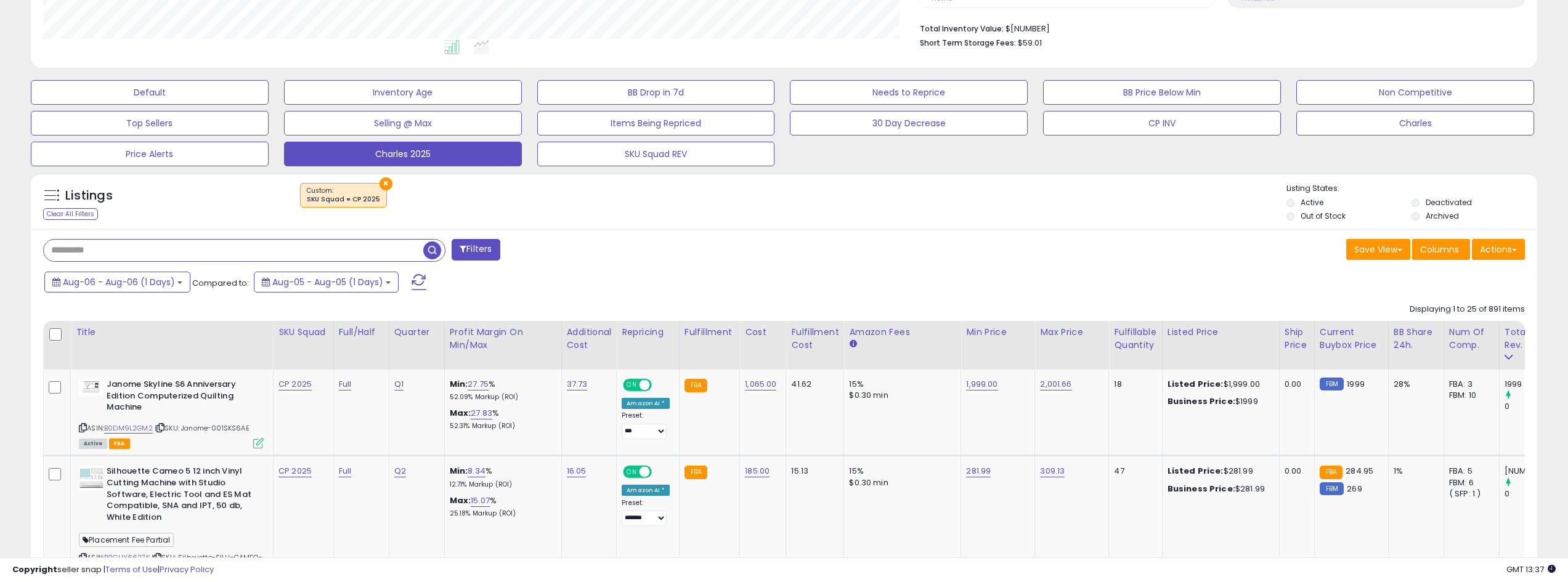 click at bounding box center [234, 250] 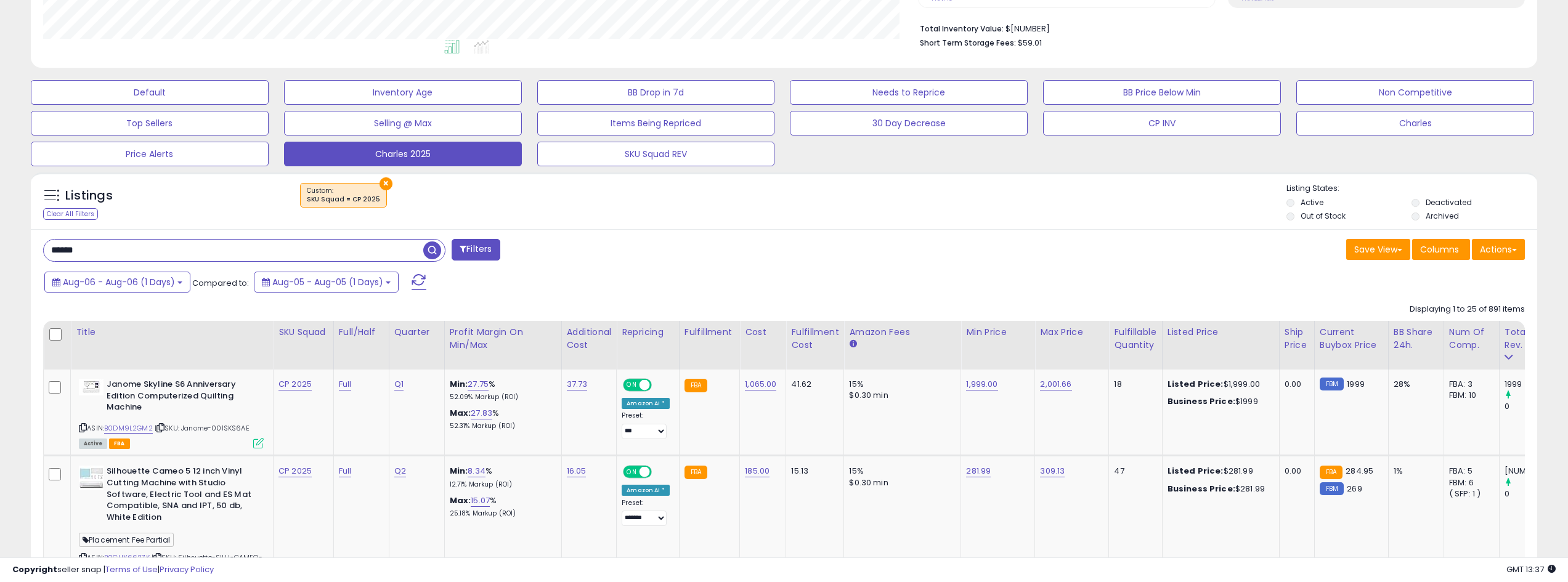 type on "******" 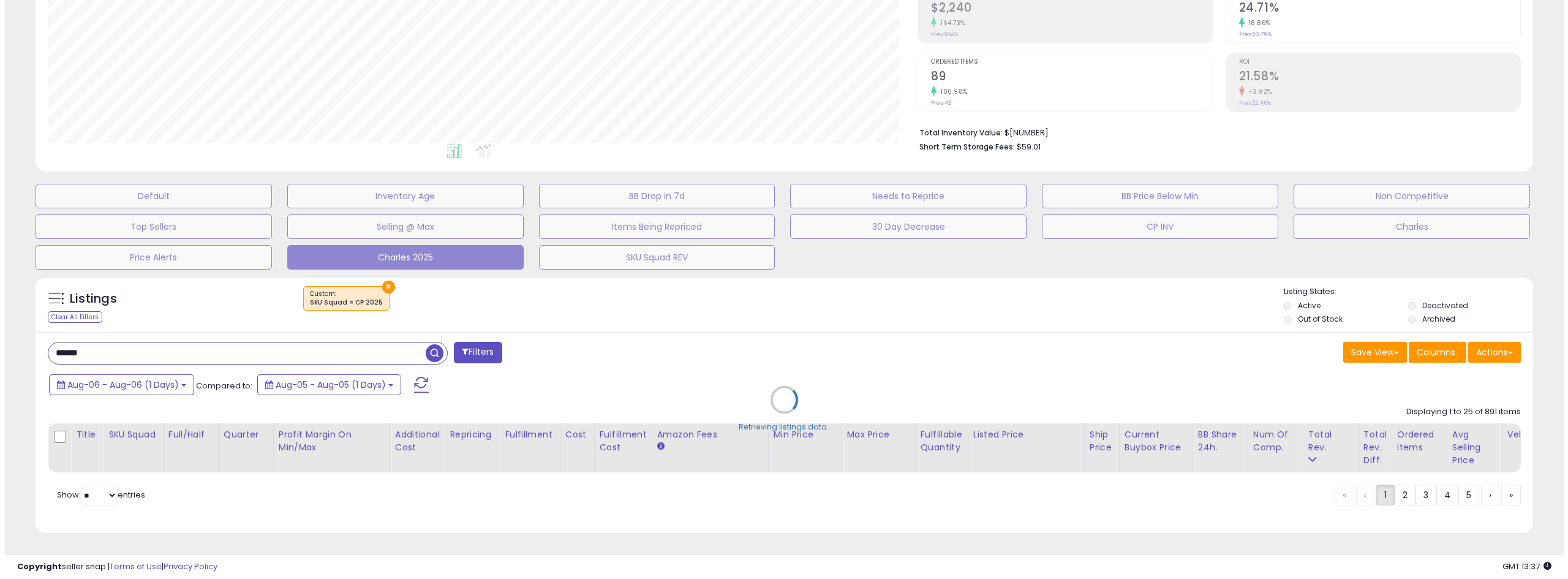 scroll, scrollTop: 211, scrollLeft: 0, axis: vertical 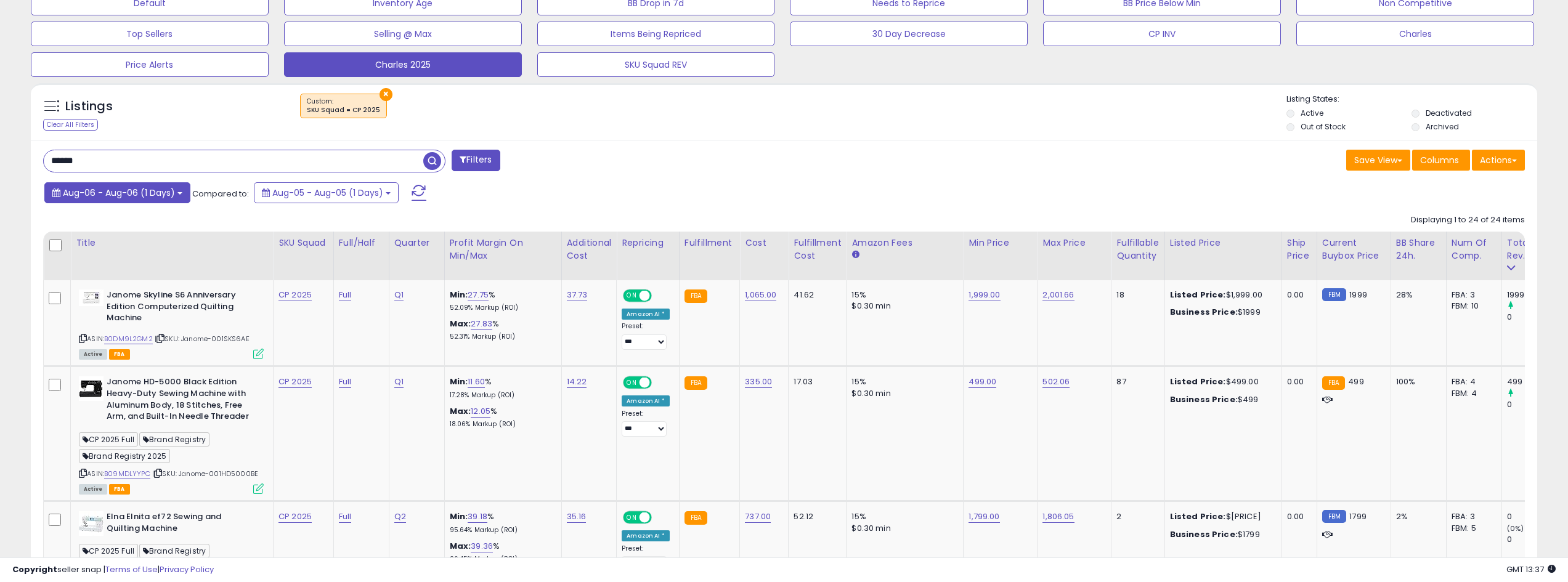 click on "Aug-06 - Aug-06 (1 Days)" at bounding box center [119, 193] 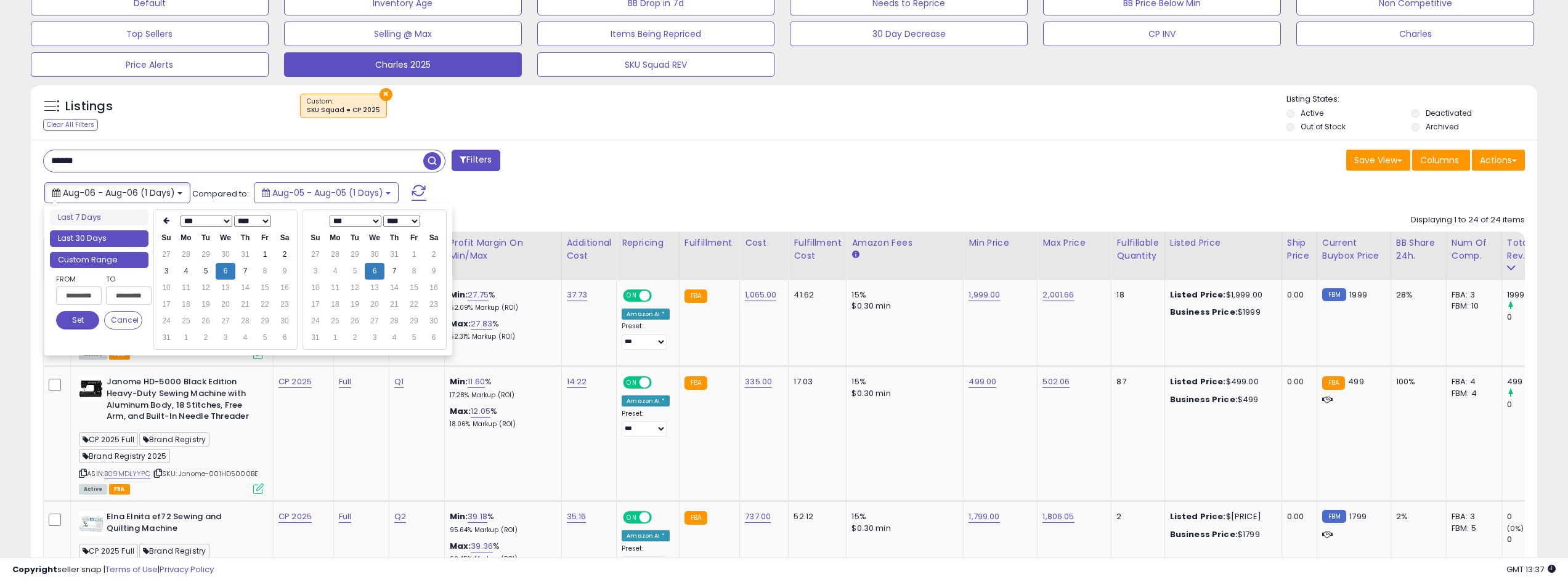 type on "**********" 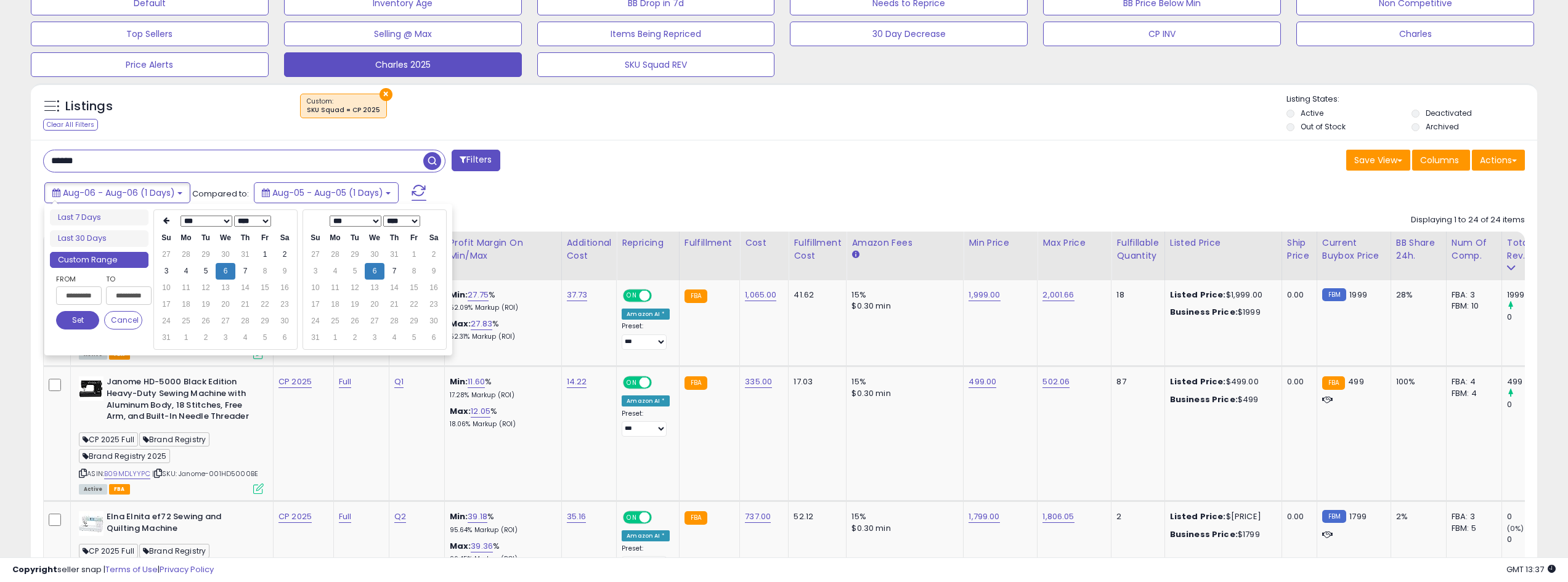 click on "Last 30 Days" at bounding box center (99, 238) 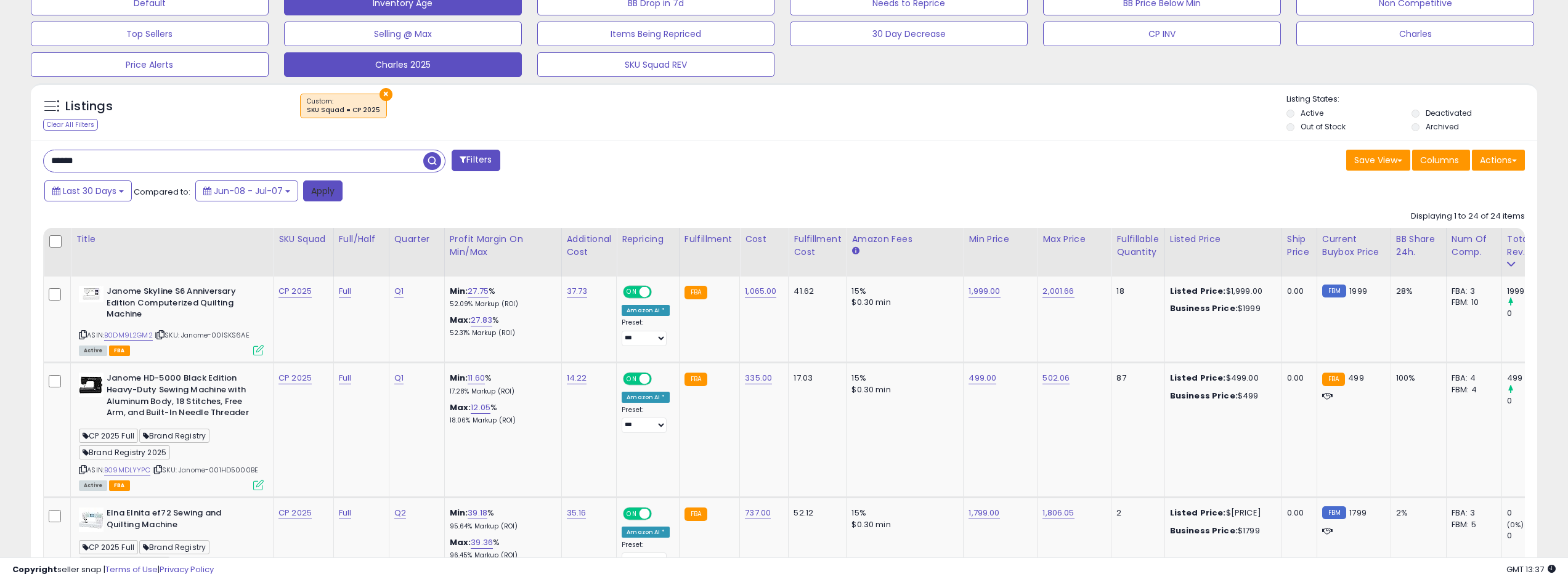 drag, startPoint x: 332, startPoint y: 196, endPoint x: 346, endPoint y: 195, distance: 14.035669 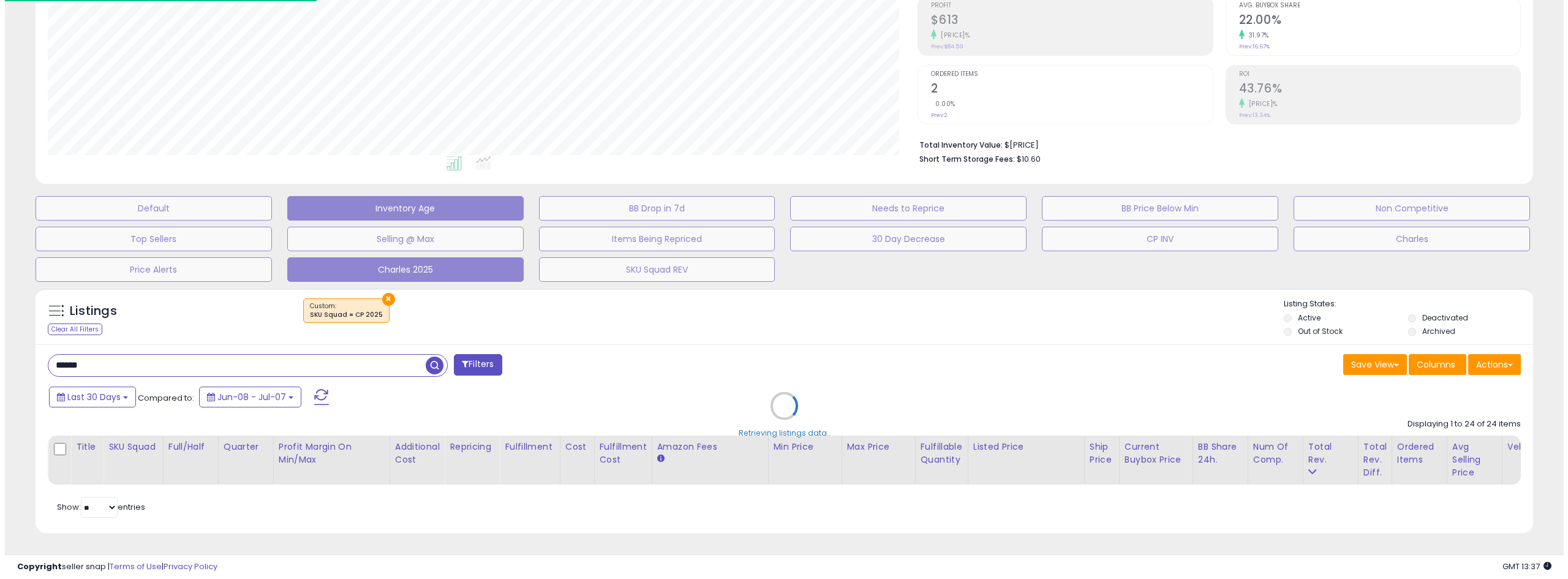 scroll, scrollTop: 199, scrollLeft: 0, axis: vertical 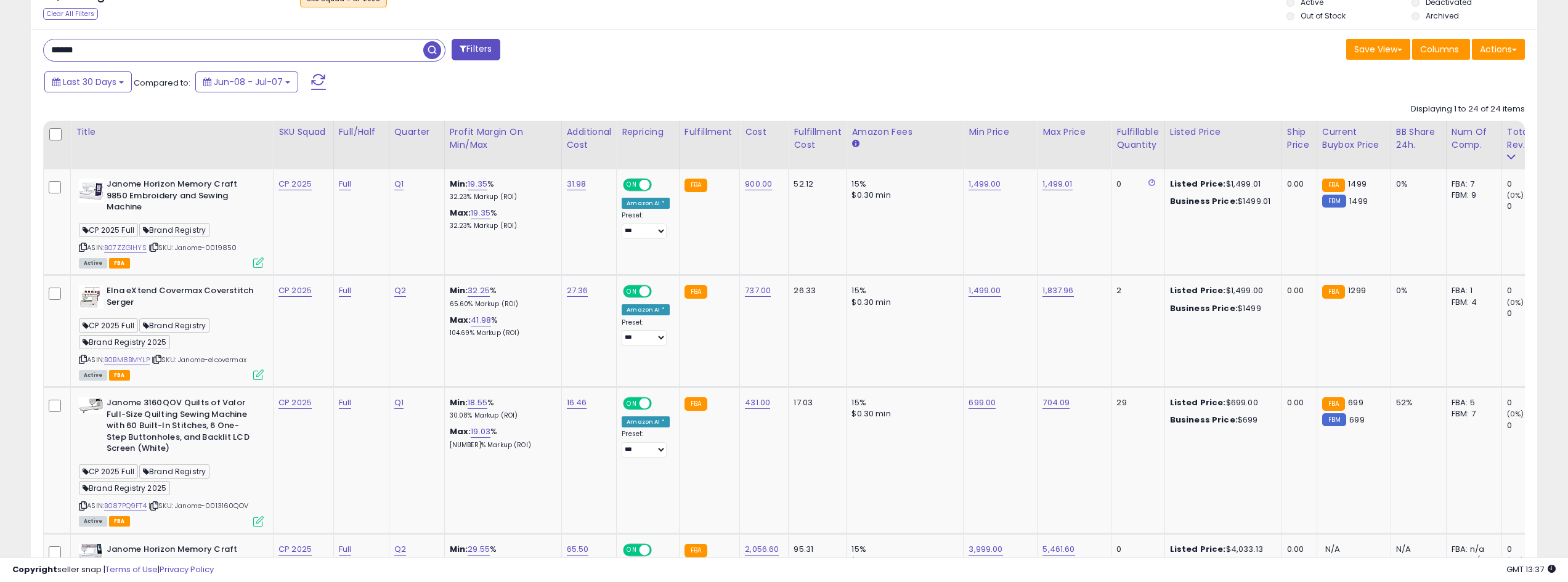 click on "Total Rev." at bounding box center (1529, 139) 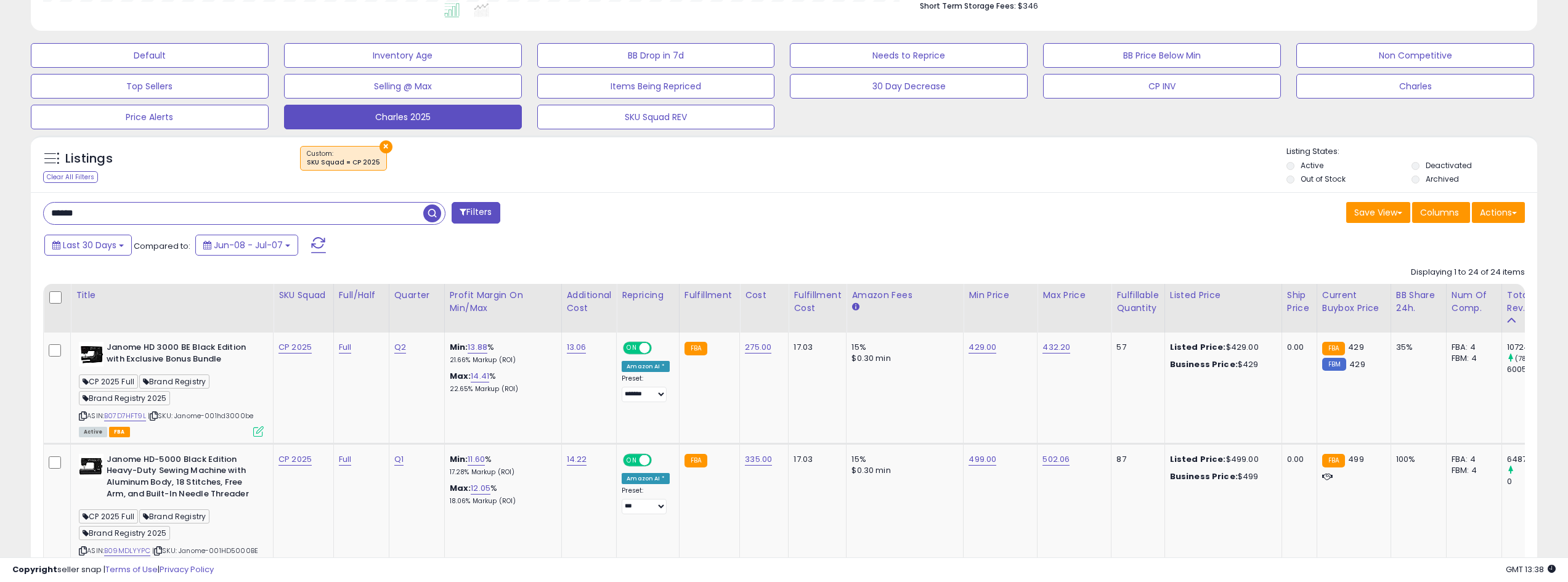 scroll, scrollTop: 370, scrollLeft: 0, axis: vertical 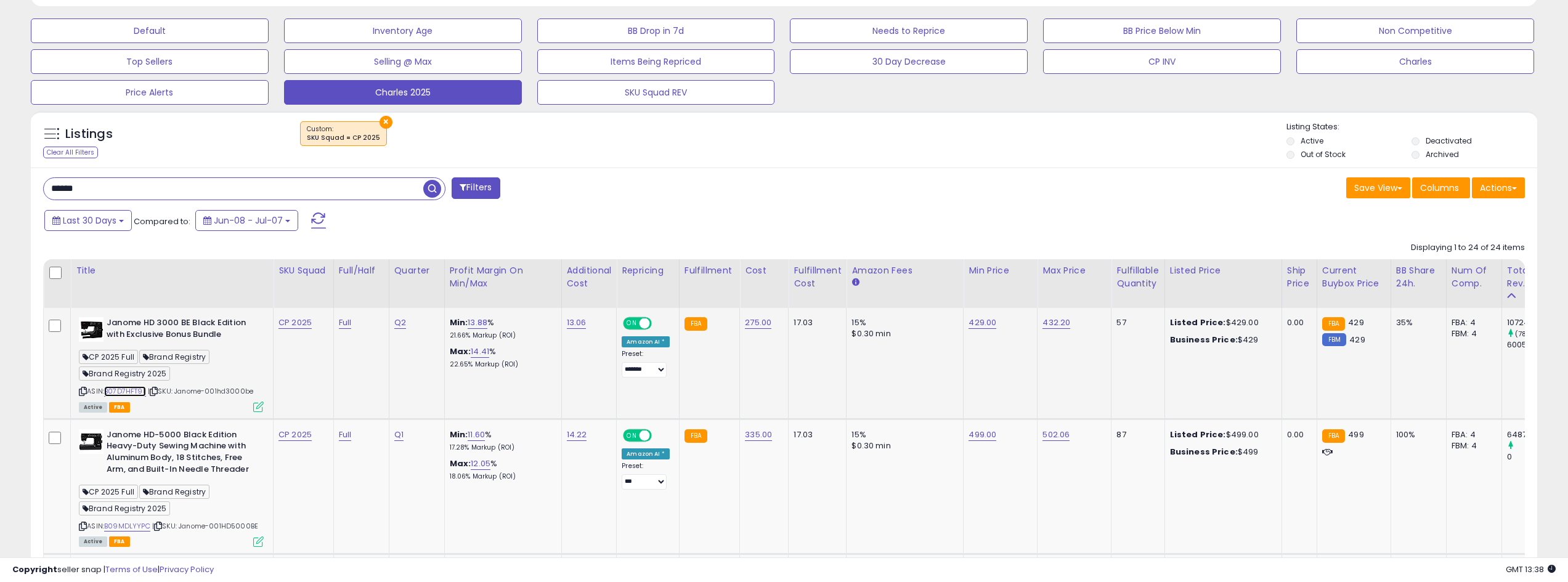 click on "B07D7HFT9L" at bounding box center [125, 391] 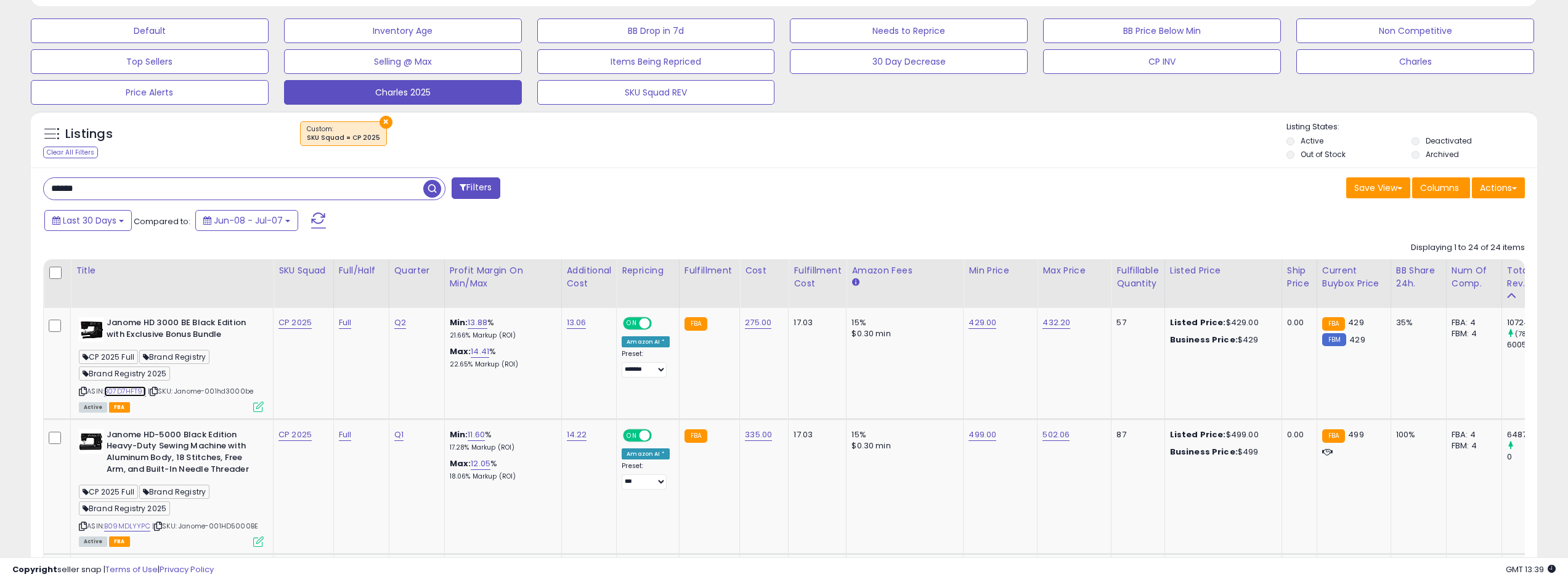 scroll, scrollTop: 0, scrollLeft: 7, axis: horizontal 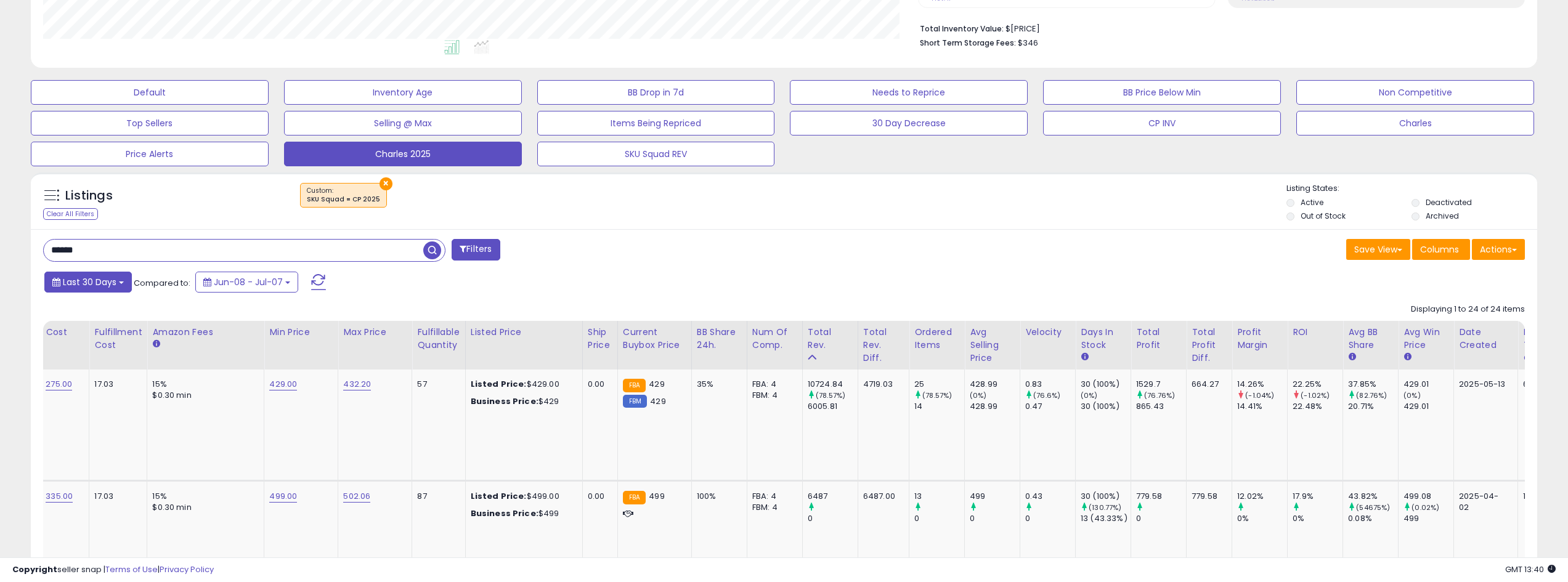 click on "Last 30 Days" at bounding box center [88, 282] 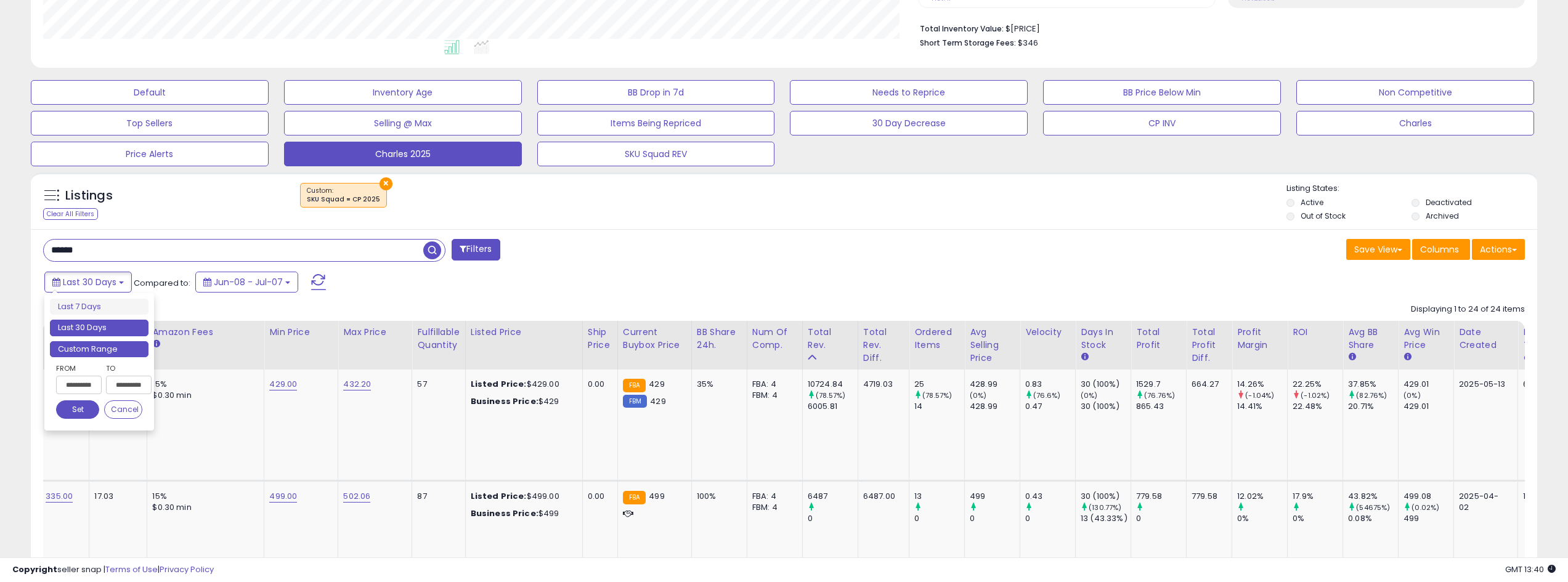 click on "Custom Range" at bounding box center (99, 349) 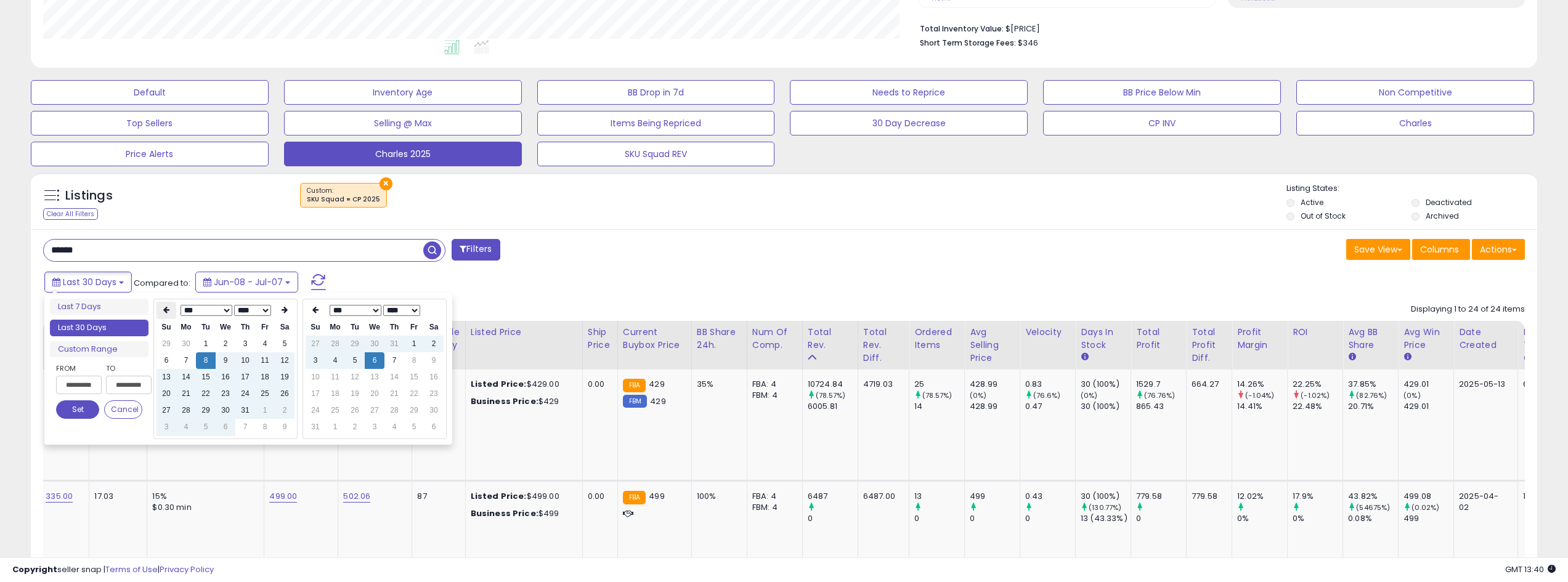click at bounding box center [166, 310] 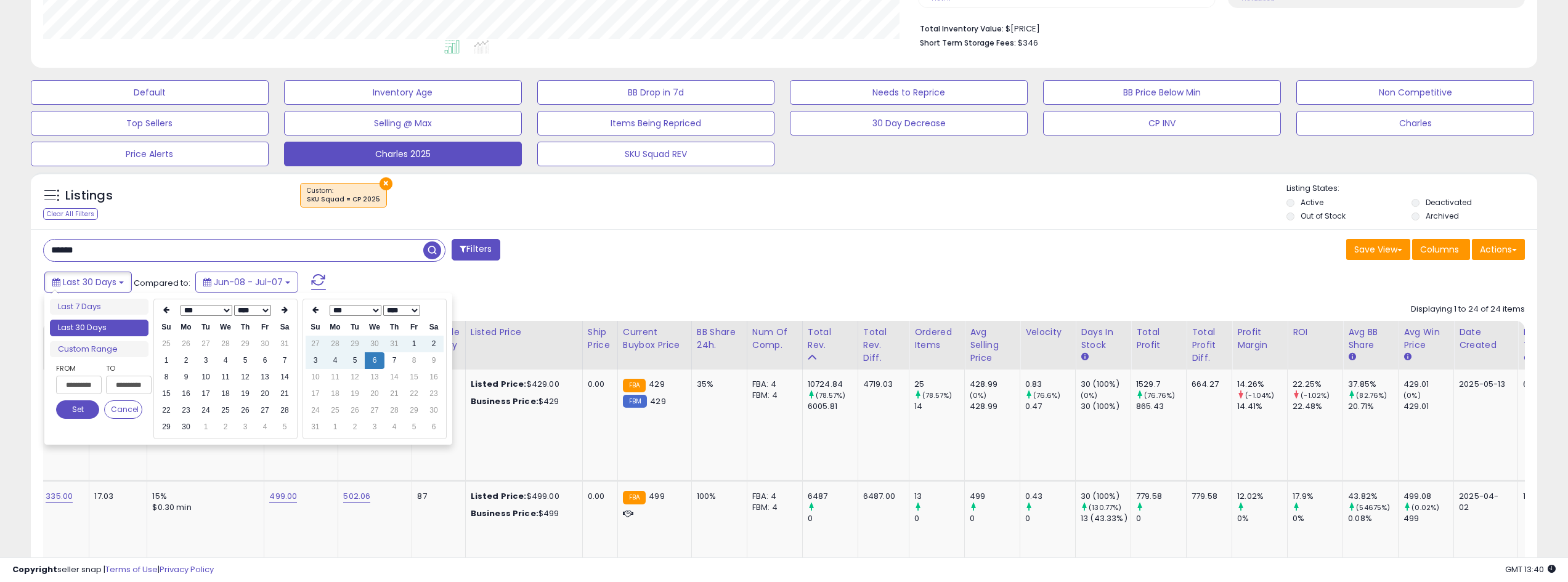 click at bounding box center [166, 310] 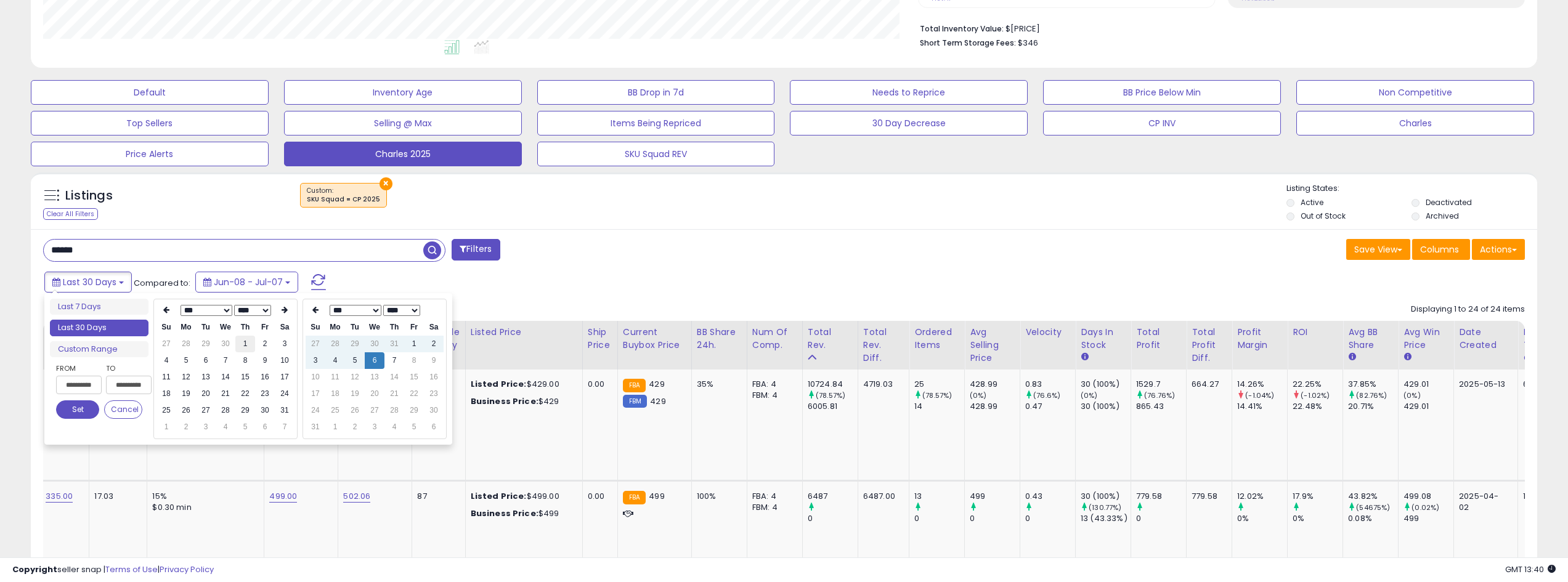 click on "1" at bounding box center (245, 344) 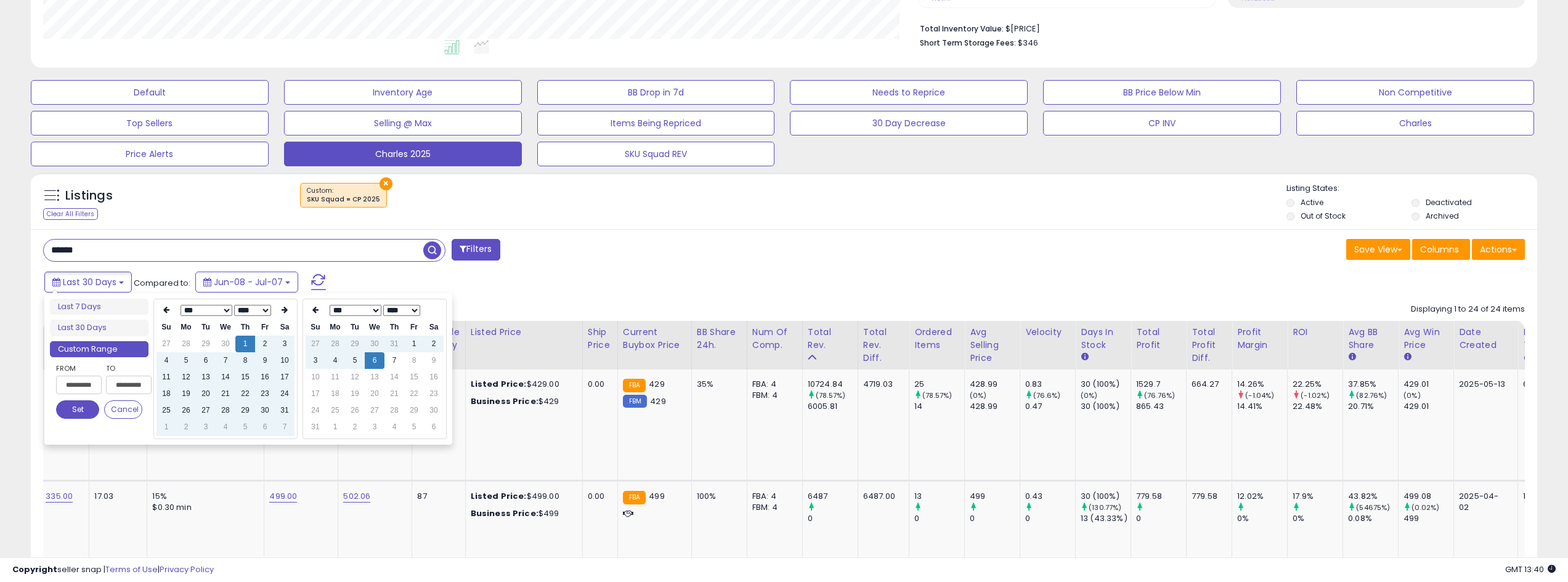 type on "**********" 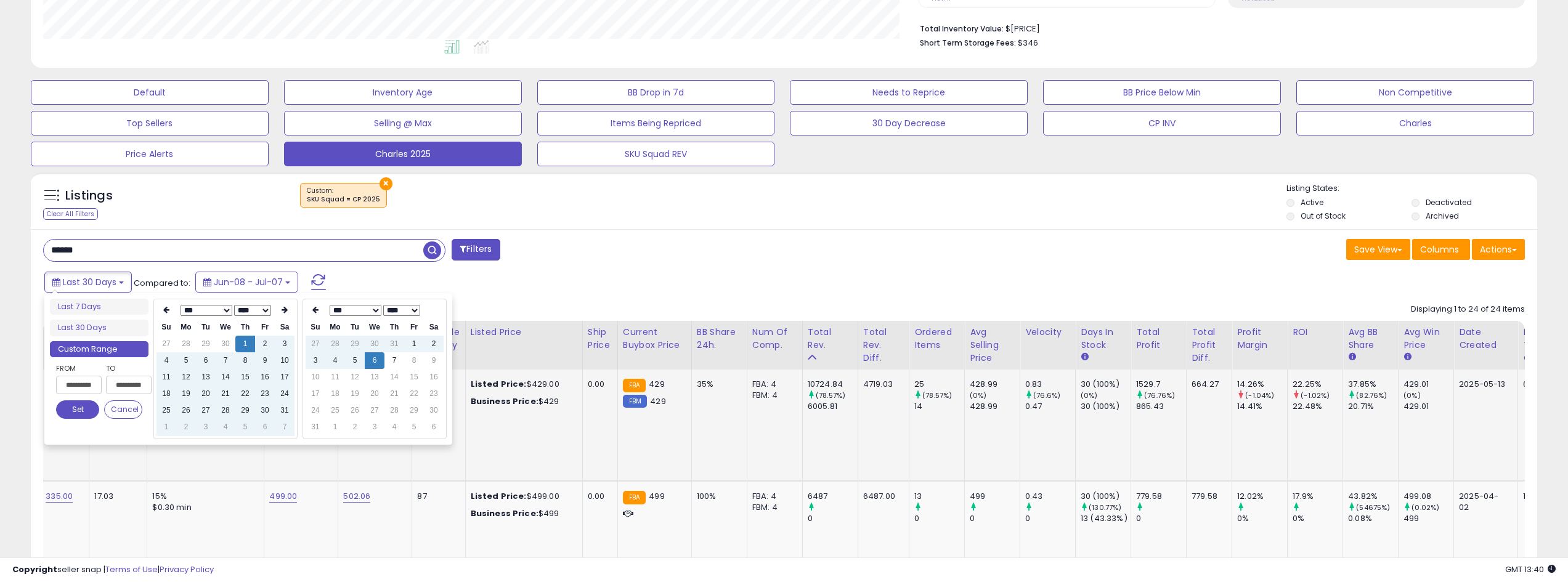 click on "Set" at bounding box center (78, 410) 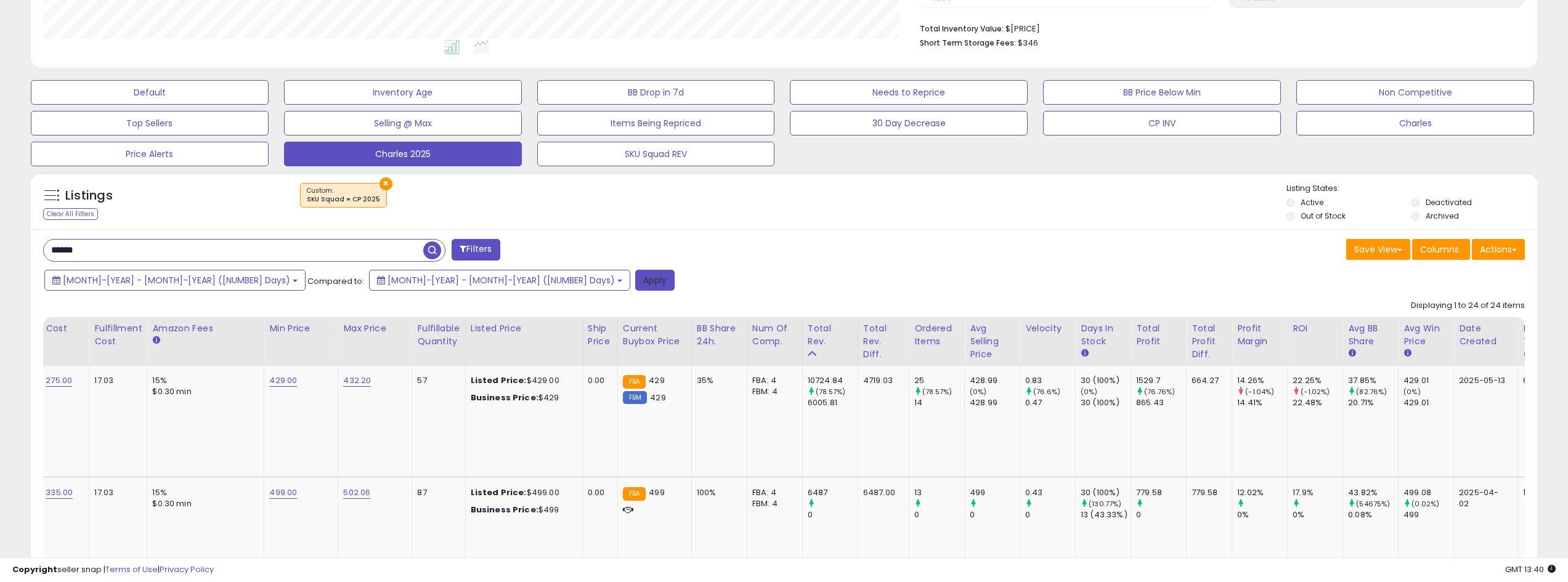 click on "Apply" at bounding box center (655, 280) 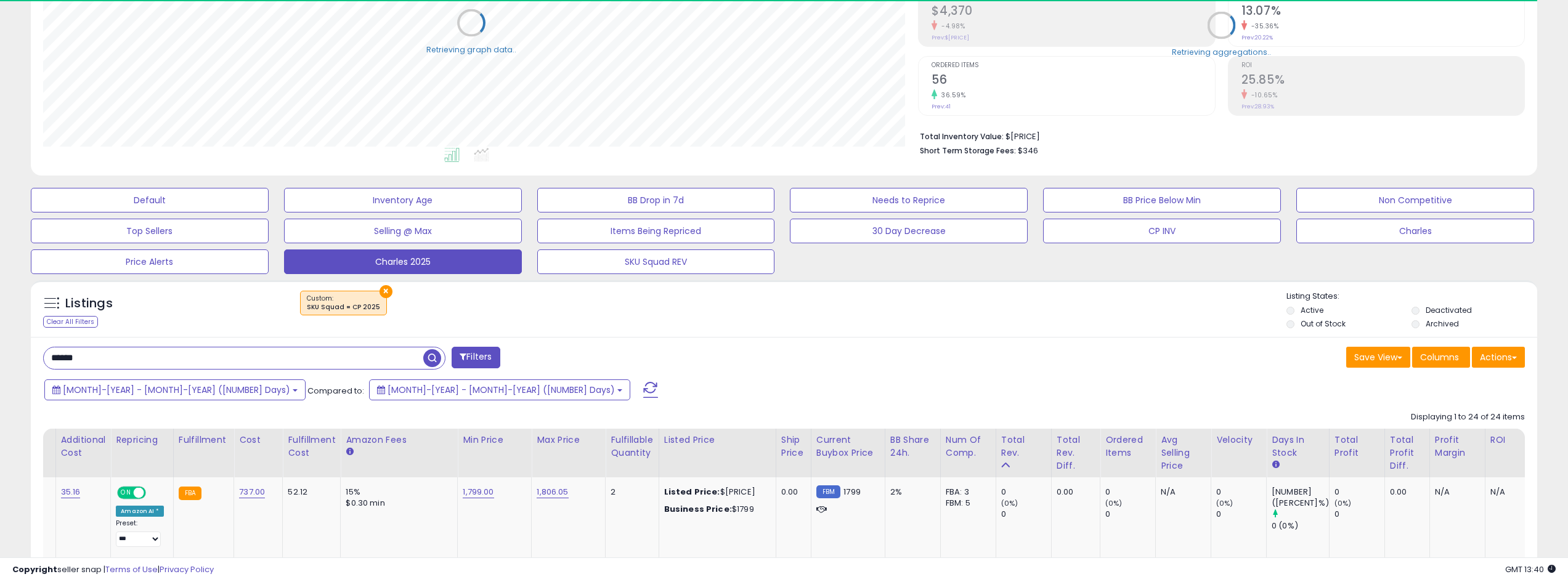 scroll, scrollTop: 253, scrollLeft: 875, axis: both 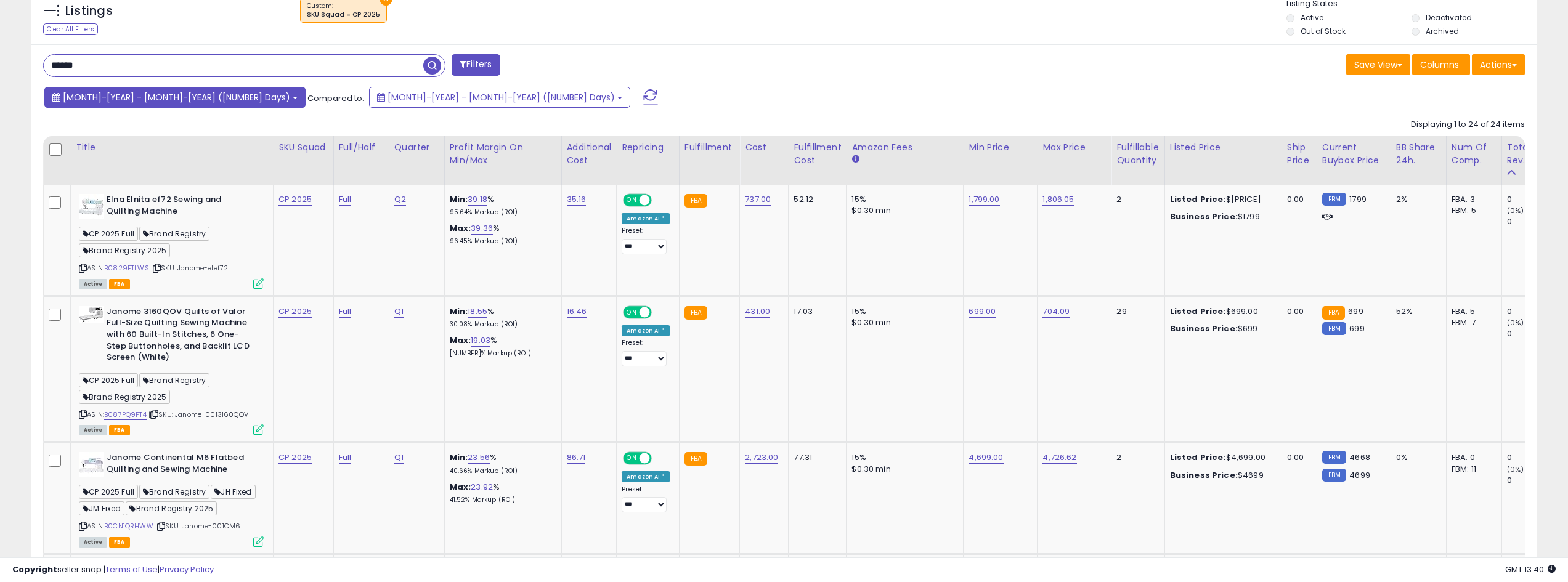 click on "[MONTH]-[YEAR] - [MONTH]-[YEAR] ([NUMBER] Days)" at bounding box center (176, 97) 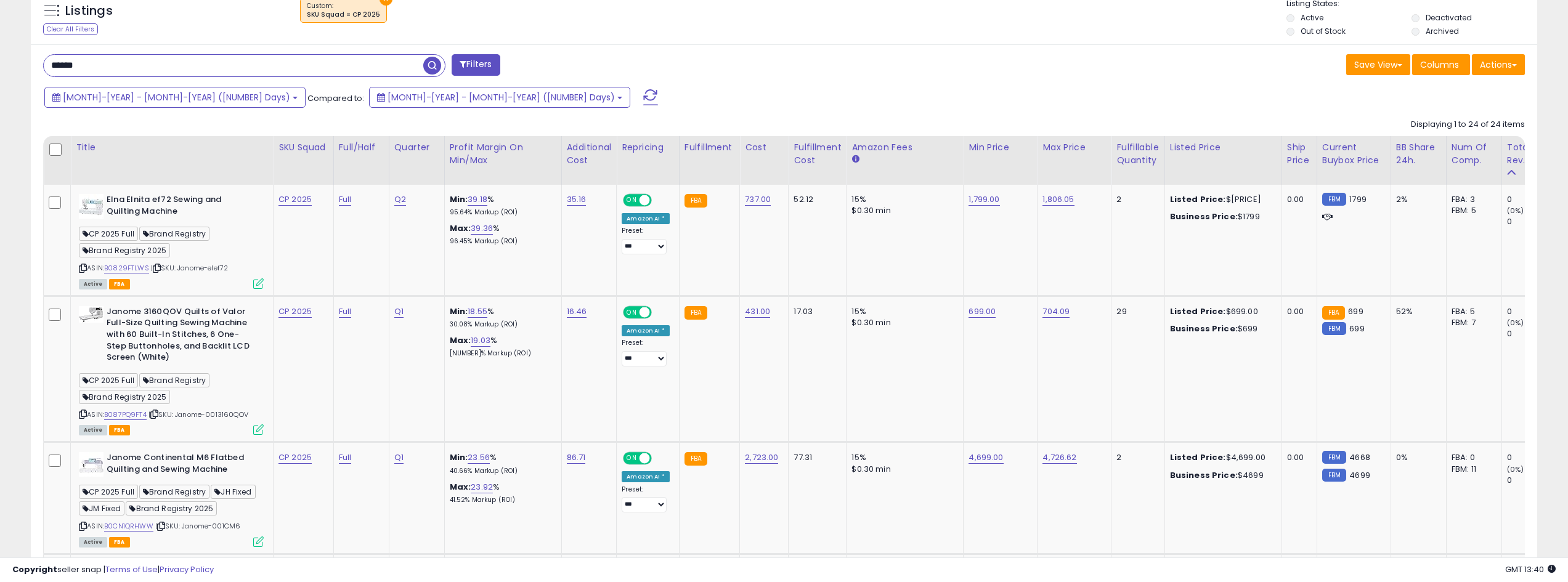 click on "******" at bounding box center (234, 65) 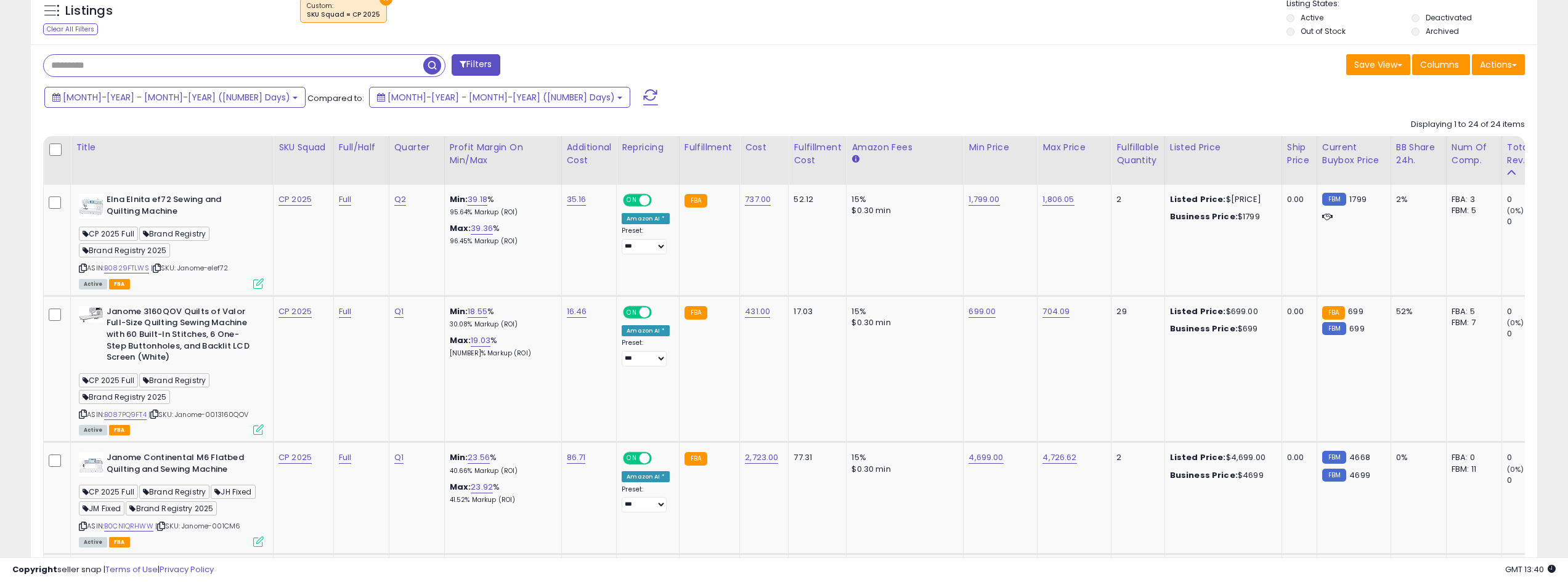 type 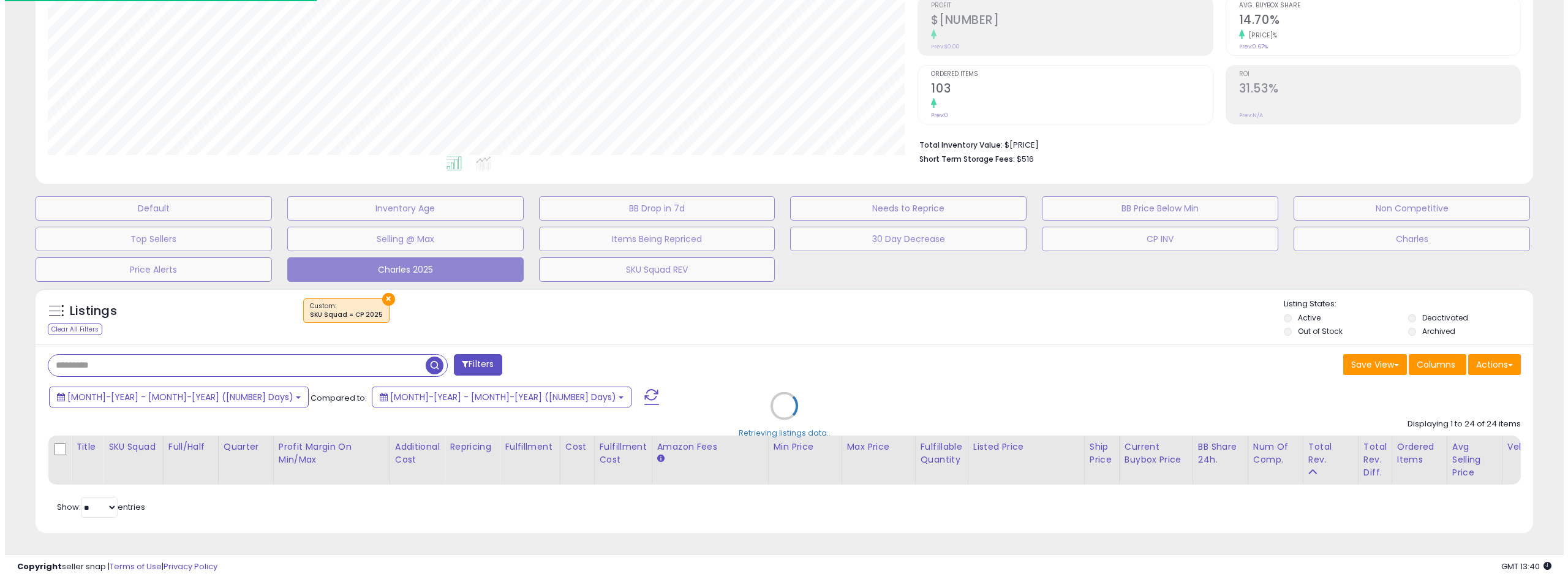 scroll, scrollTop: 199, scrollLeft: 0, axis: vertical 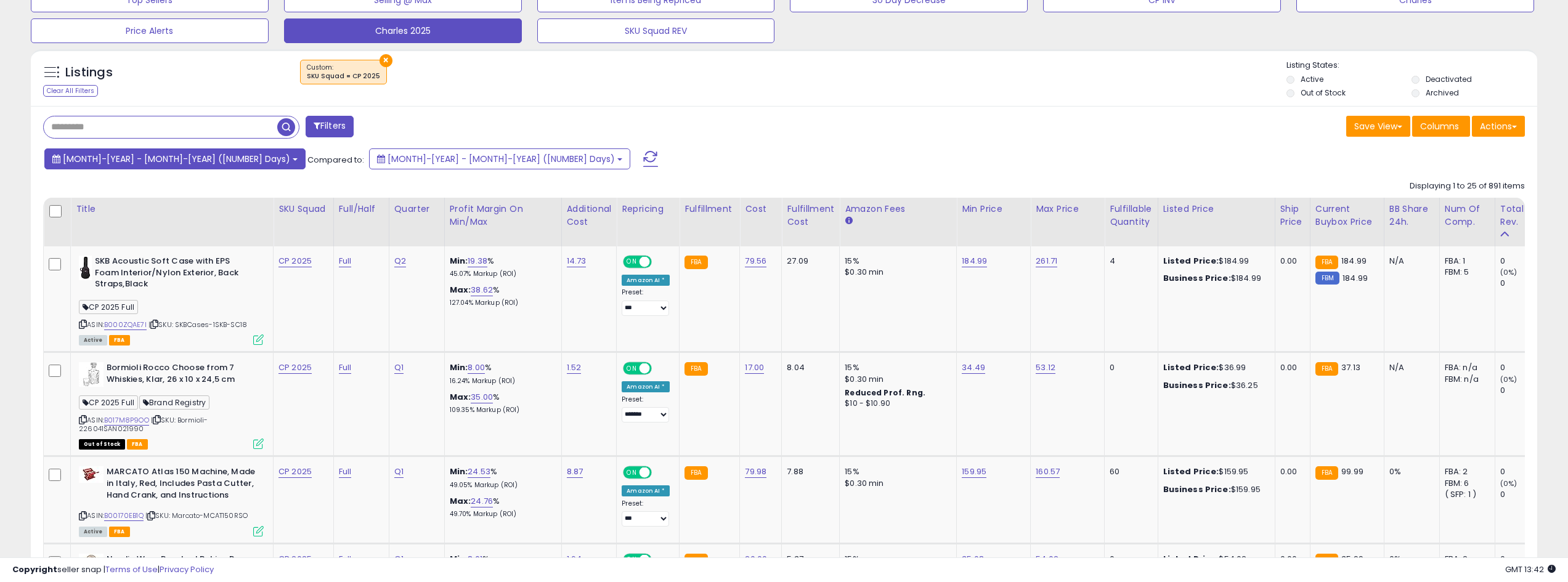 click on "[MONTH]-[YEAR] - [MONTH]-[YEAR] ([NUMBER] Days)" at bounding box center [175, 159] 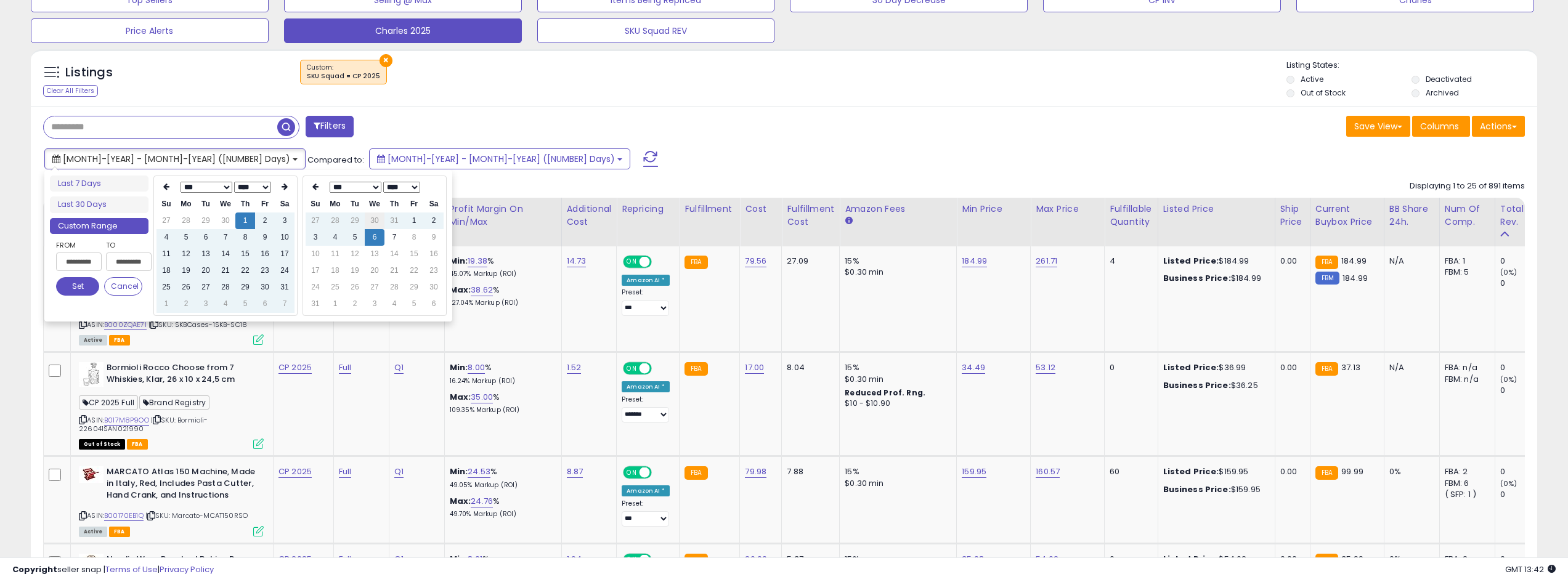 type on "**********" 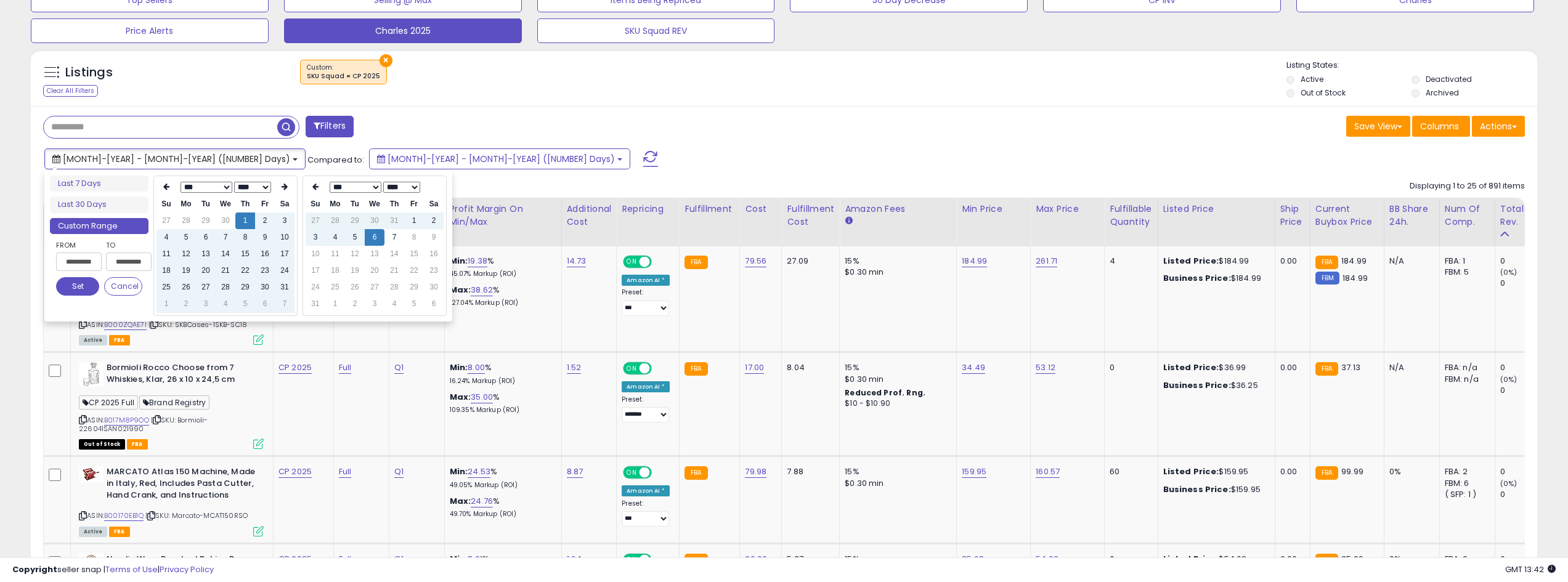 type on "**********" 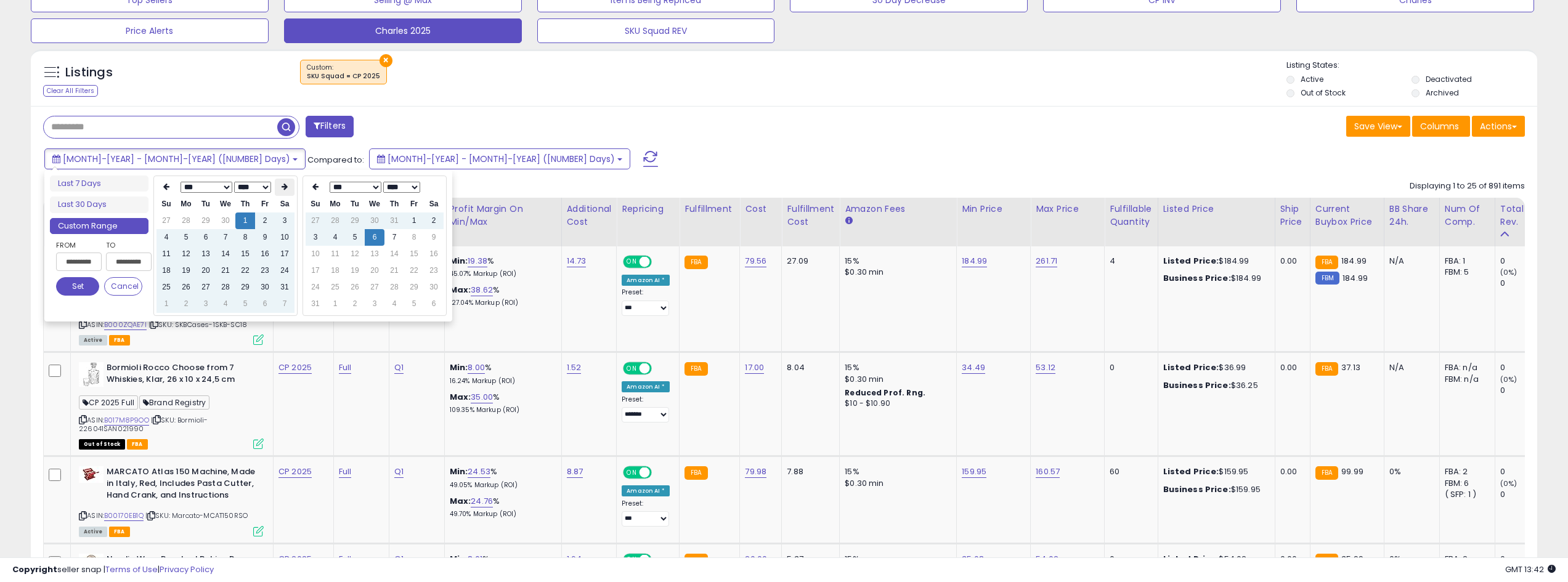 click at bounding box center (285, 187) 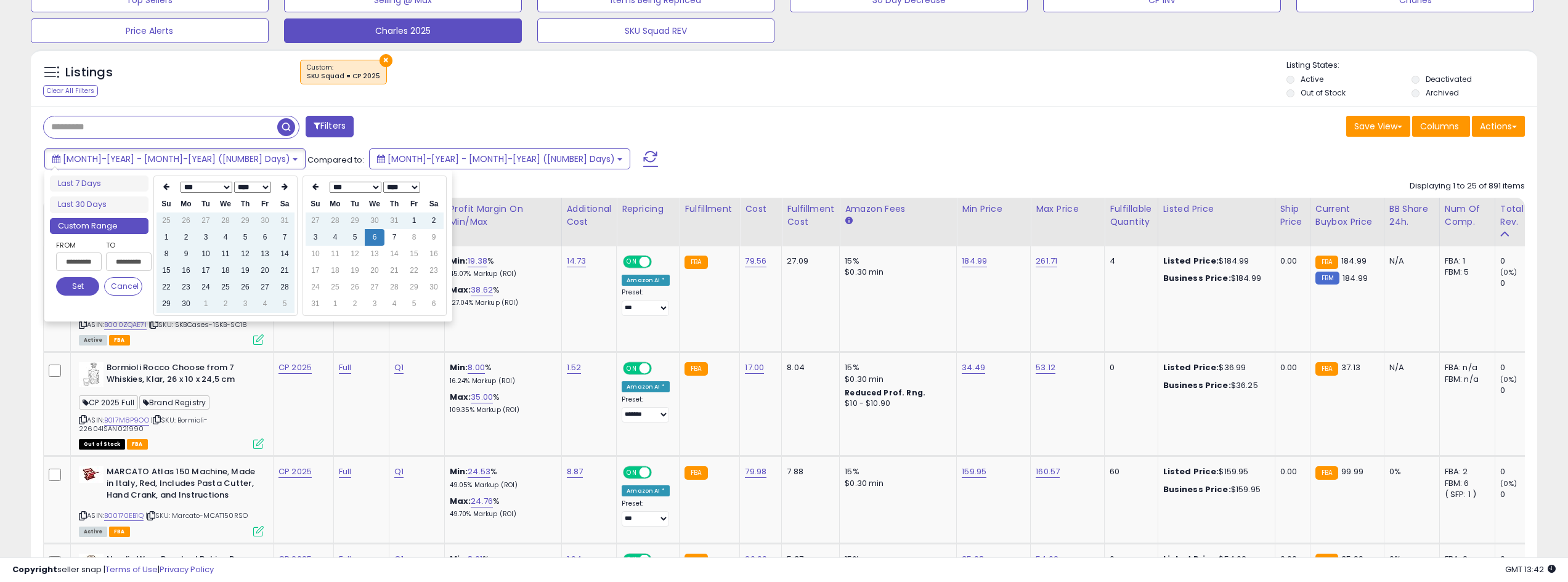 click at bounding box center [285, 187] 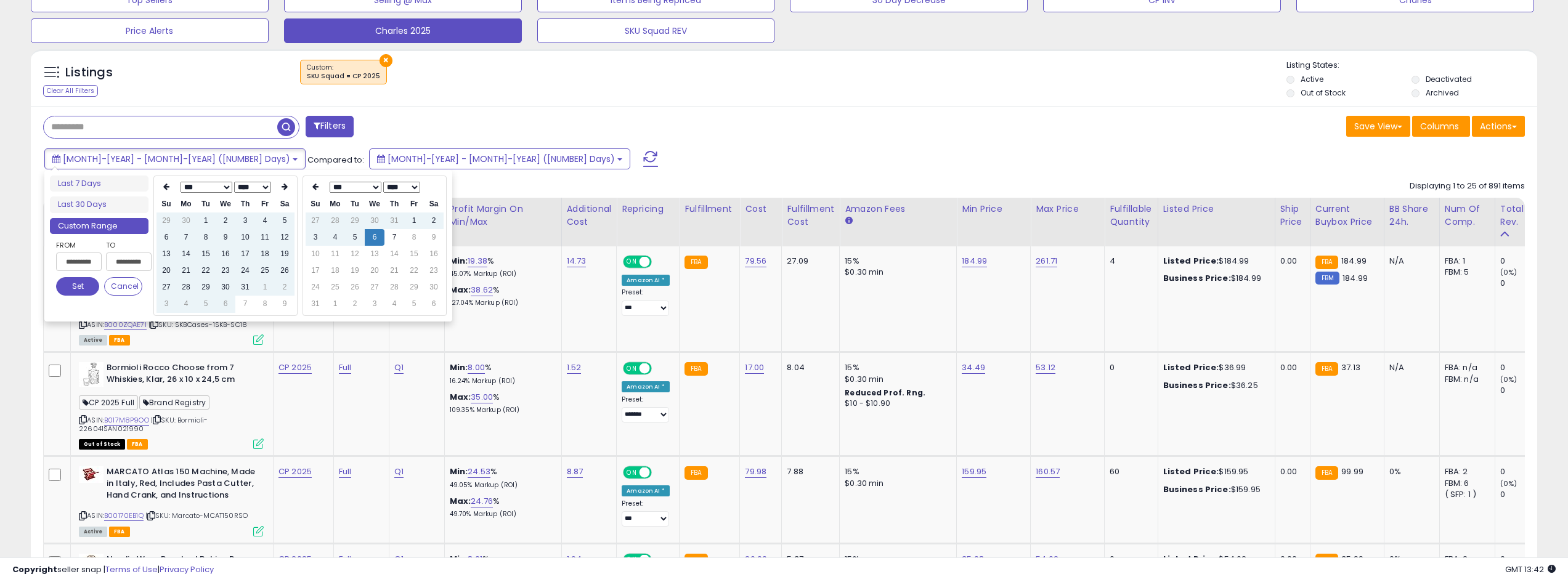 click at bounding box center [285, 187] 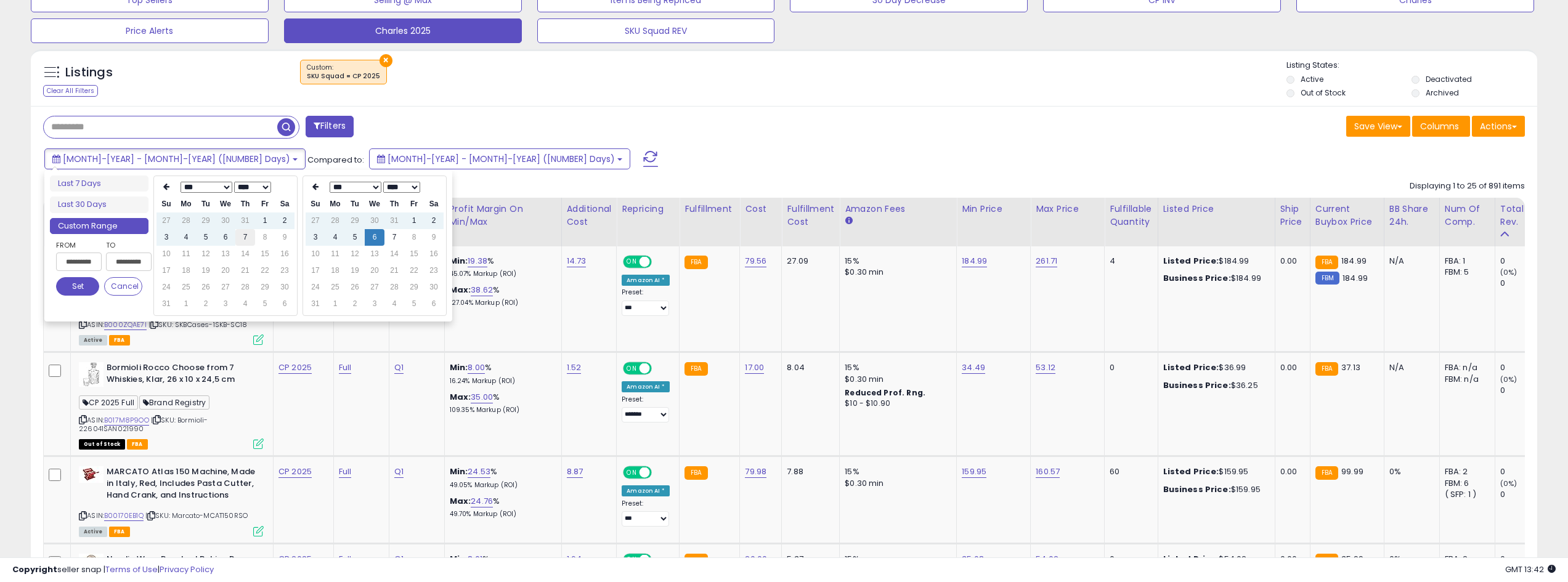 type on "**********" 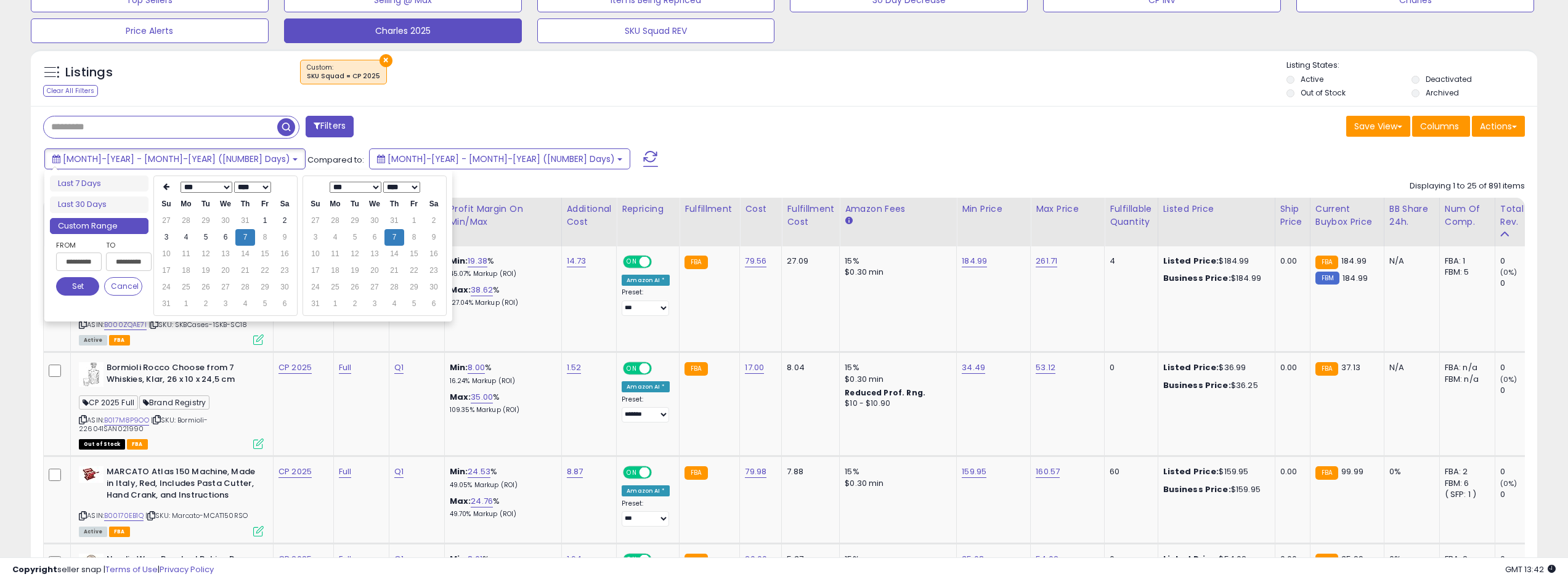 click on "Filters" at bounding box center [409, 128] 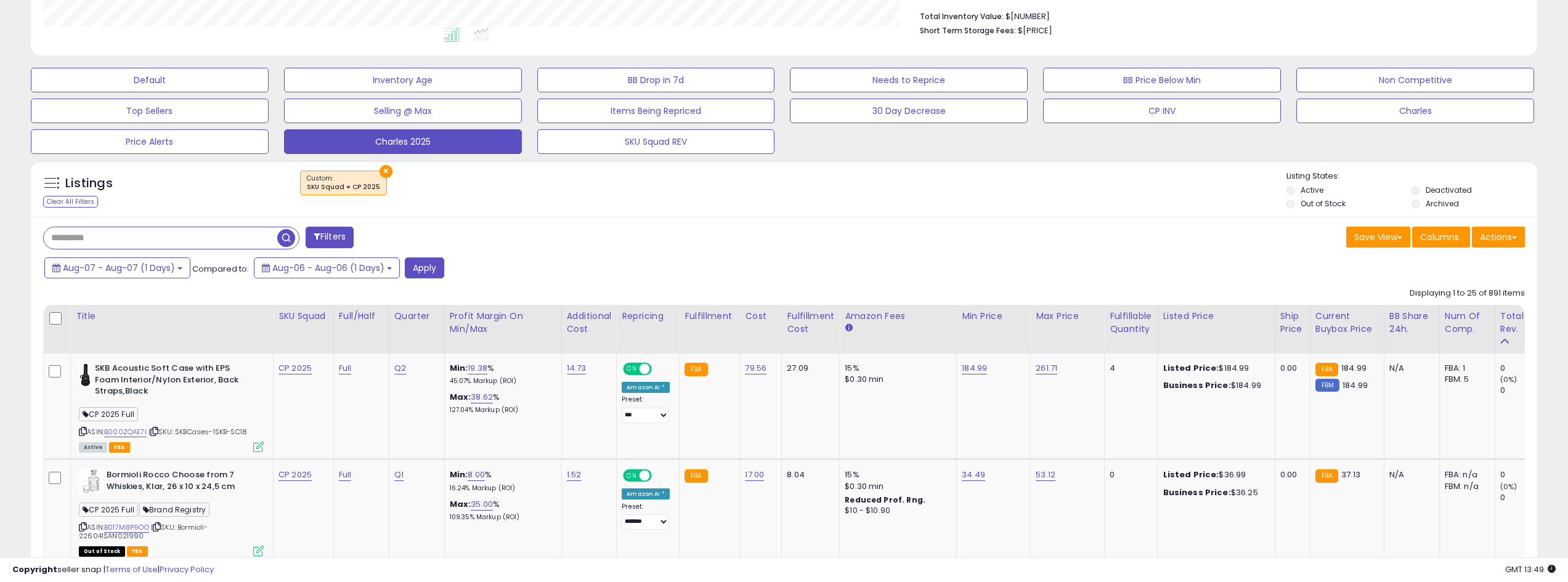 scroll, scrollTop: 431, scrollLeft: 0, axis: vertical 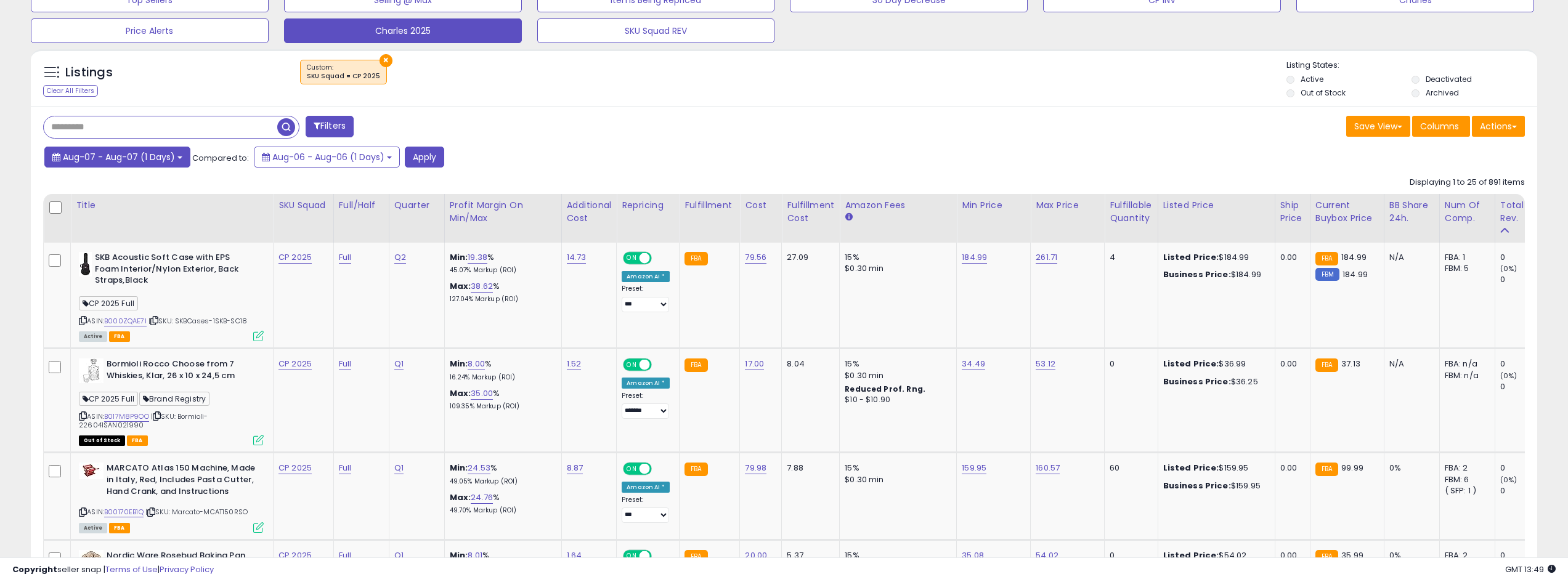 click on "Aug-07 - Aug-07 (1 Days)" at bounding box center [119, 157] 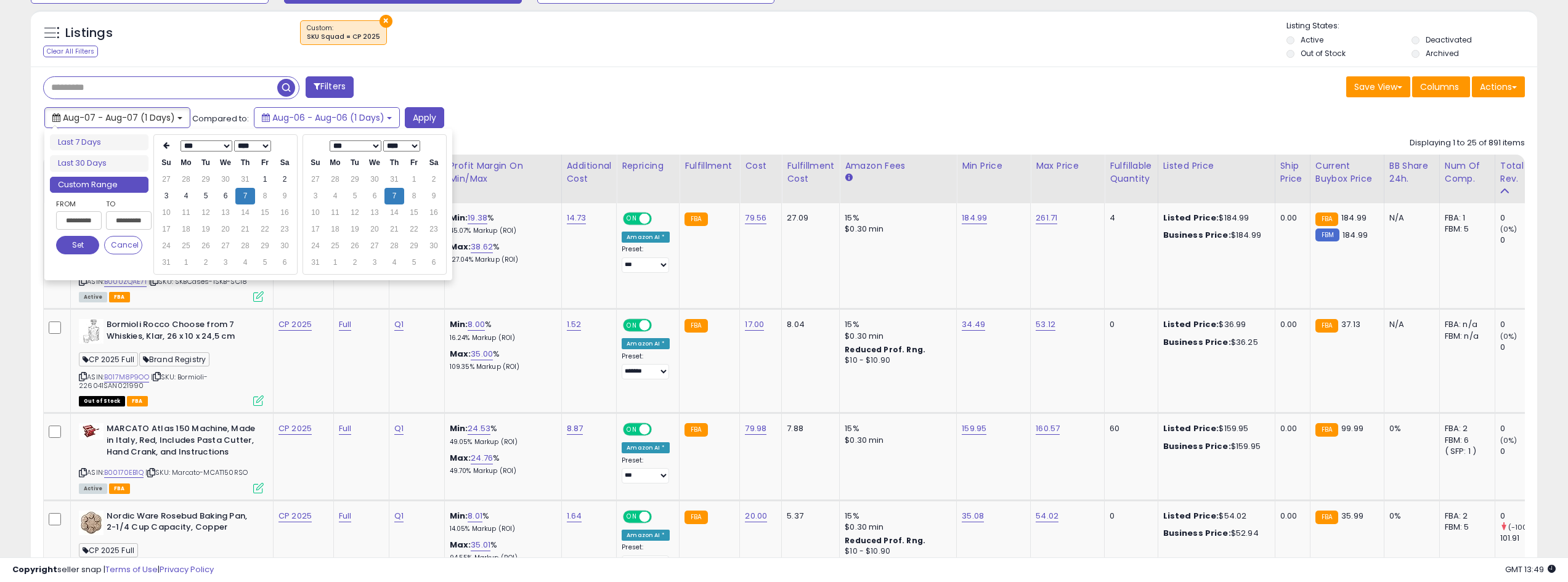 scroll, scrollTop: 493, scrollLeft: 0, axis: vertical 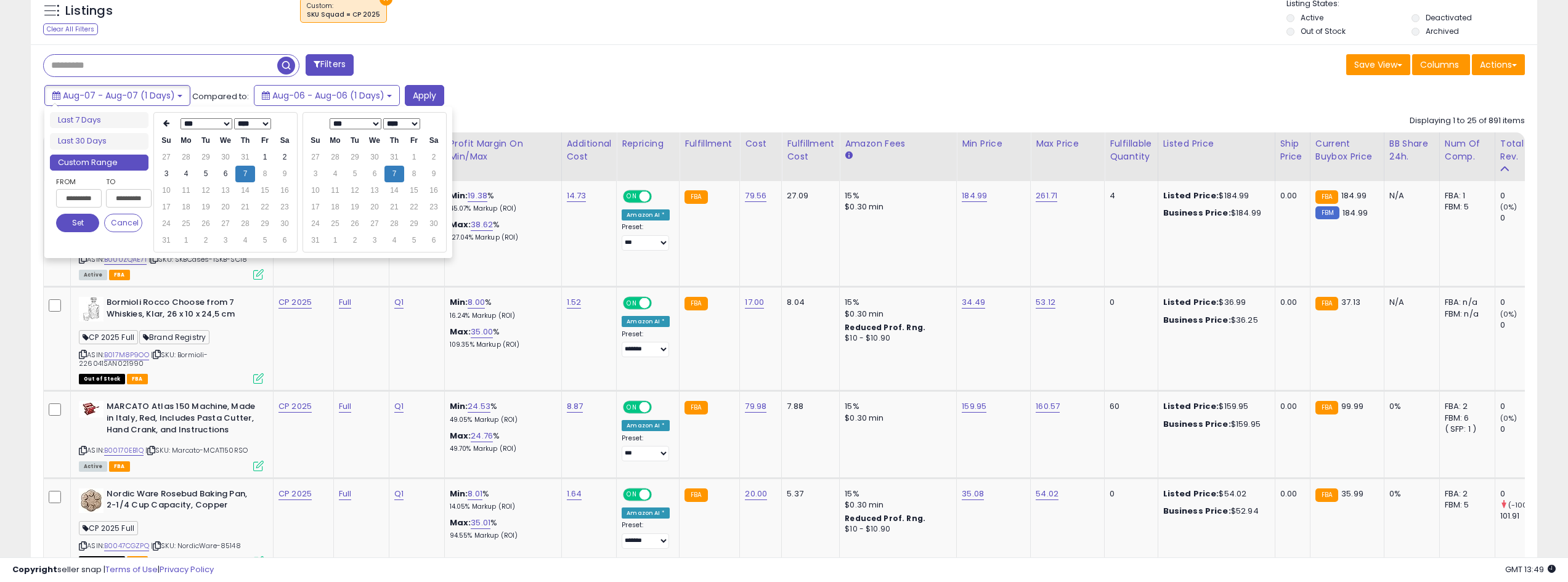 click on "Filters" at bounding box center [409, 67] 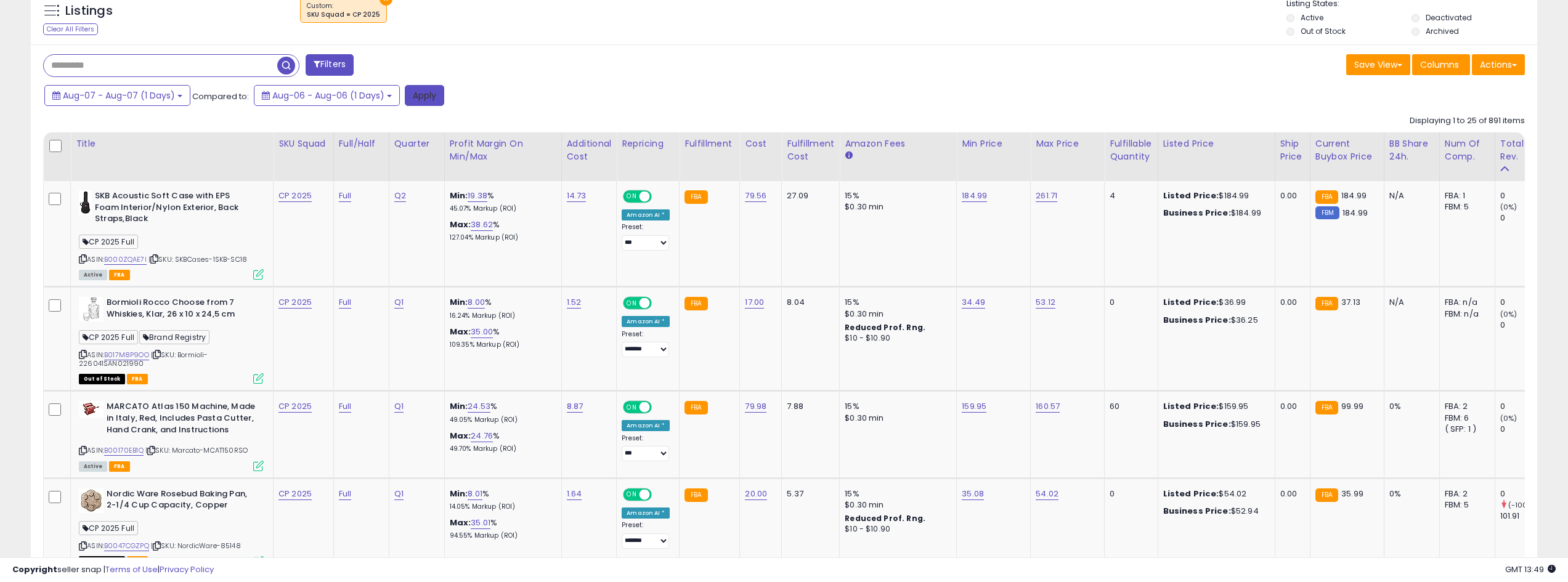 click on "Apply" at bounding box center (424, 95) 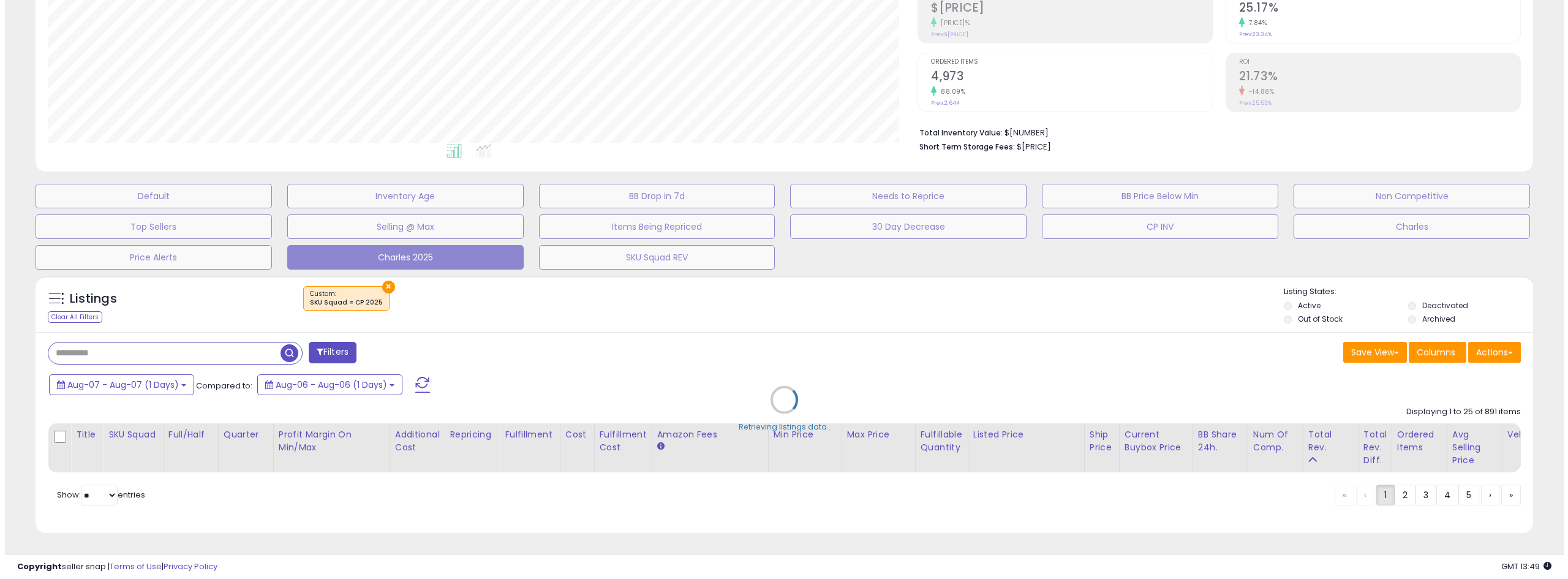 scroll, scrollTop: 211, scrollLeft: 0, axis: vertical 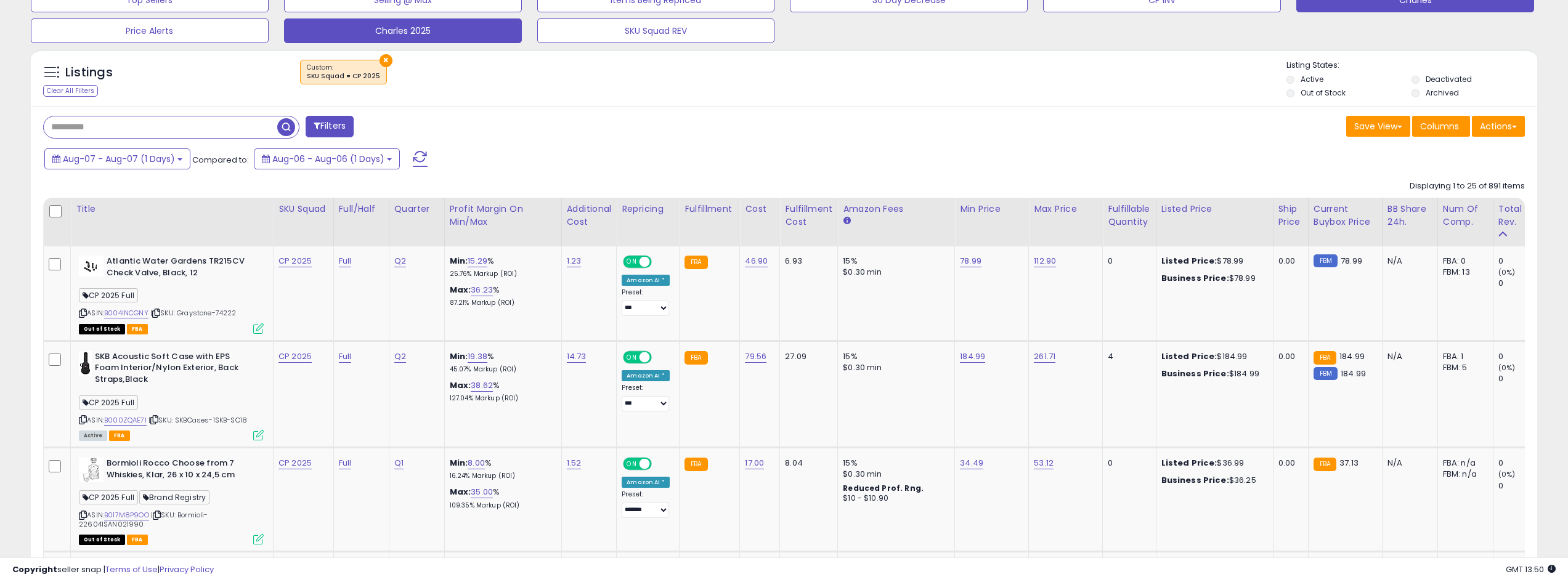 click on "Total Rev." at bounding box center (1521, 216) 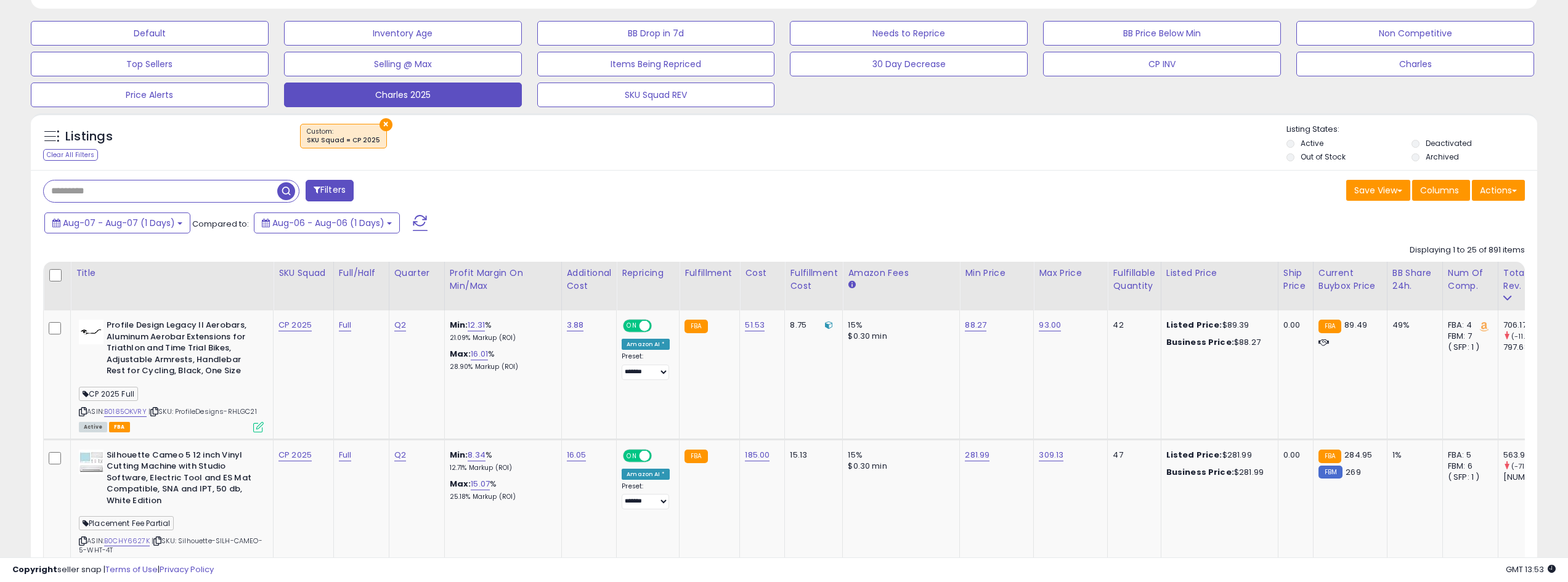 scroll, scrollTop: 370, scrollLeft: 0, axis: vertical 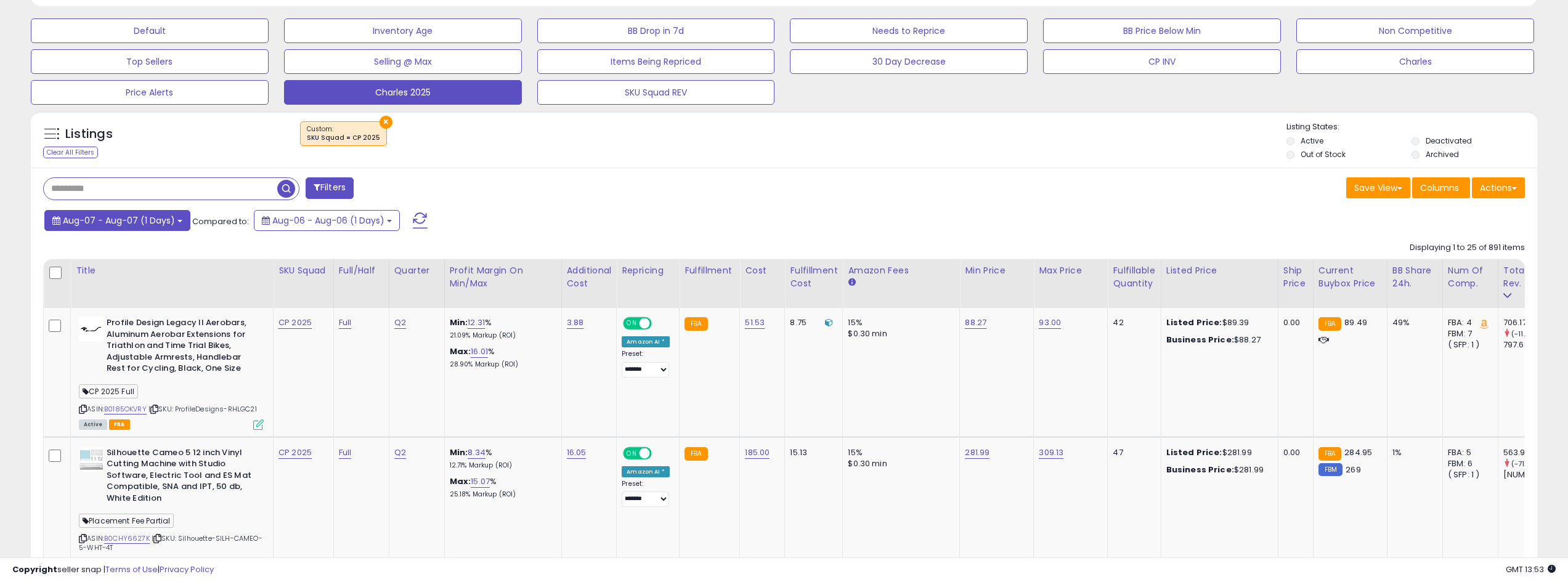 click on "Aug-07 - Aug-07 (1 Days)" at bounding box center (117, 220) 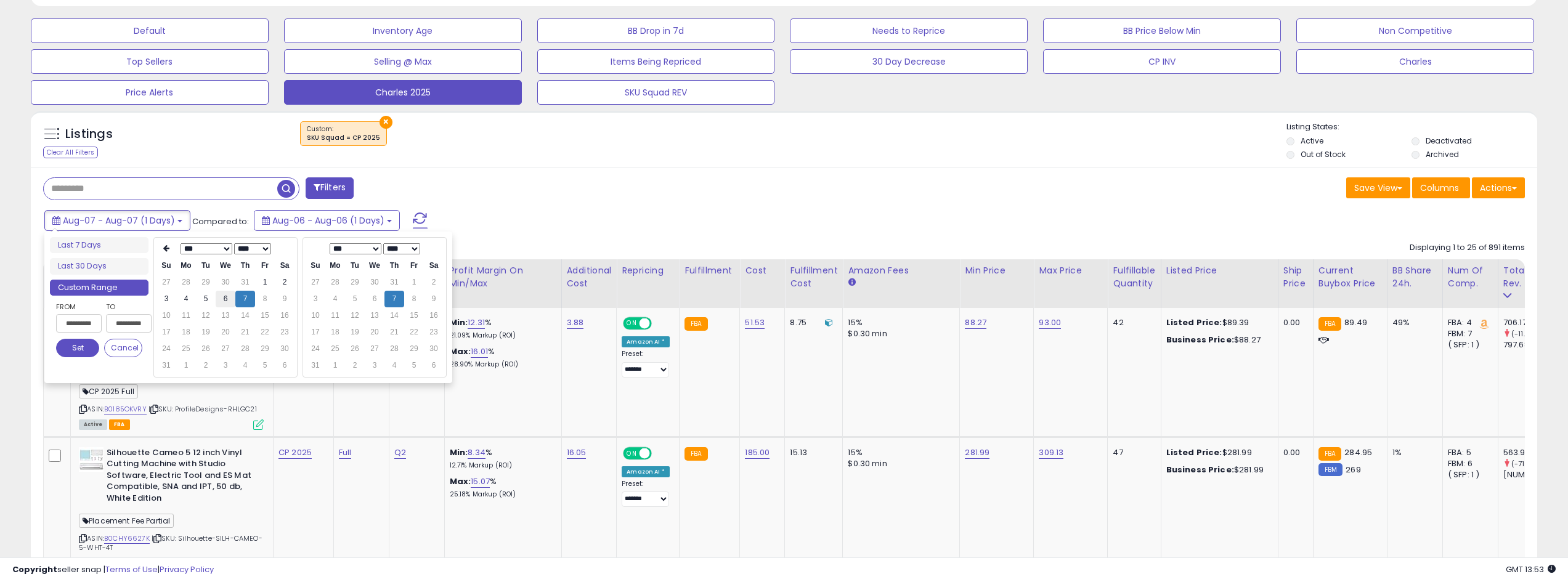 click on "6" at bounding box center (225, 299) 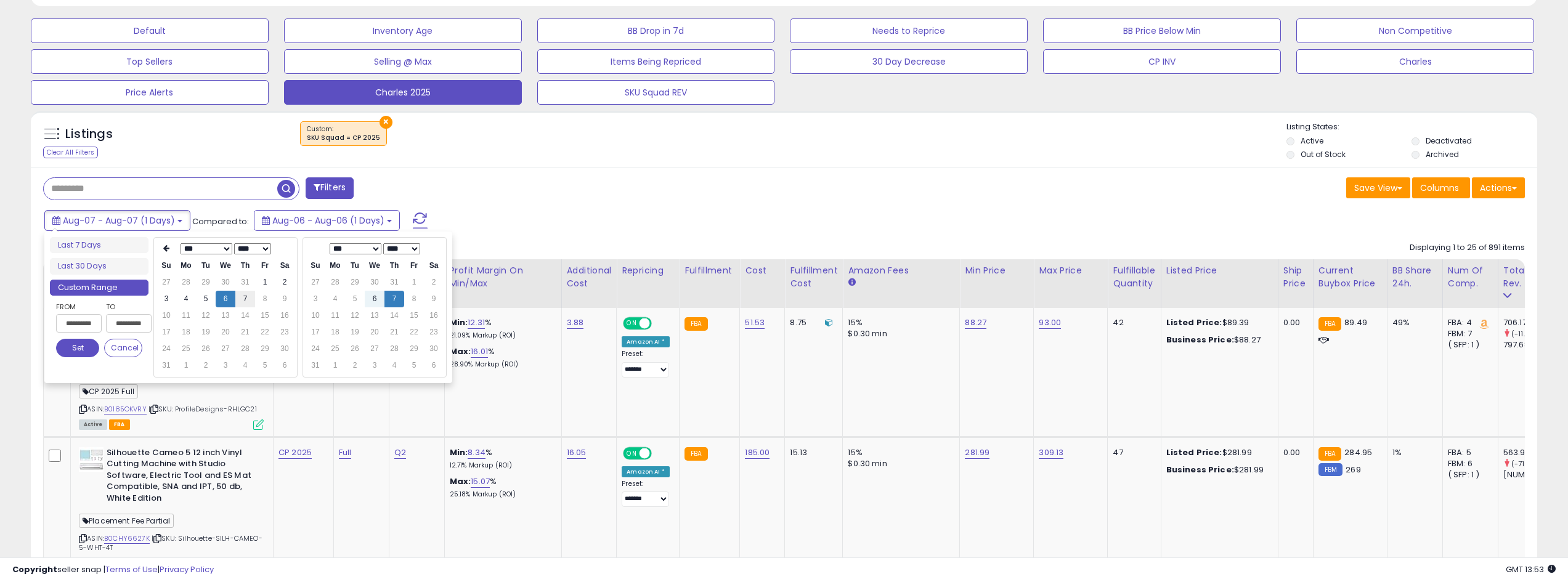 click on "7" at bounding box center [245, 299] 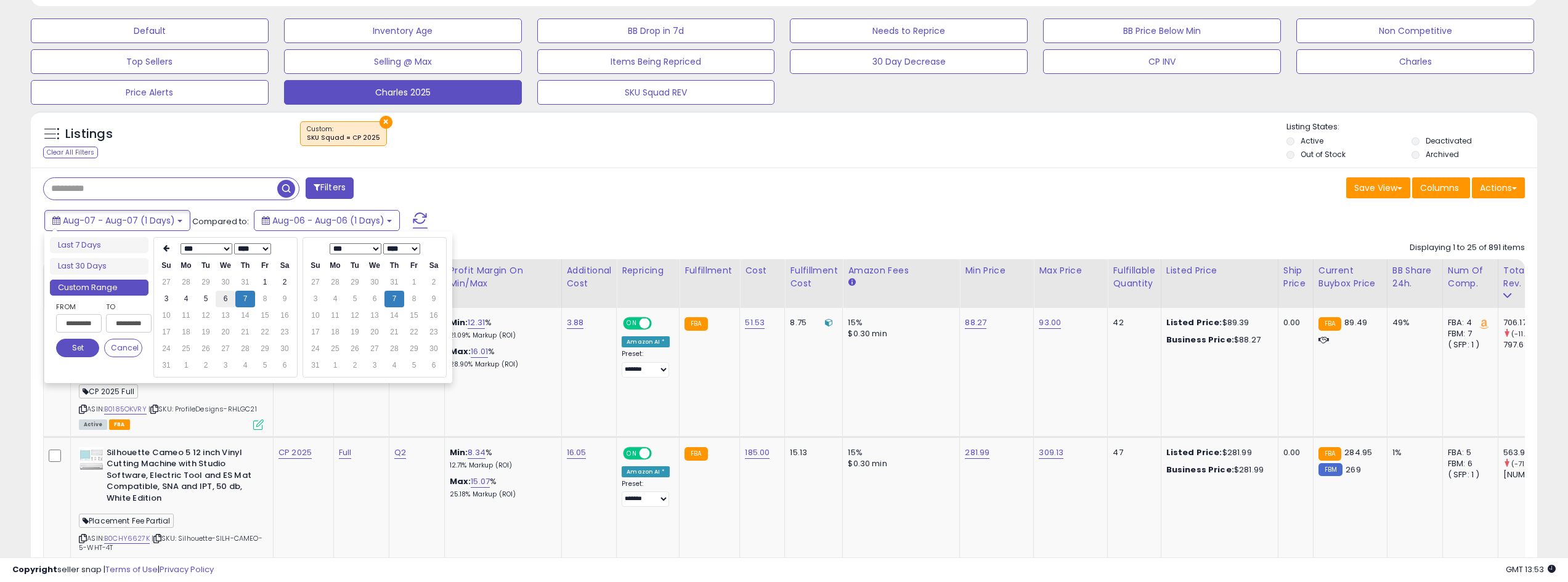 click on "6" at bounding box center [225, 299] 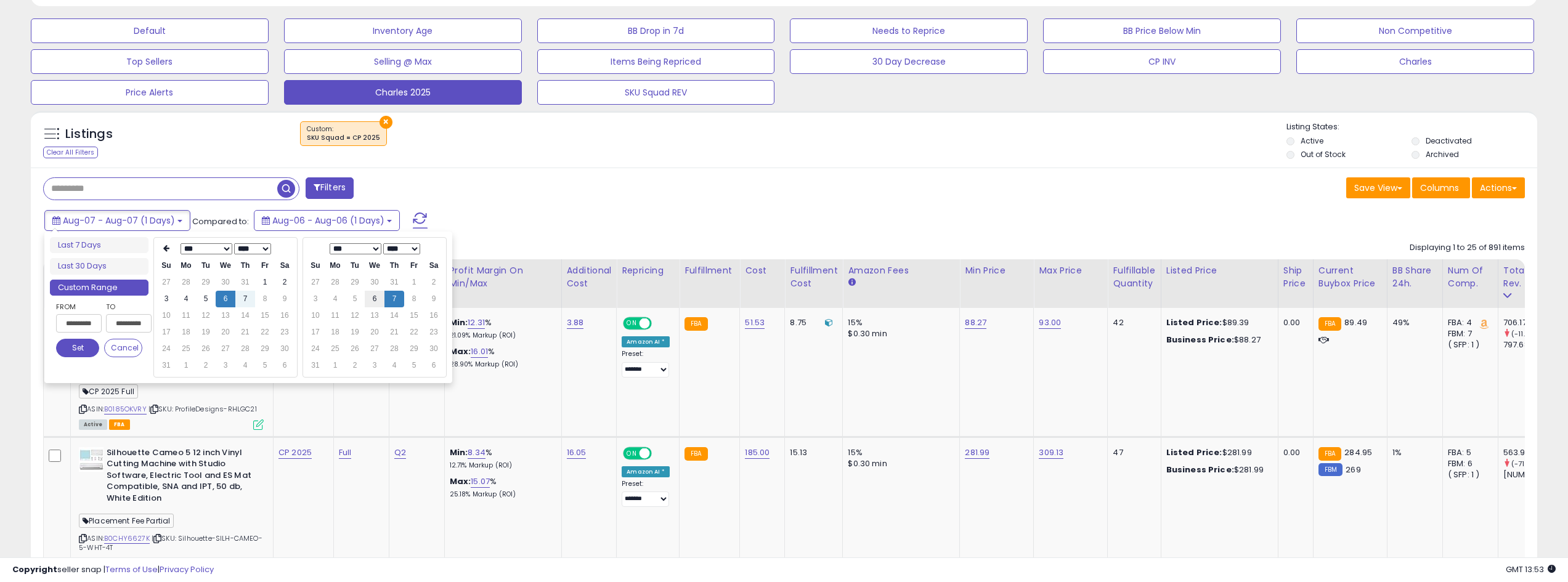 type on "**********" 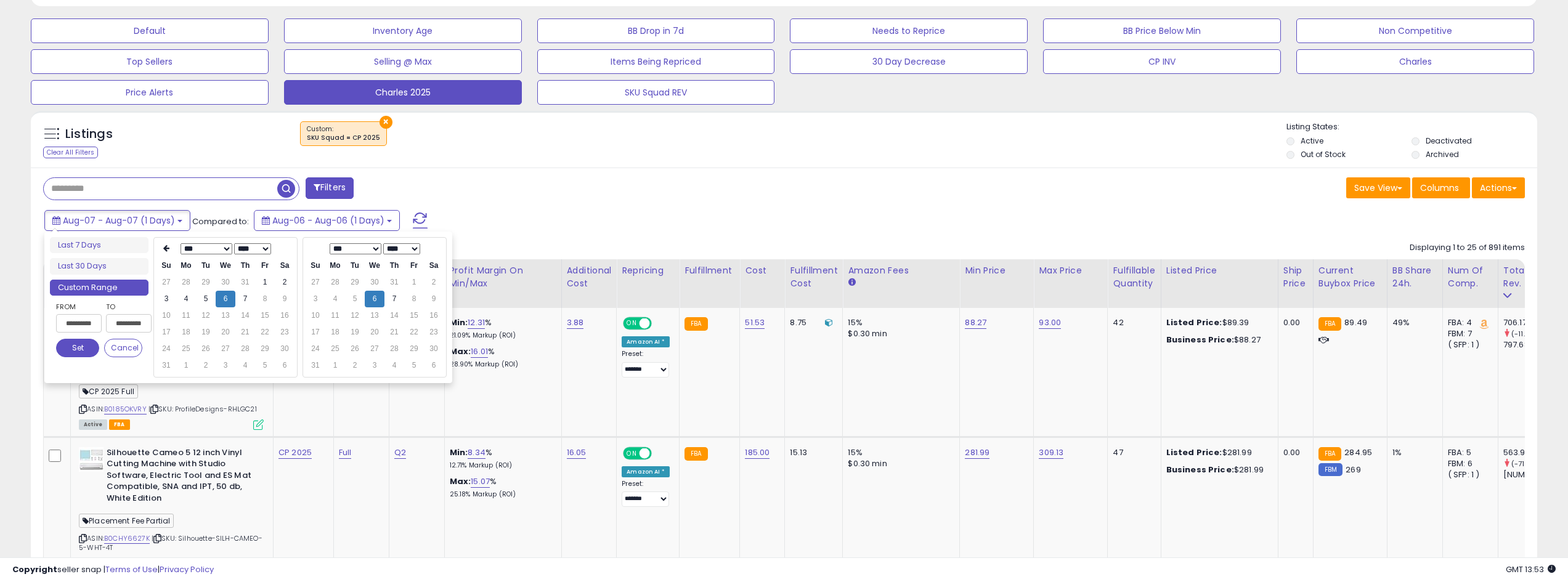 click on "Set" at bounding box center [78, 348] 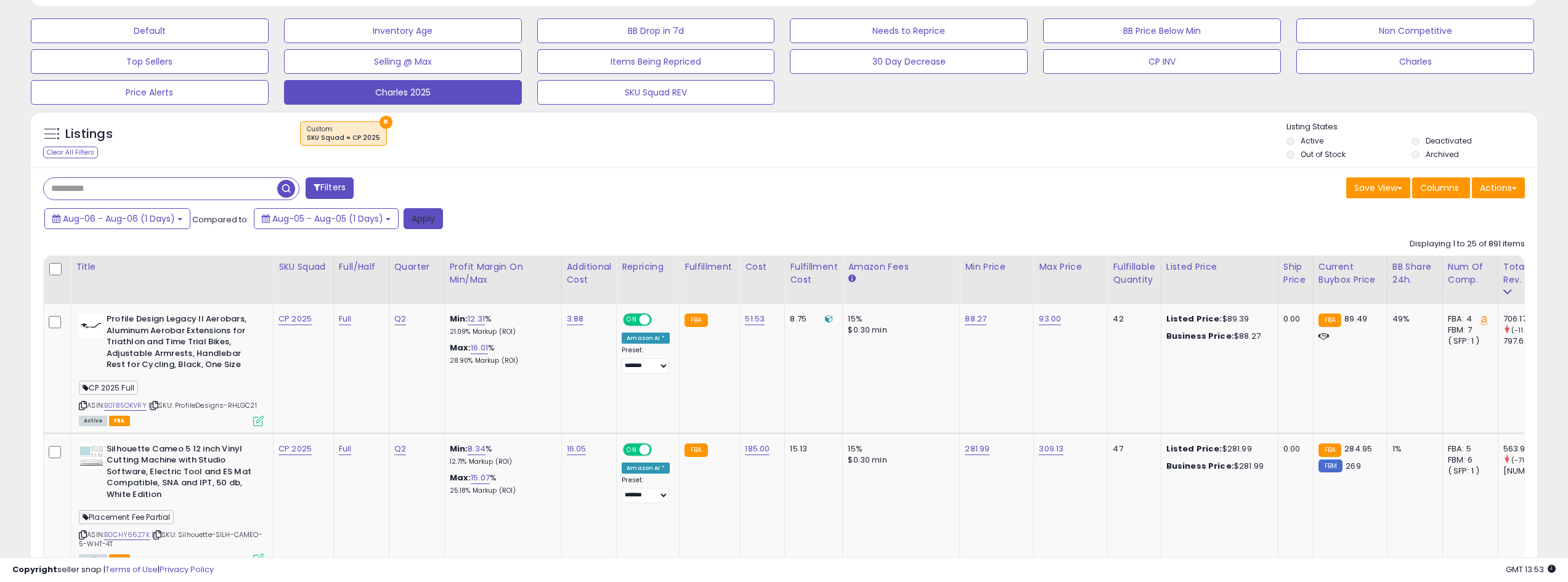 click on "Apply" at bounding box center (423, 219) 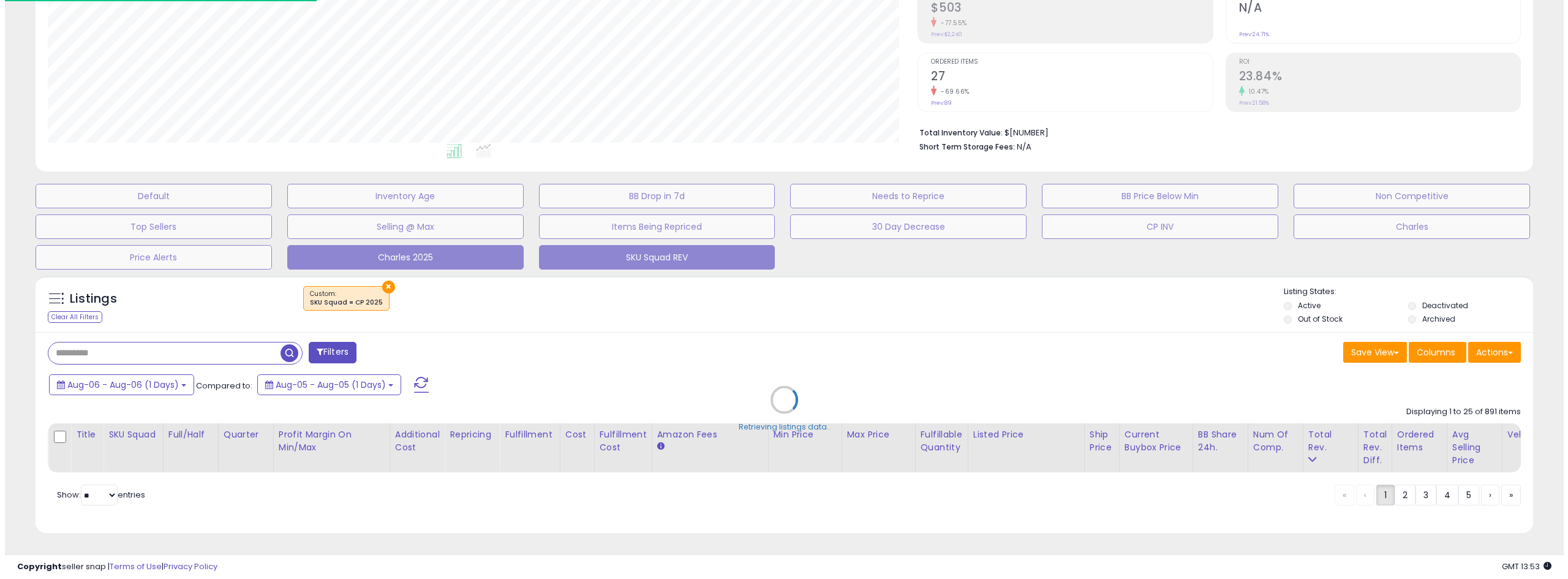 scroll, scrollTop: 211, scrollLeft: 0, axis: vertical 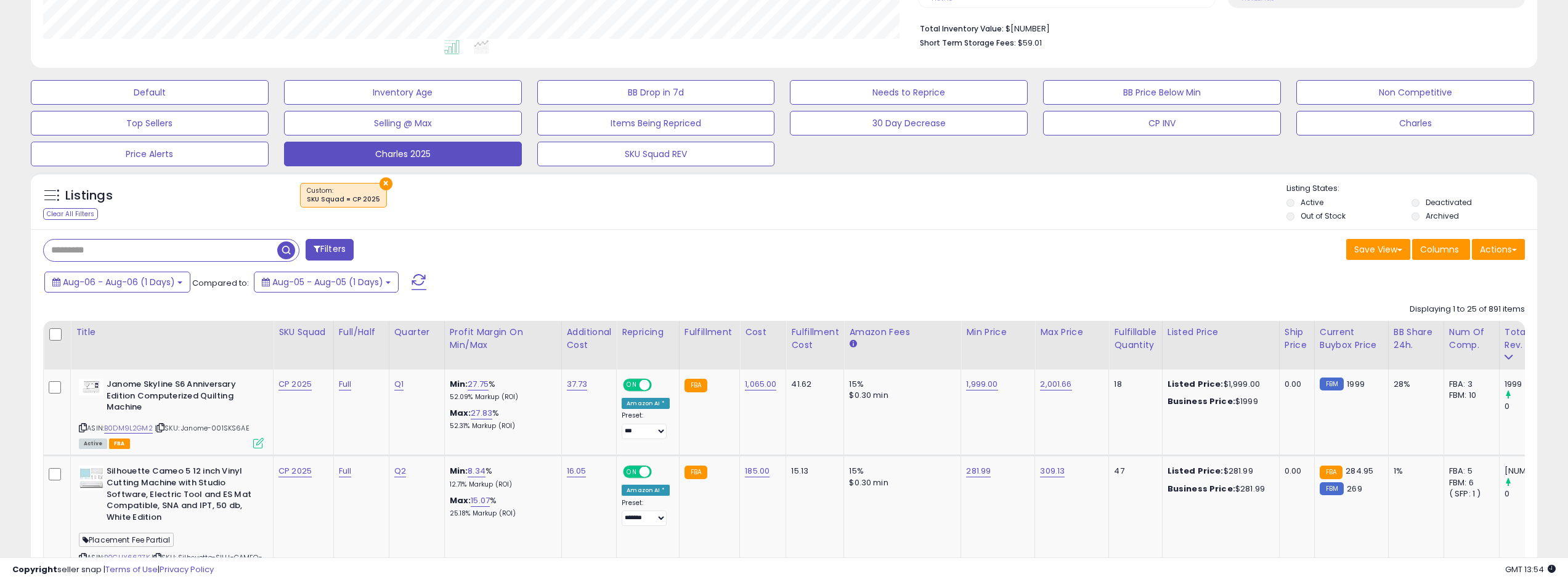click on "Filters" at bounding box center [330, 249] 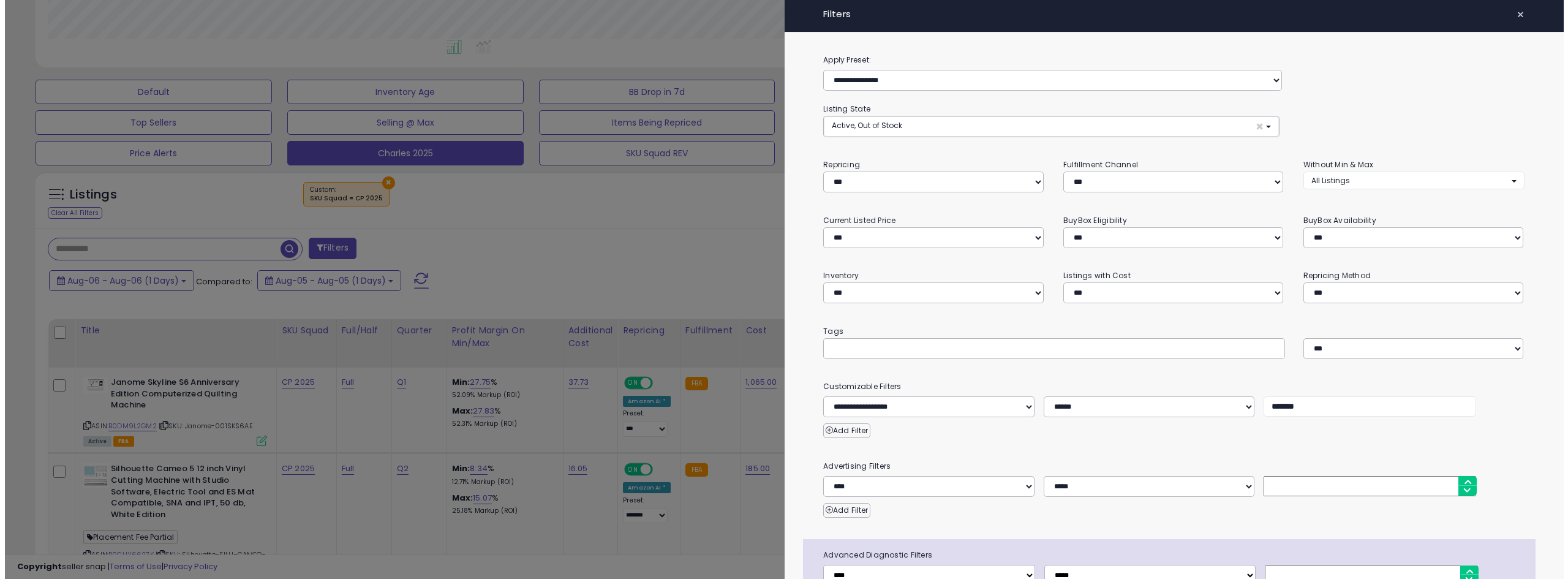 scroll, scrollTop: 612447, scrollLeft: 611625, axis: both 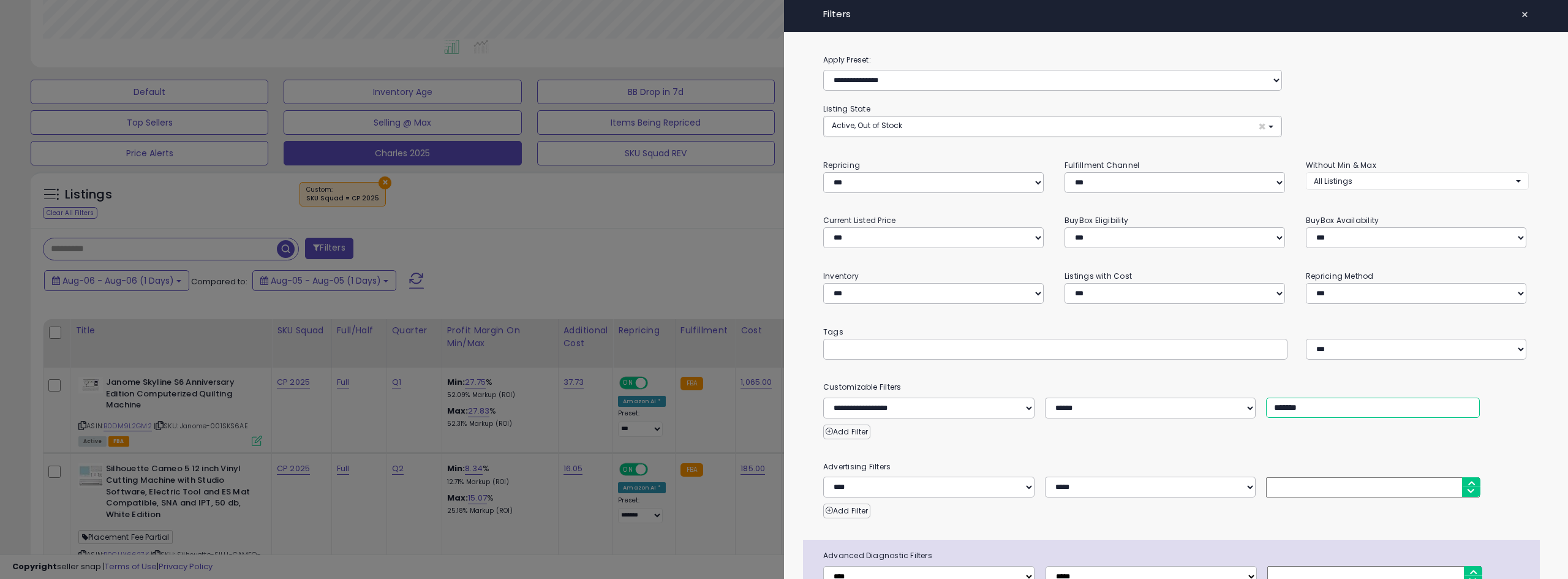 drag, startPoint x: 1280, startPoint y: 405, endPoint x: 1188, endPoint y: 393, distance: 92.77931 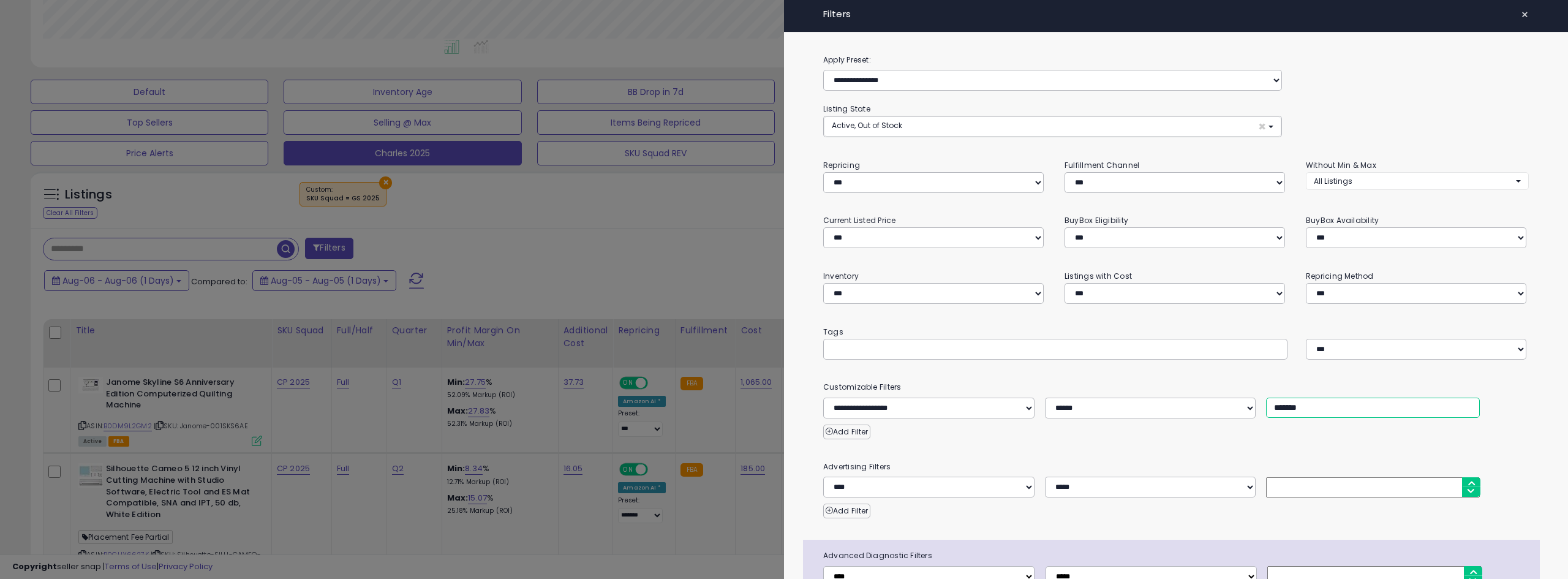 type on "*******" 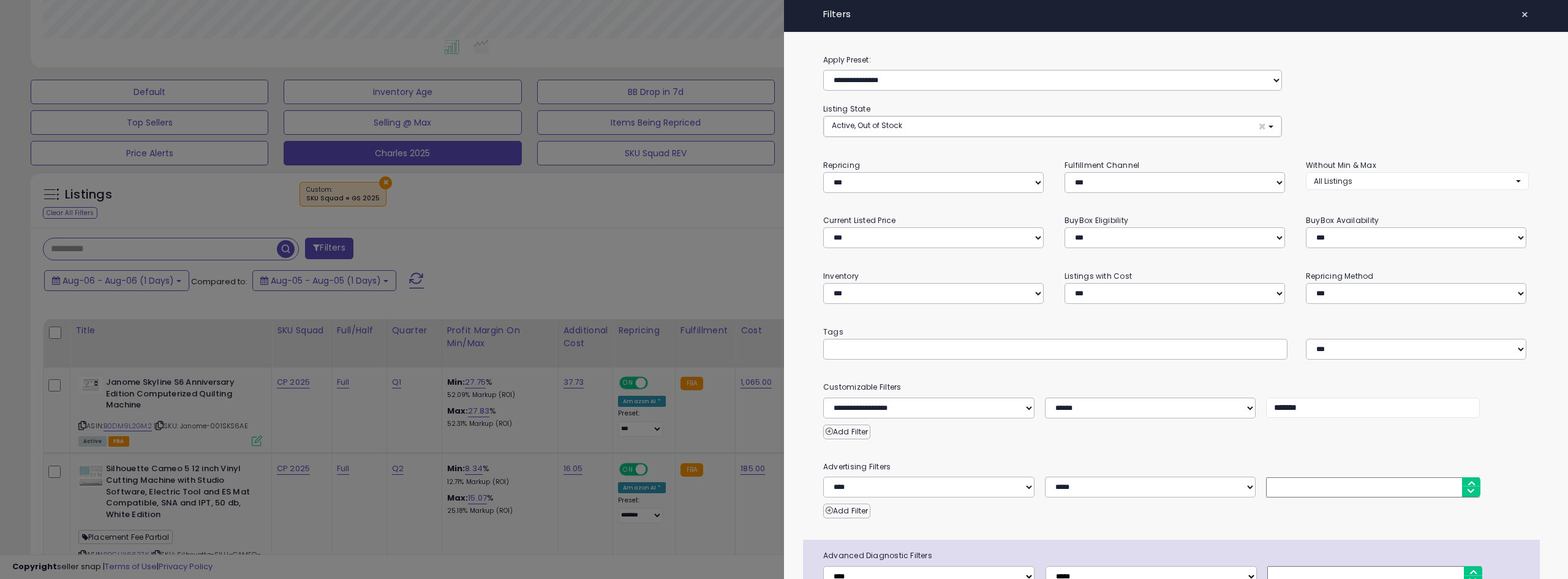 click at bounding box center [784, 289] 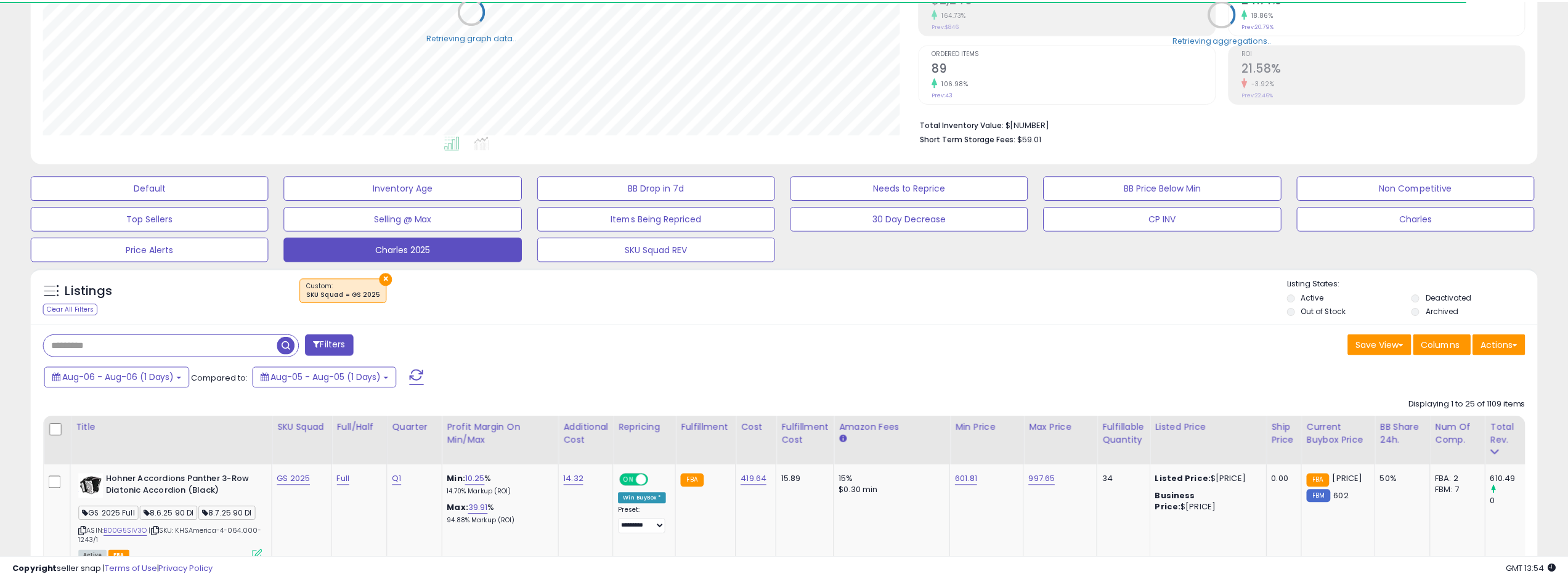scroll, scrollTop: 308, scrollLeft: 0, axis: vertical 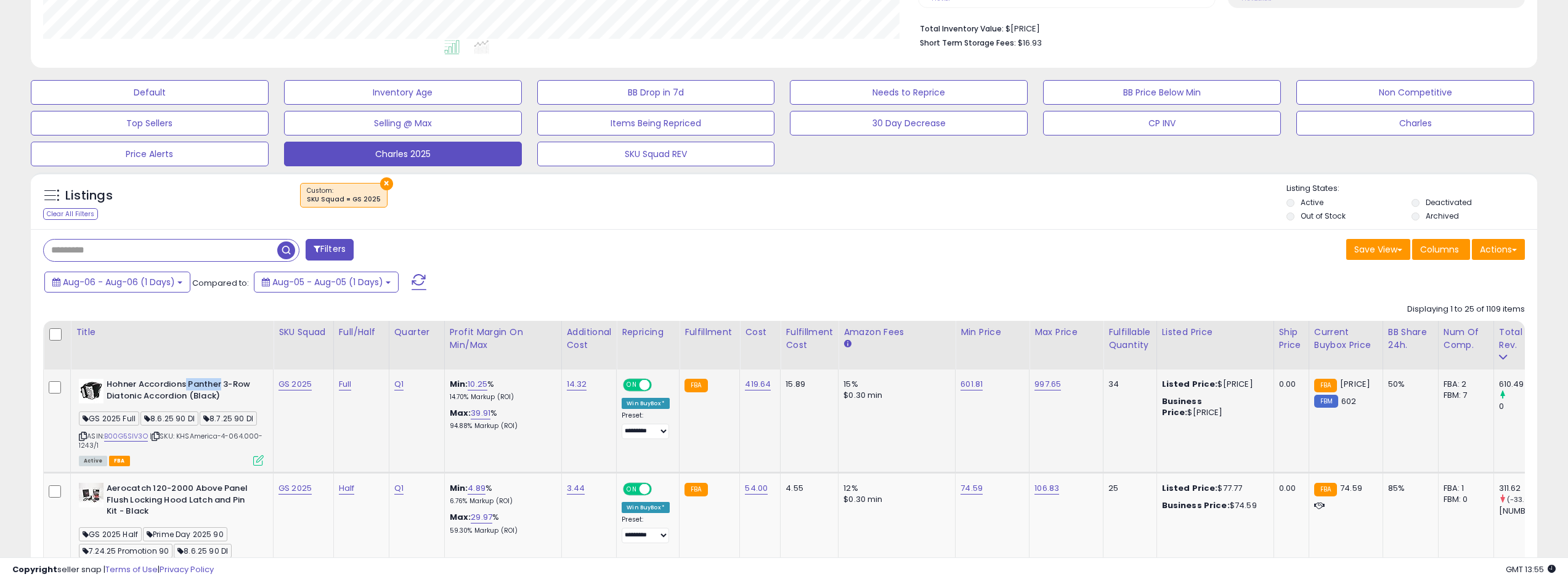 drag, startPoint x: 187, startPoint y: 385, endPoint x: 221, endPoint y: 386, distance: 34.0147 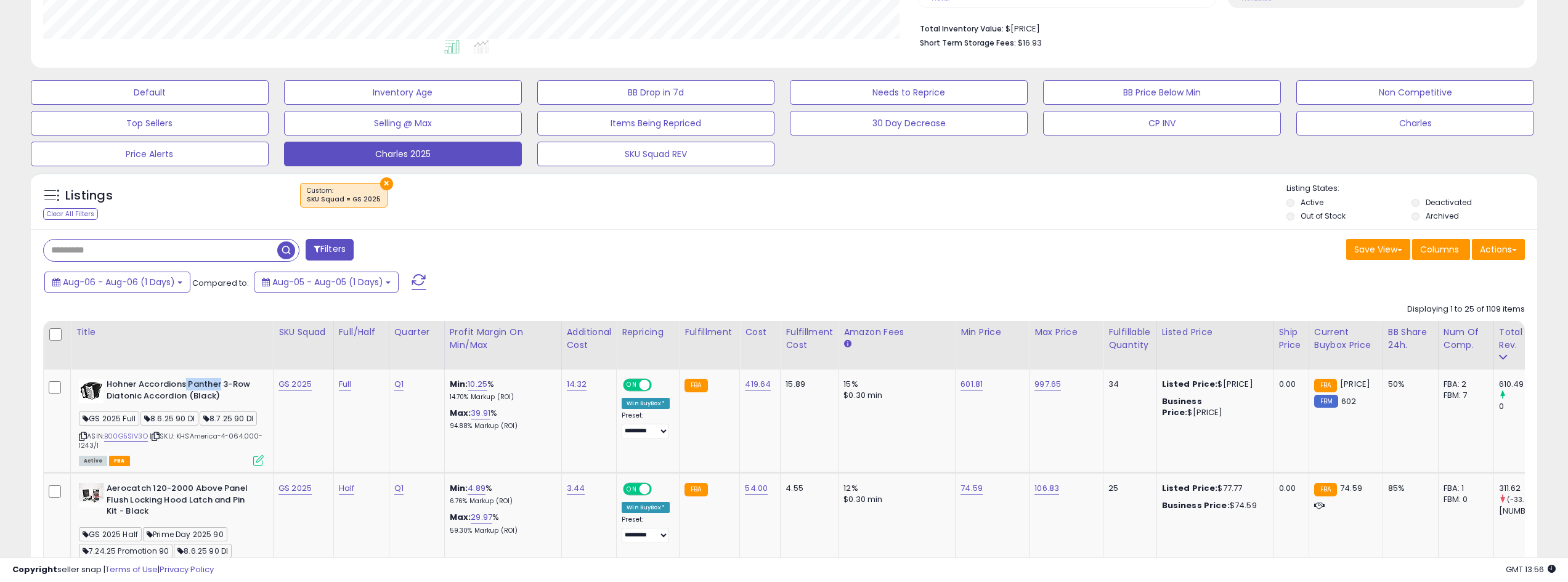 scroll, scrollTop: 0, scrollLeft: 316, axis: horizontal 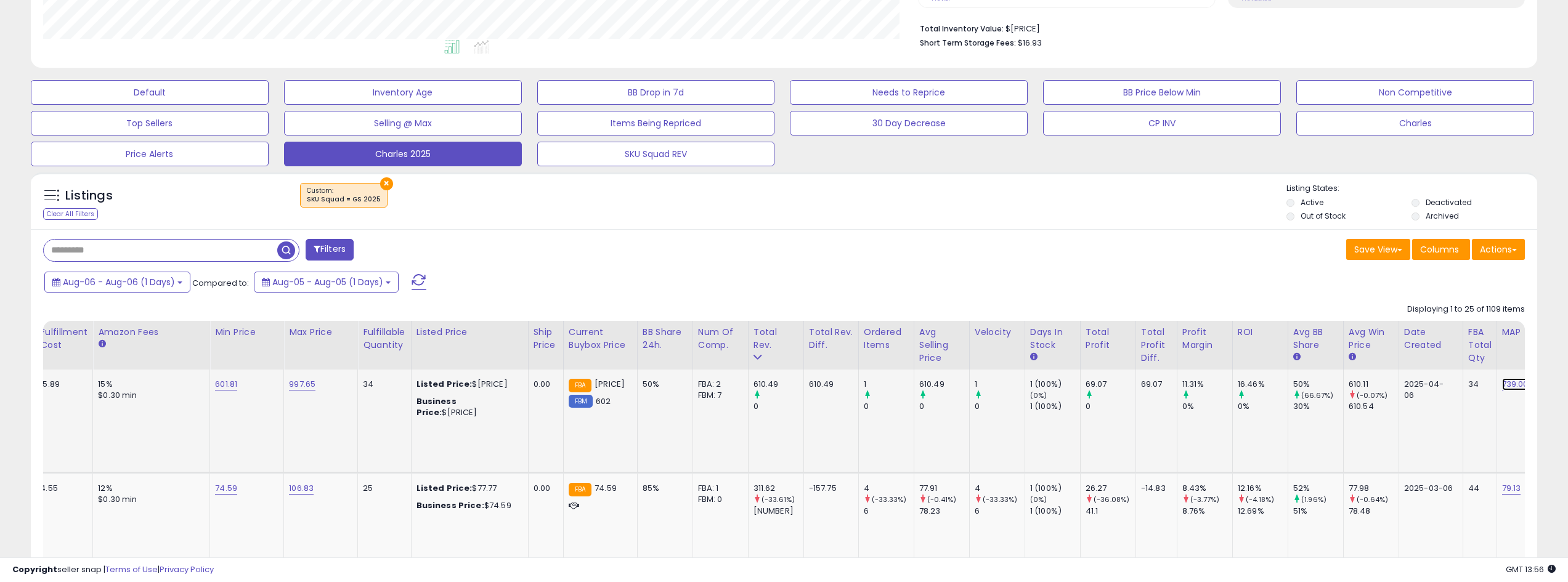 click on "739.00" at bounding box center (1515, 384) 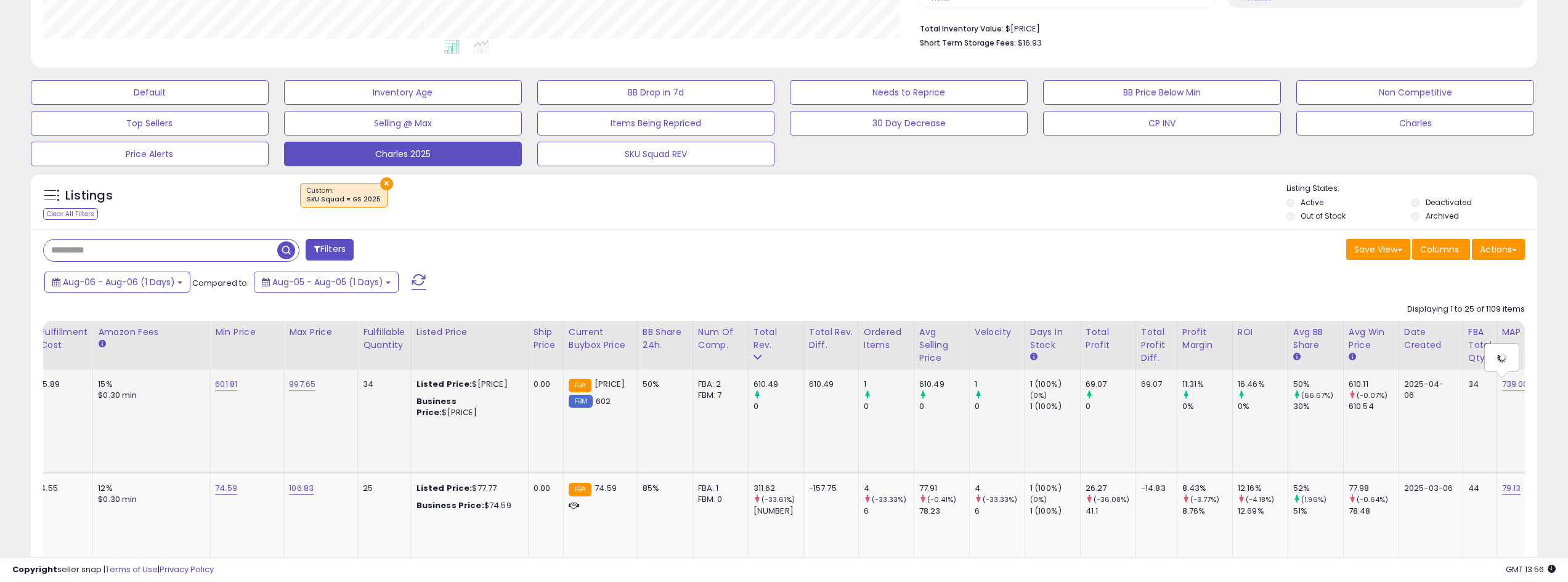 scroll, scrollTop: 0, scrollLeft: 797, axis: horizontal 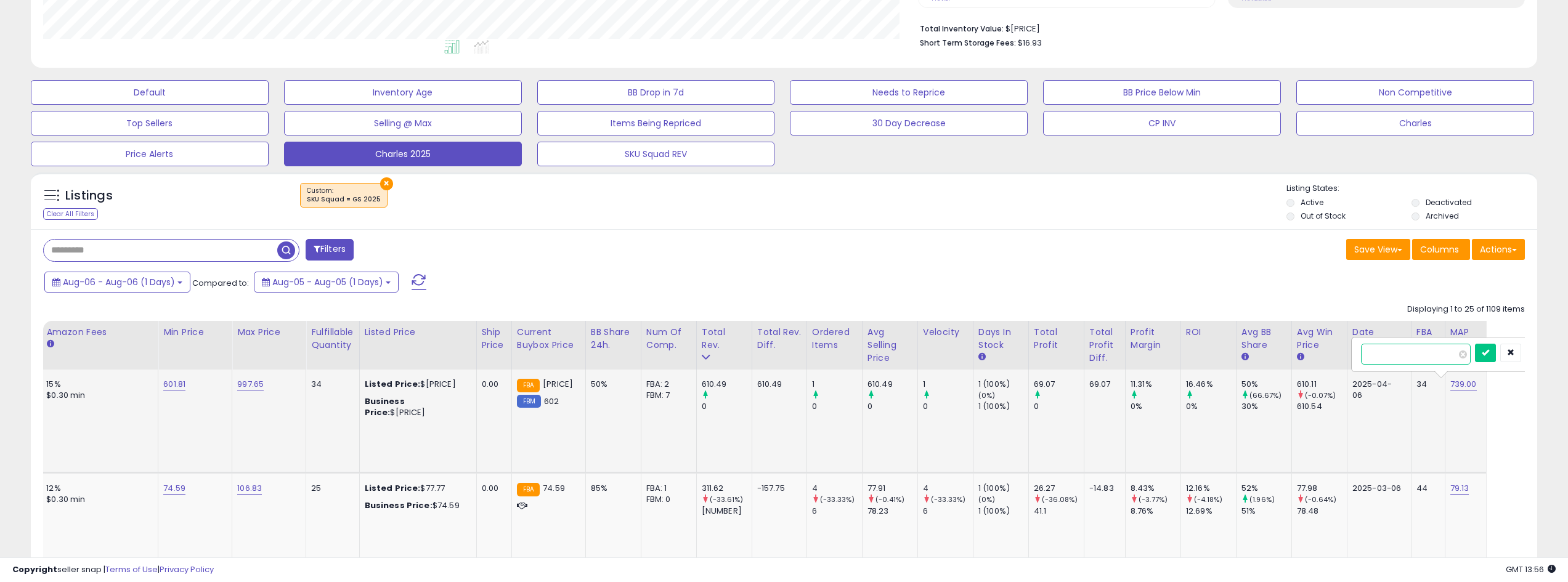type on "*" 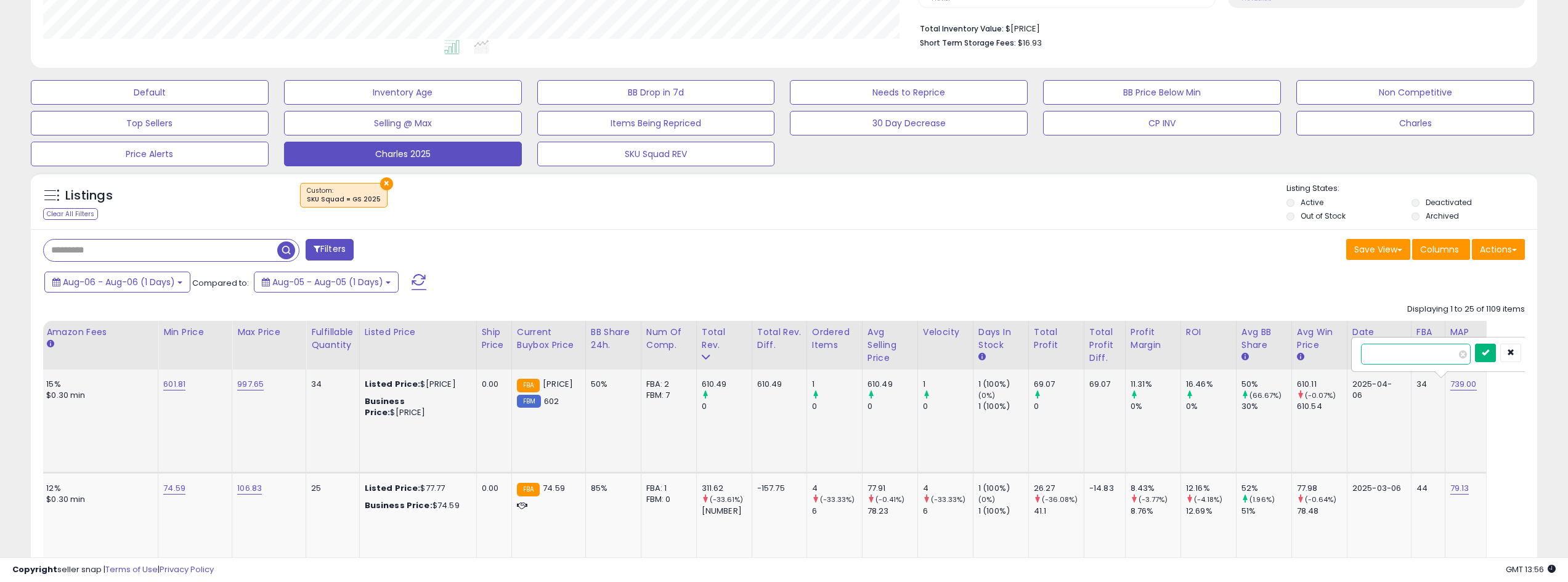 type on "******" 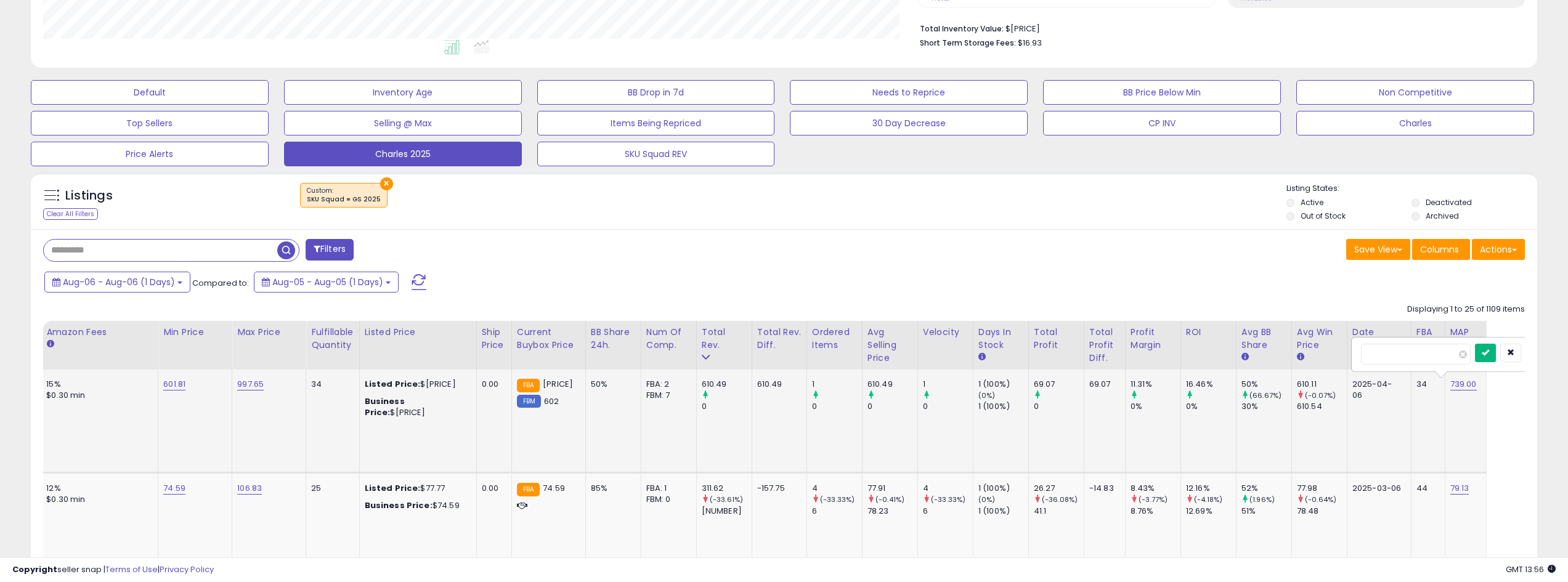 click at bounding box center (1485, 352) 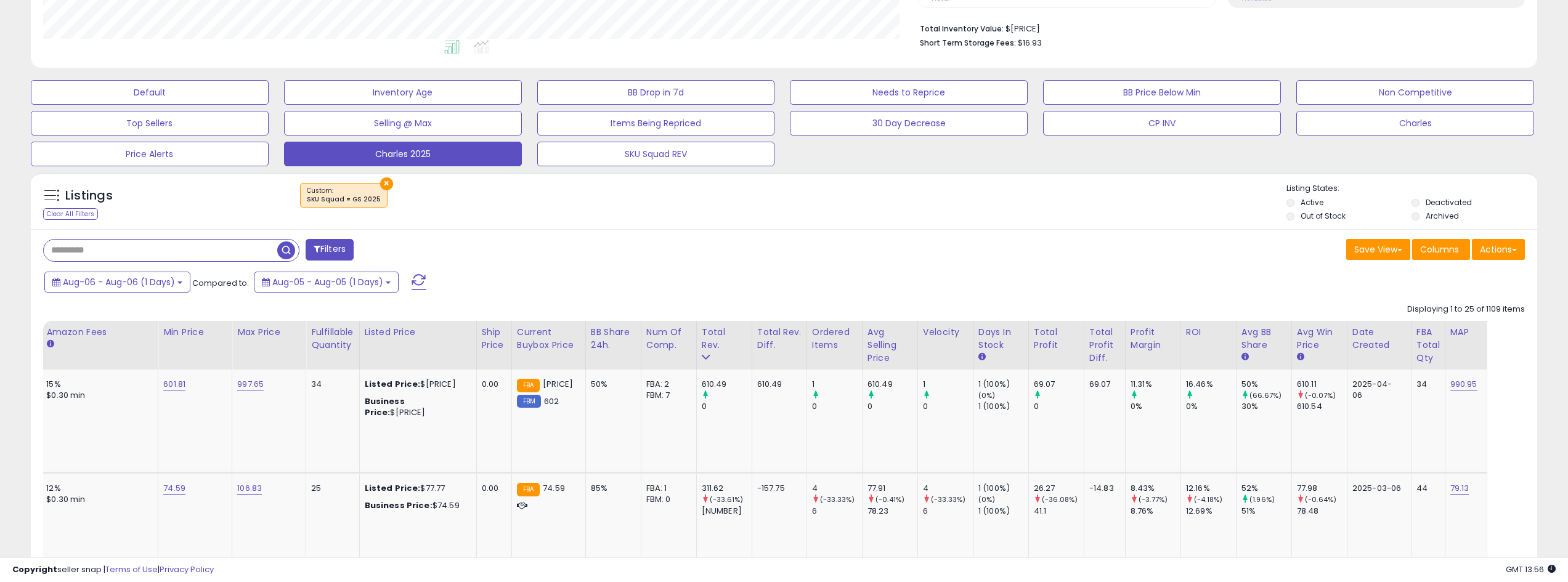 scroll, scrollTop: 0, scrollLeft: 747, axis: horizontal 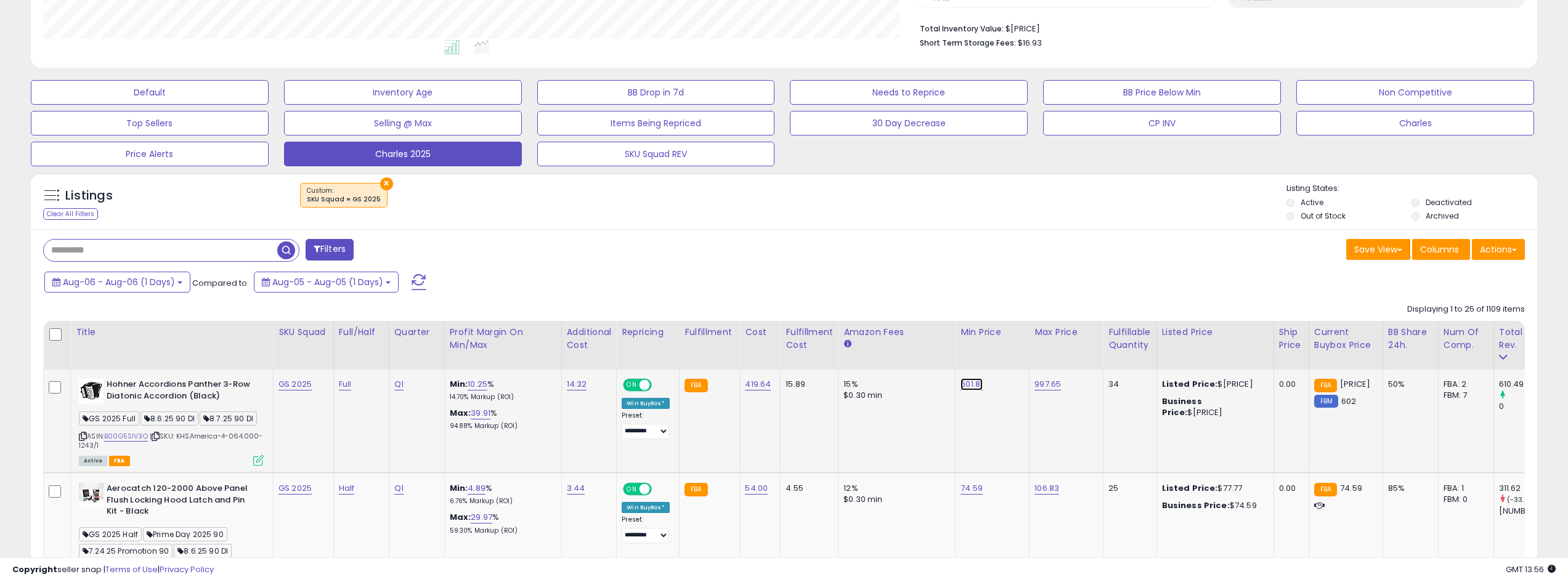 click on "601.81" at bounding box center (972, 384) 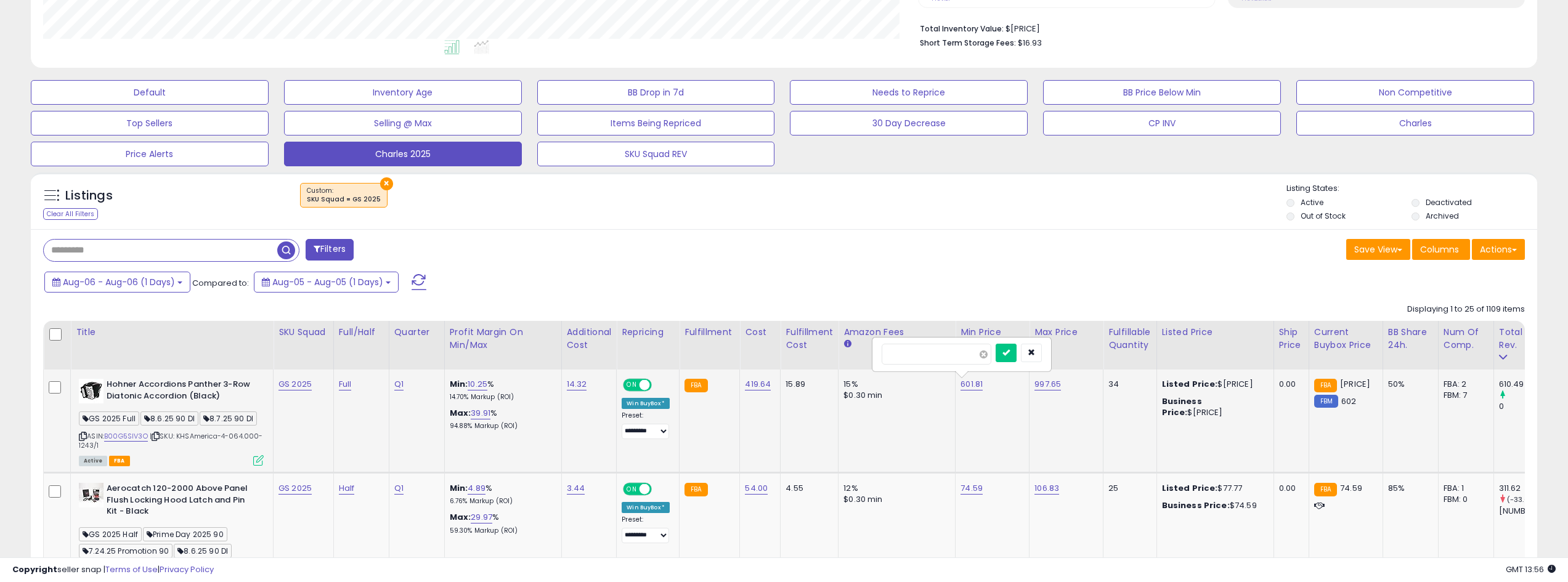 click at bounding box center (983, 354) 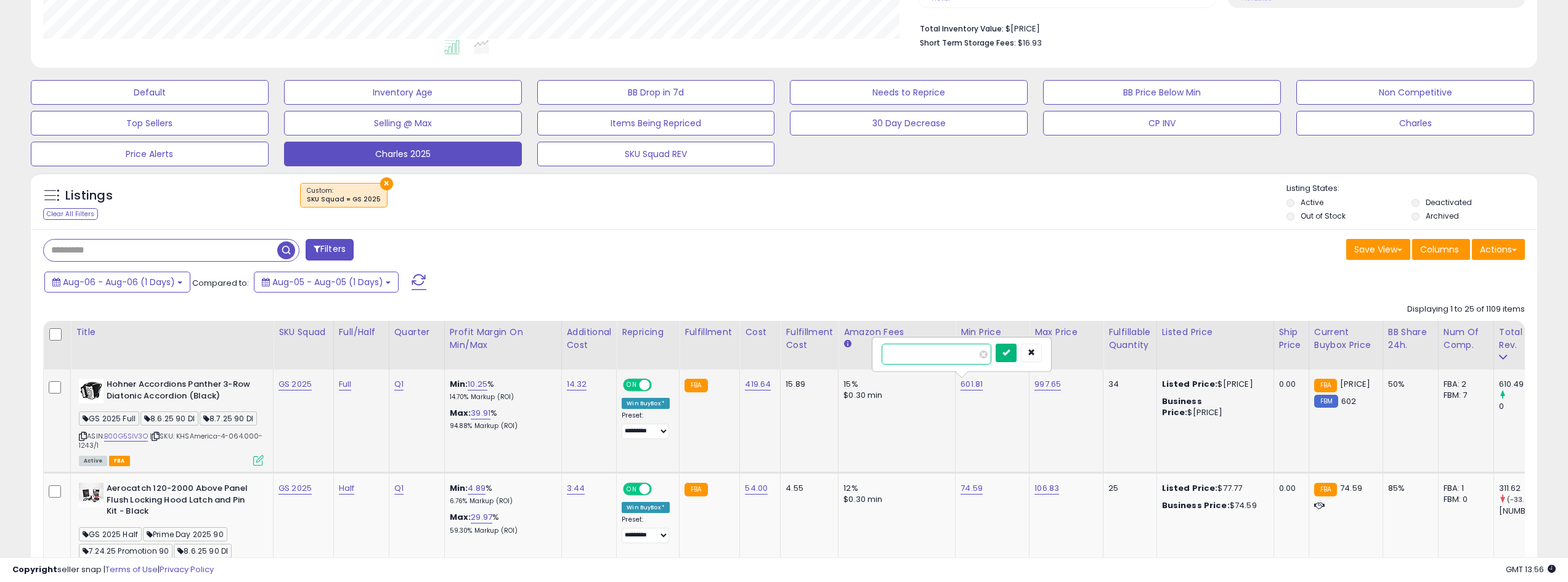 type on "******" 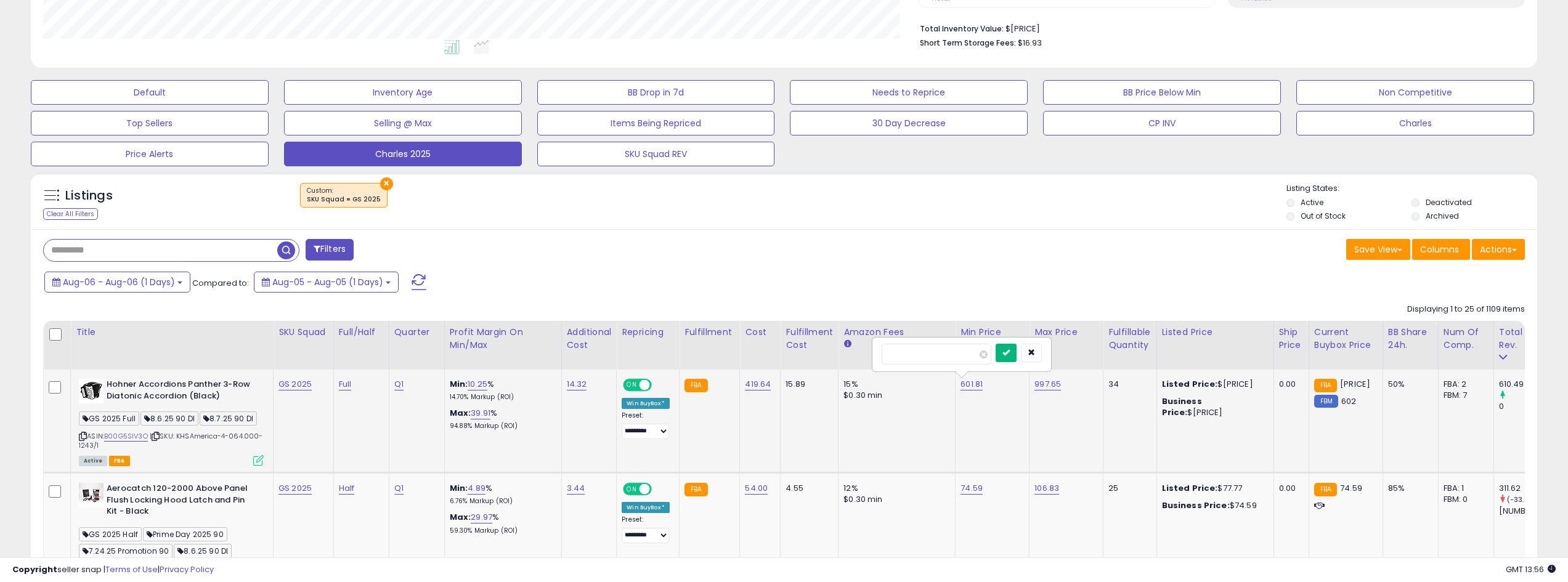 click at bounding box center [1006, 352] 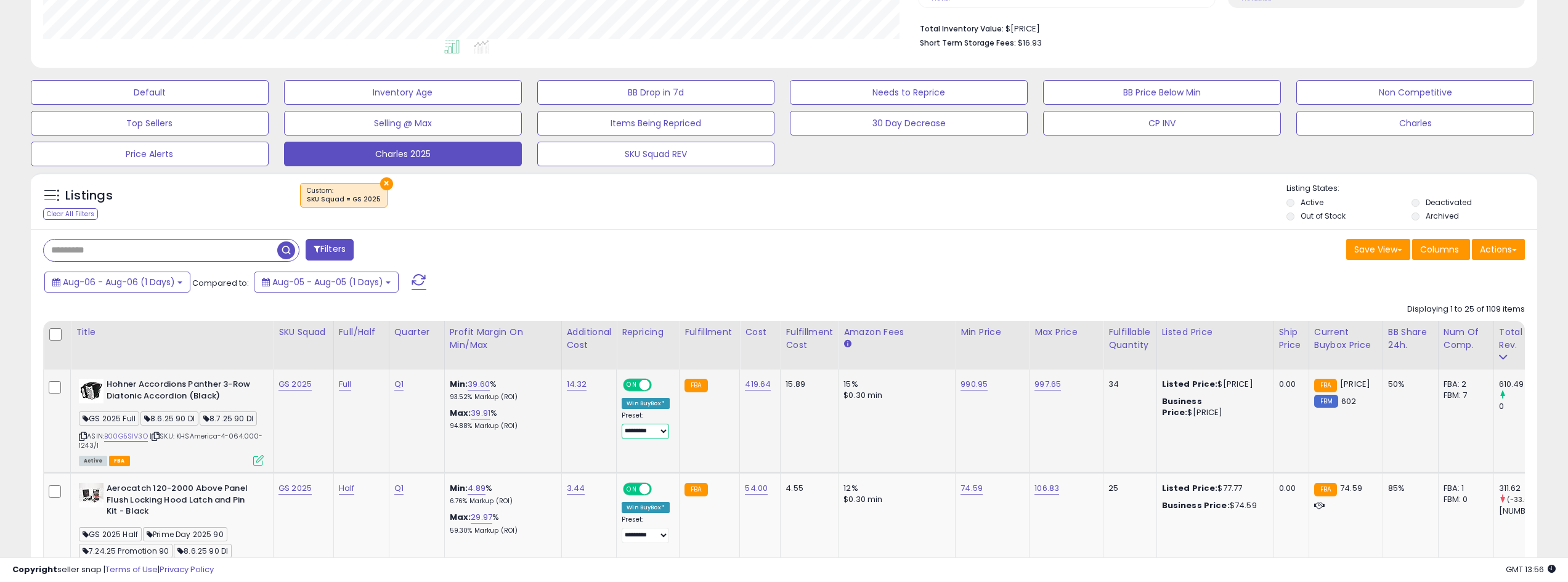 click on "**********" at bounding box center (645, 431) 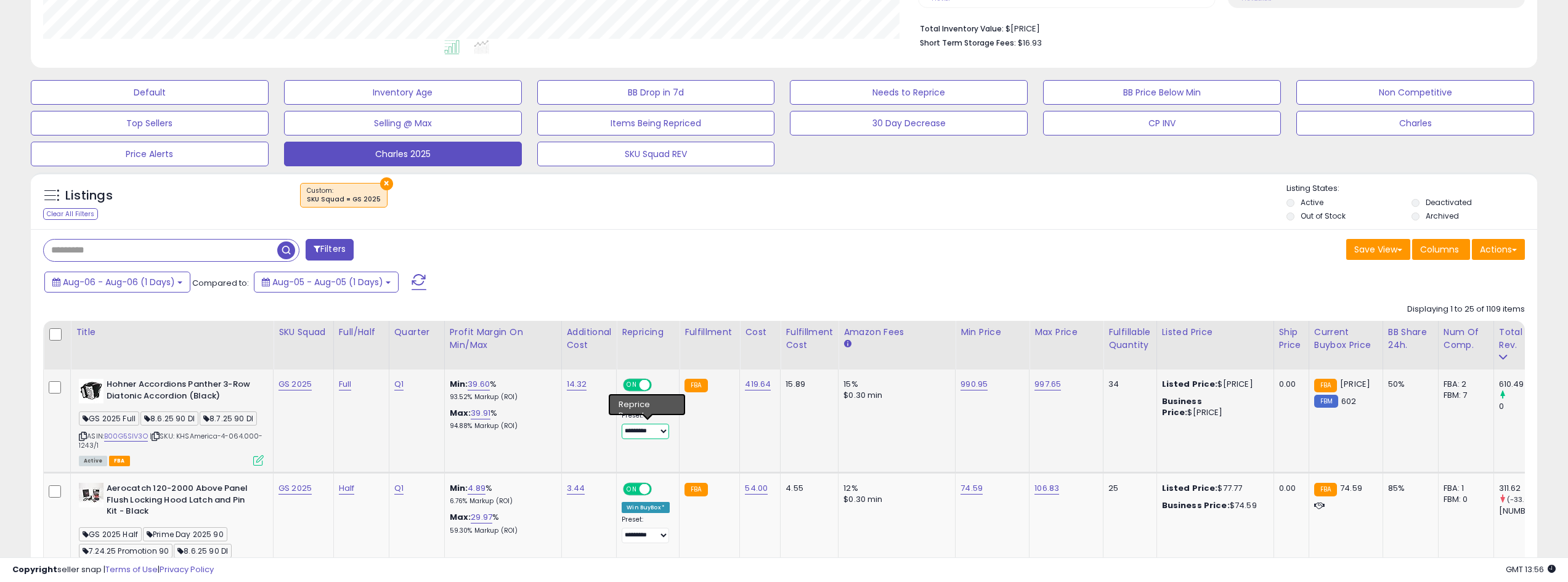 select on "***" 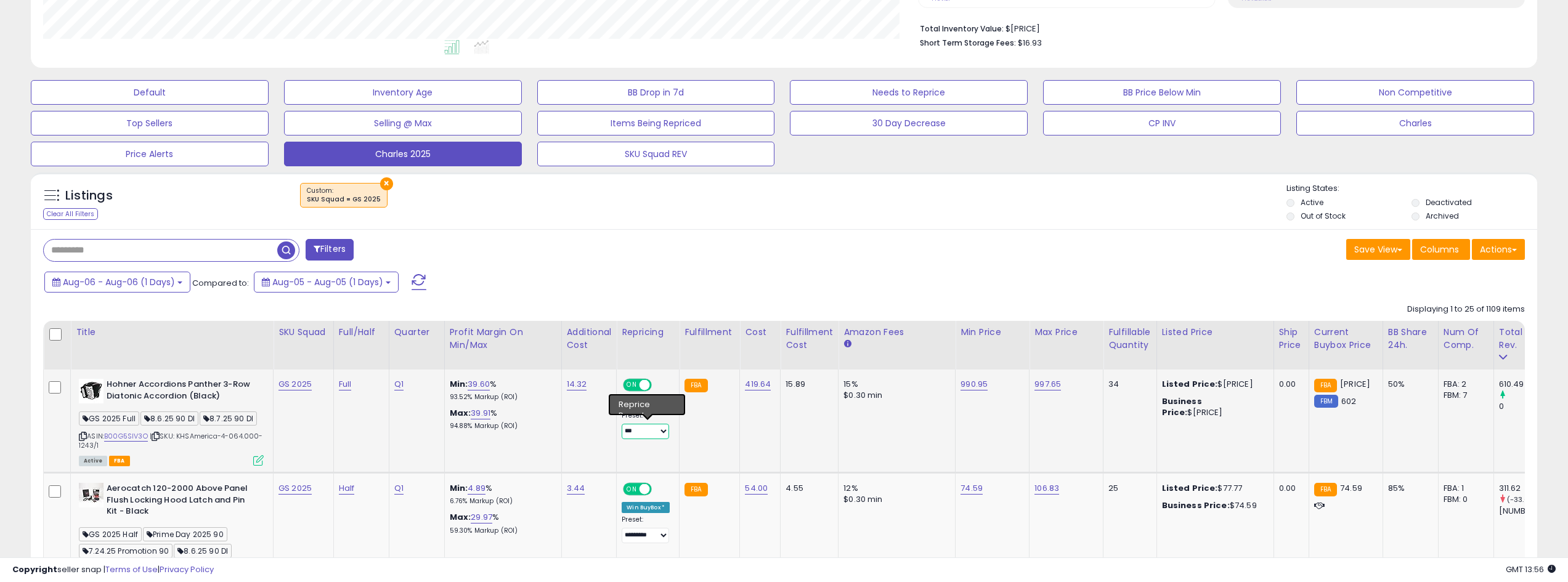 click on "**********" at bounding box center (645, 431) 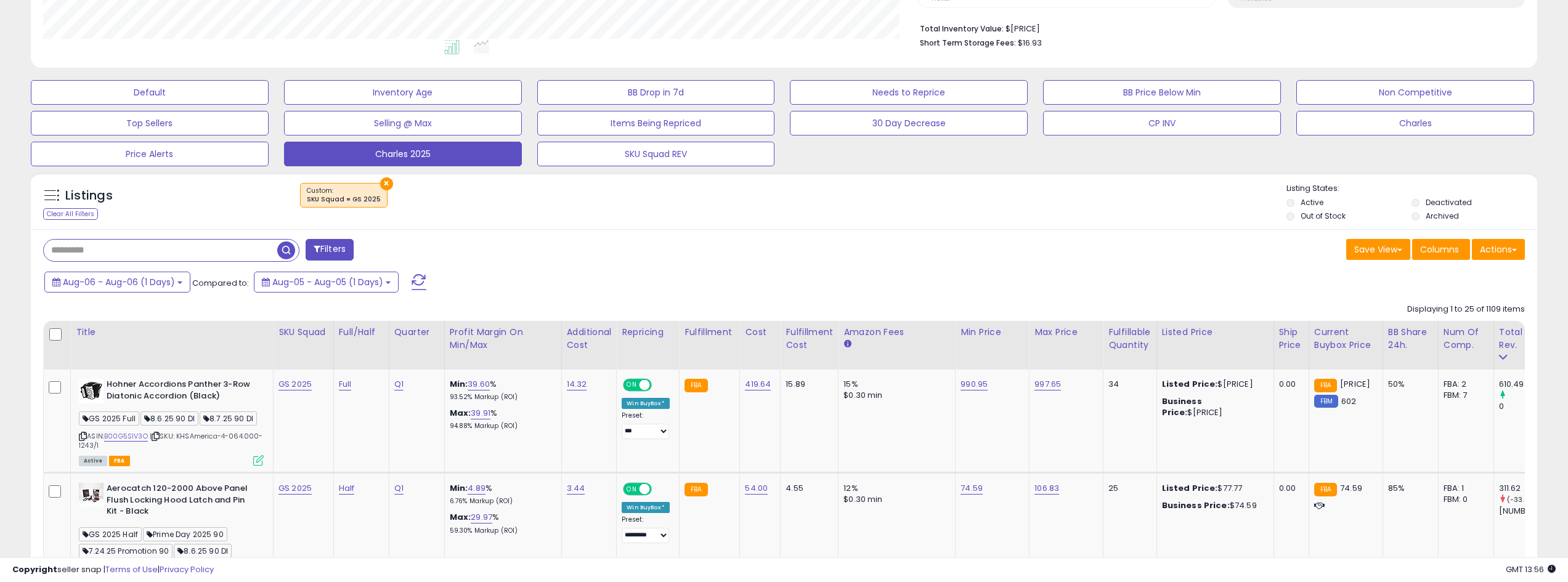 click on "Filters" at bounding box center (409, 251) 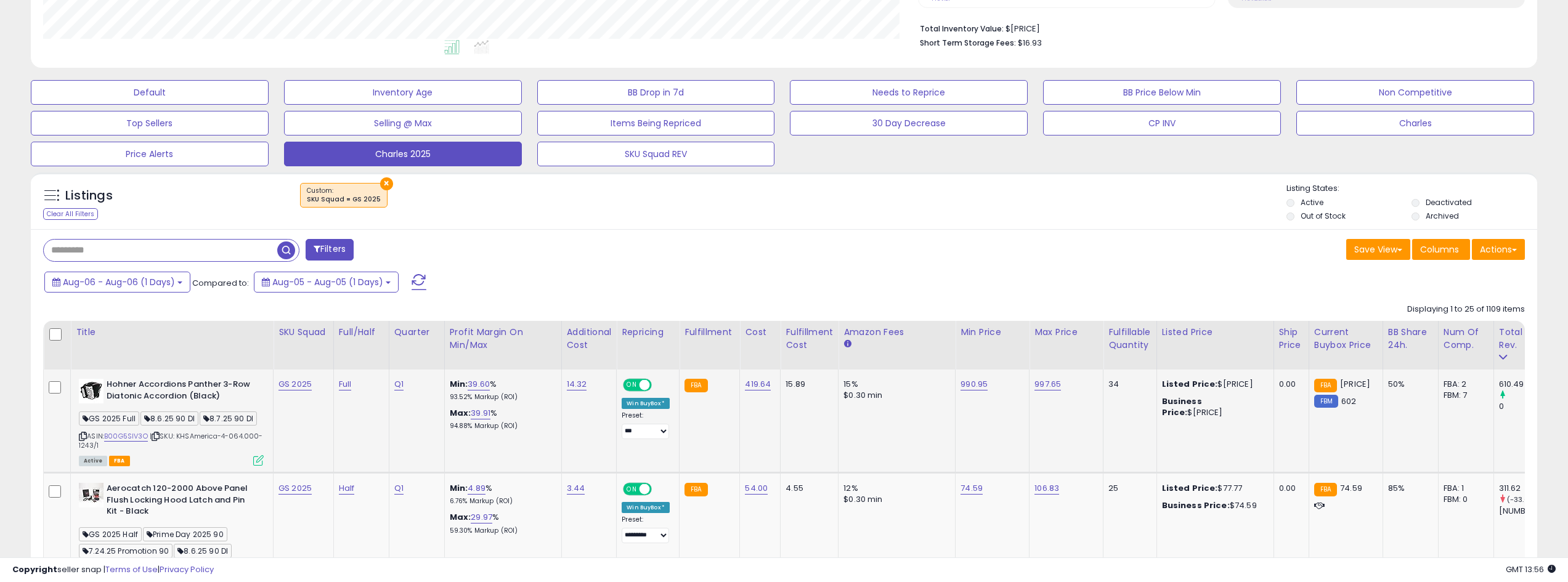 drag, startPoint x: 181, startPoint y: 437, endPoint x: 217, endPoint y: 445, distance: 36.878178 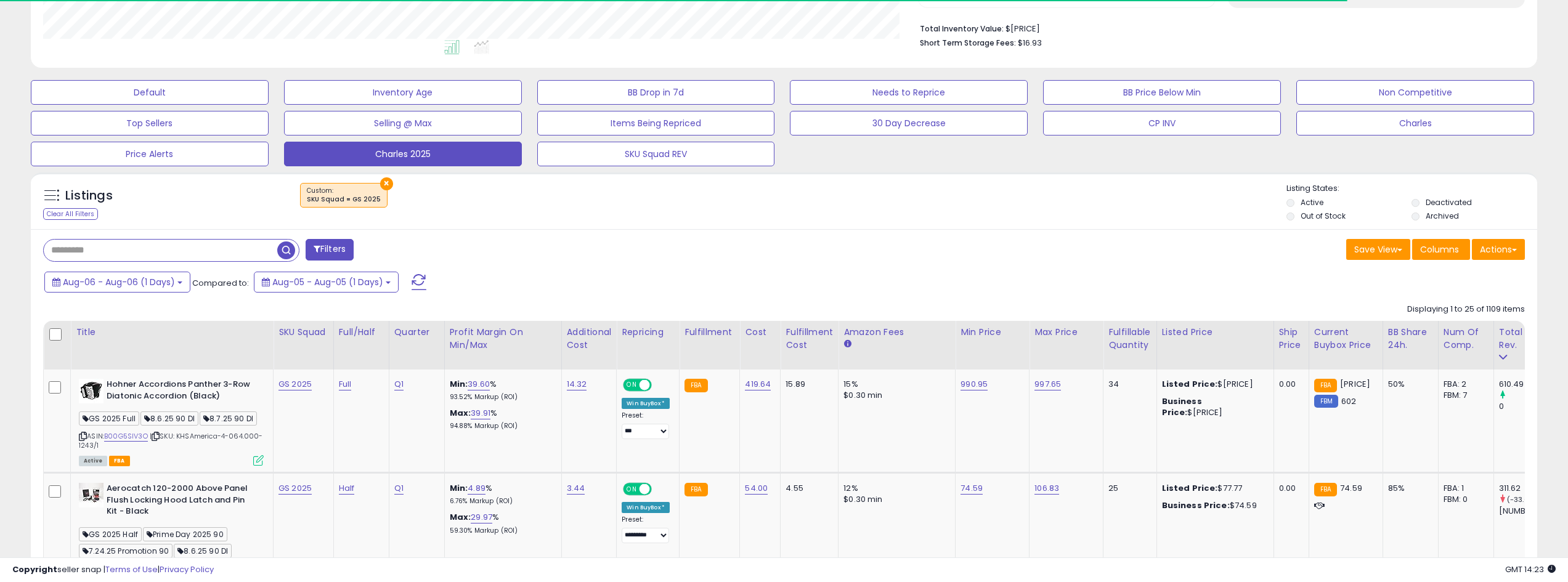click at bounding box center [160, 250] 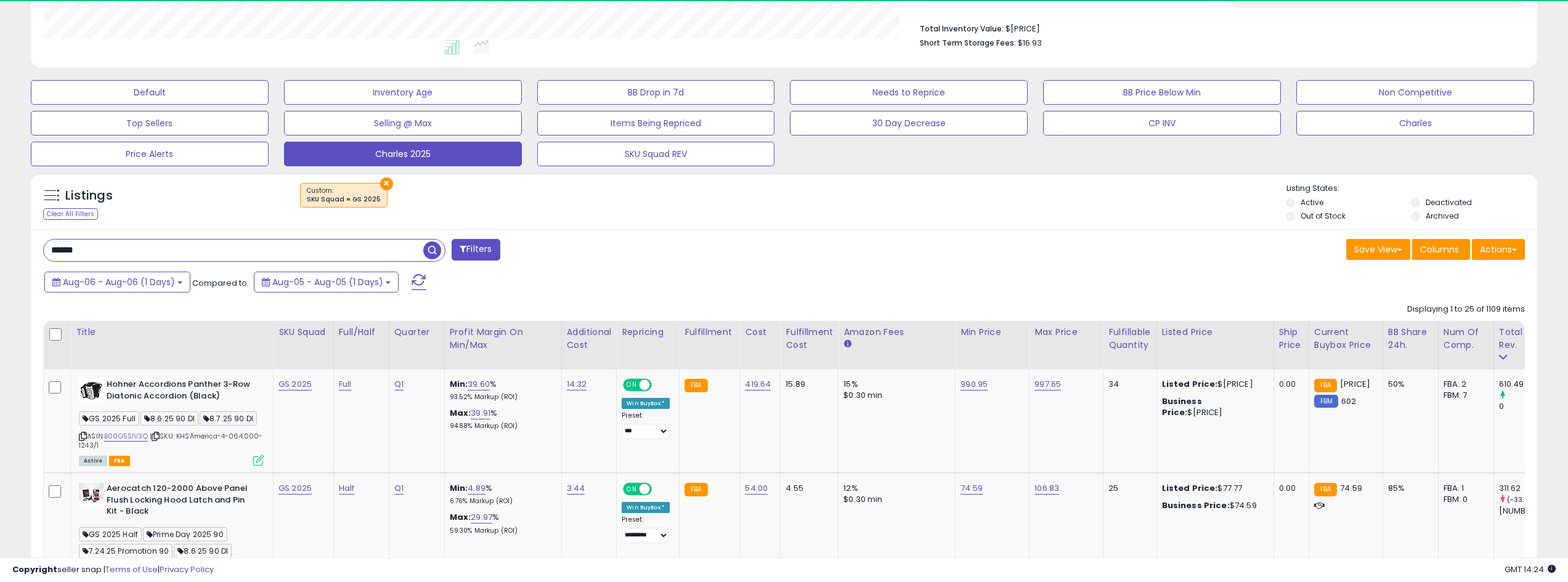 type on "******" 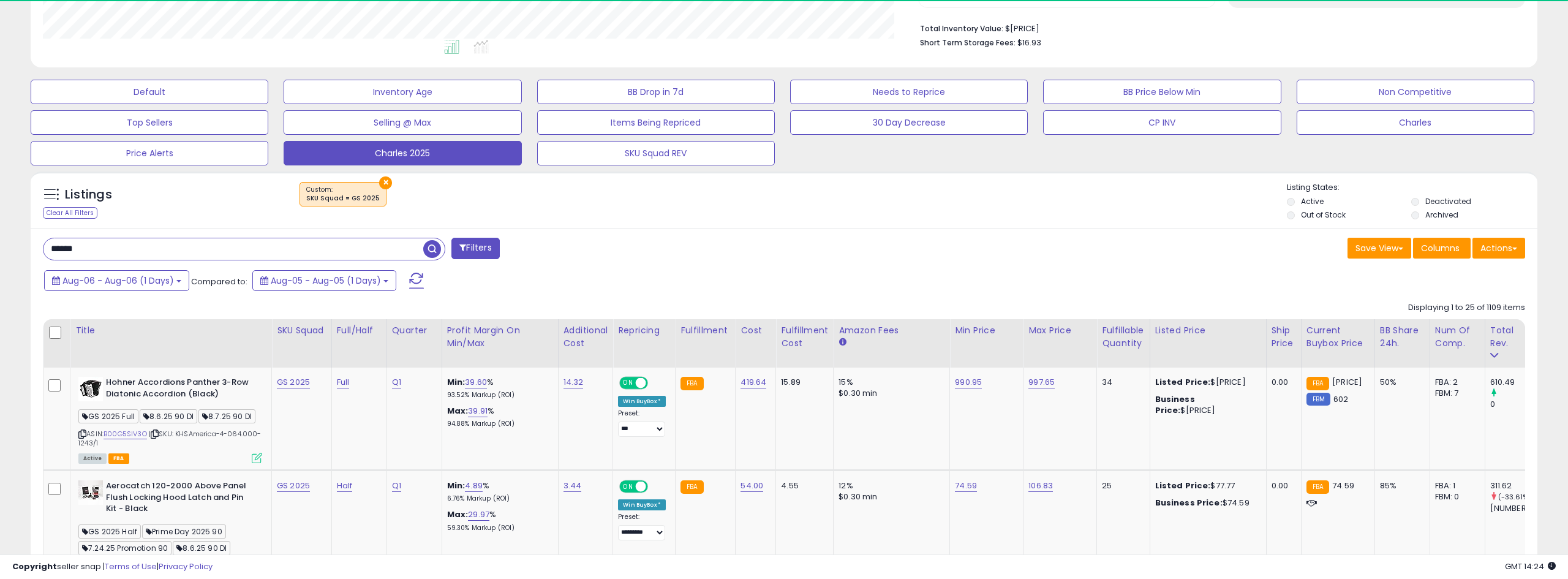 scroll, scrollTop: 612447, scrollLeft: 611625, axis: both 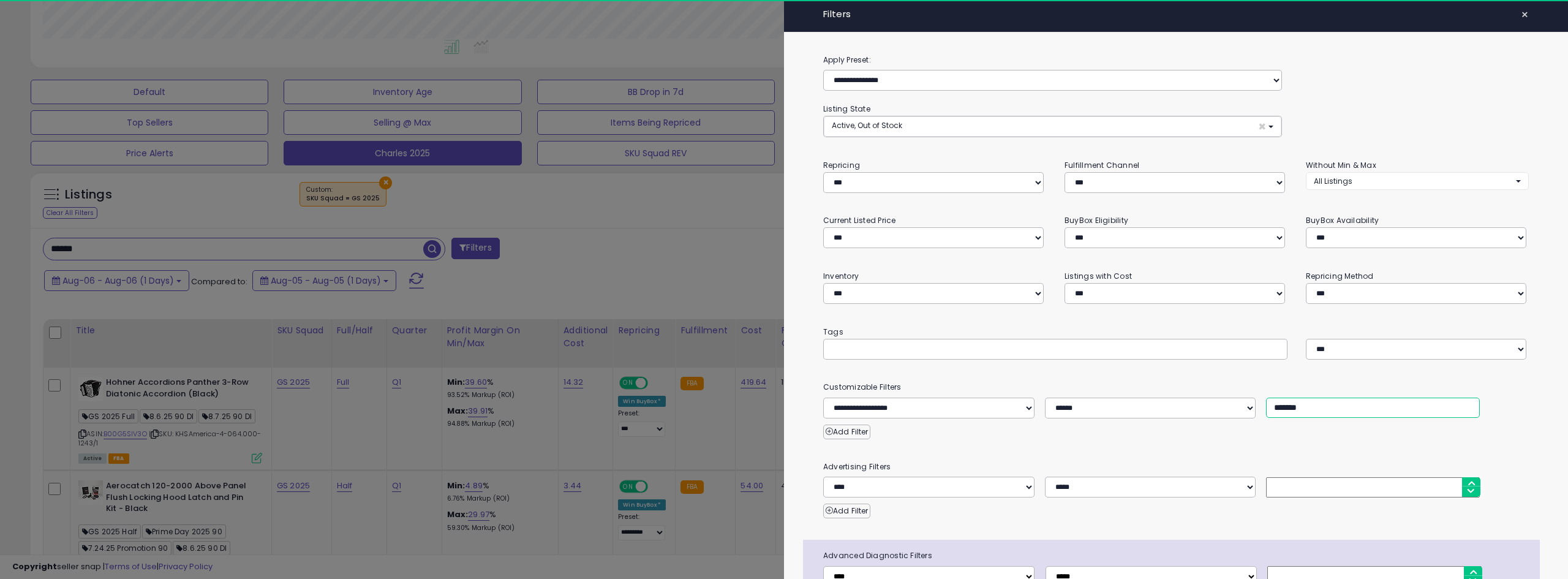 drag, startPoint x: 1281, startPoint y: 409, endPoint x: 1219, endPoint y: 417, distance: 62.514 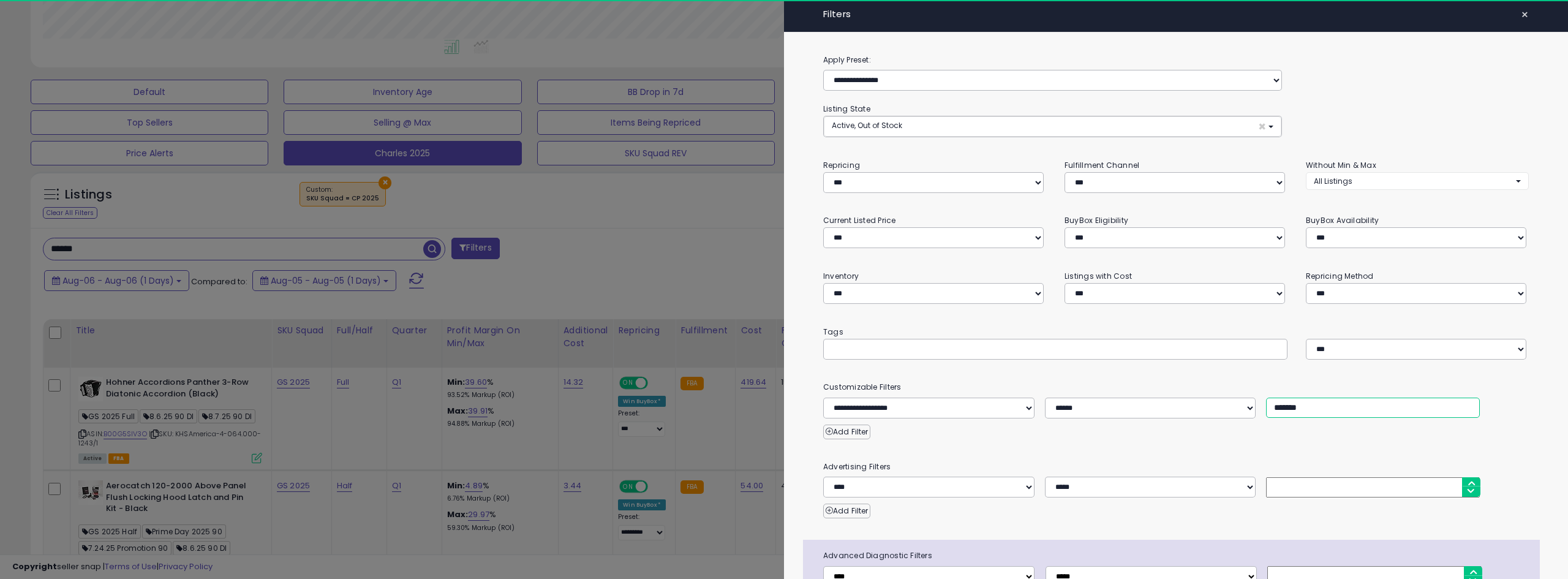 type on "*******" 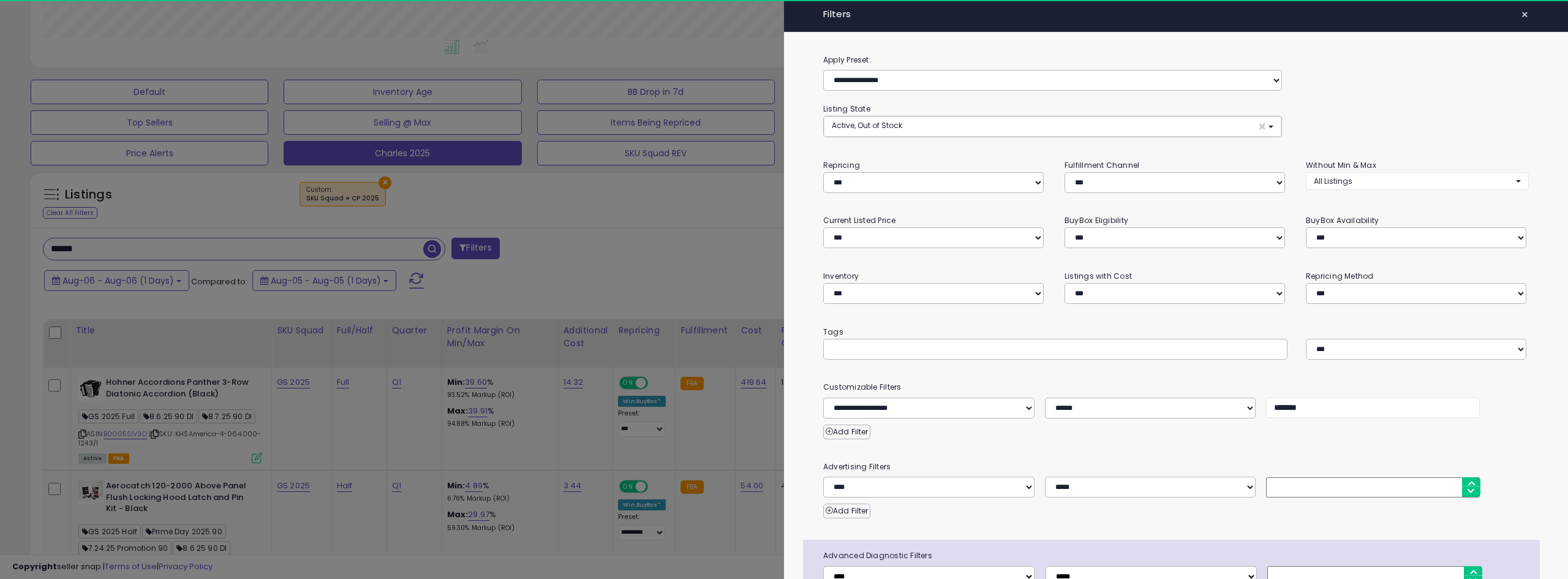 click at bounding box center (784, 289) 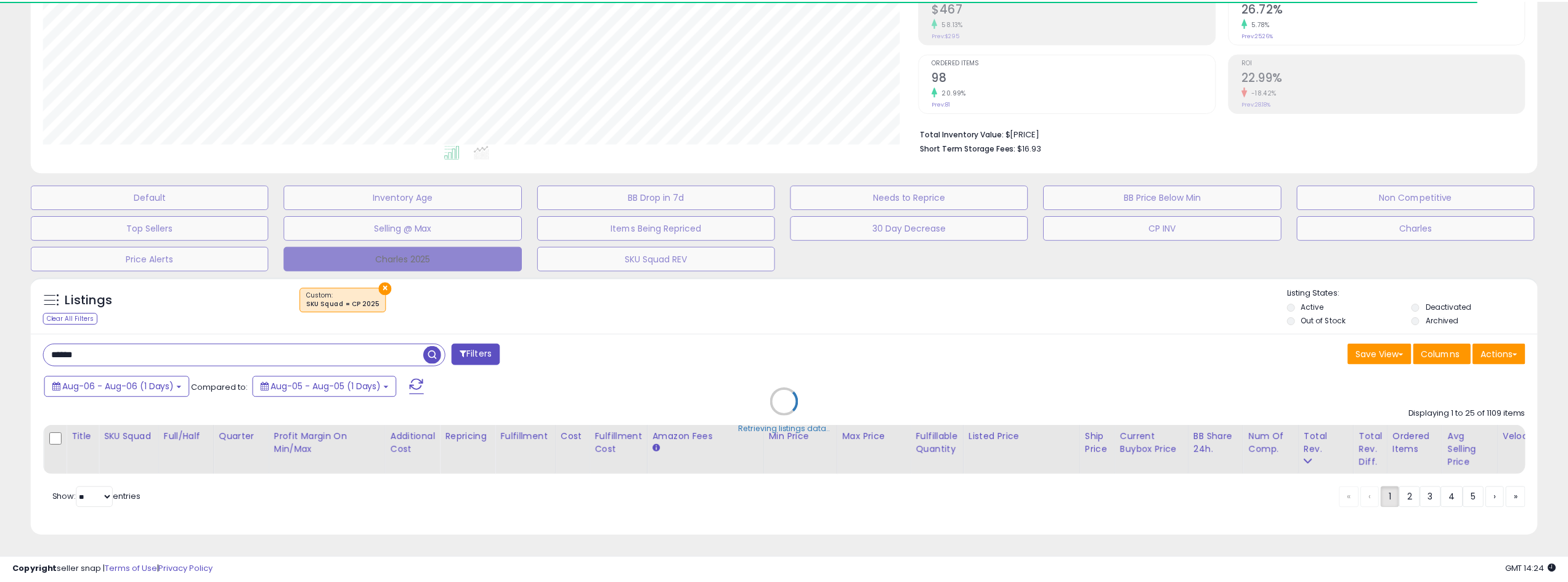 scroll, scrollTop: 308, scrollLeft: 0, axis: vertical 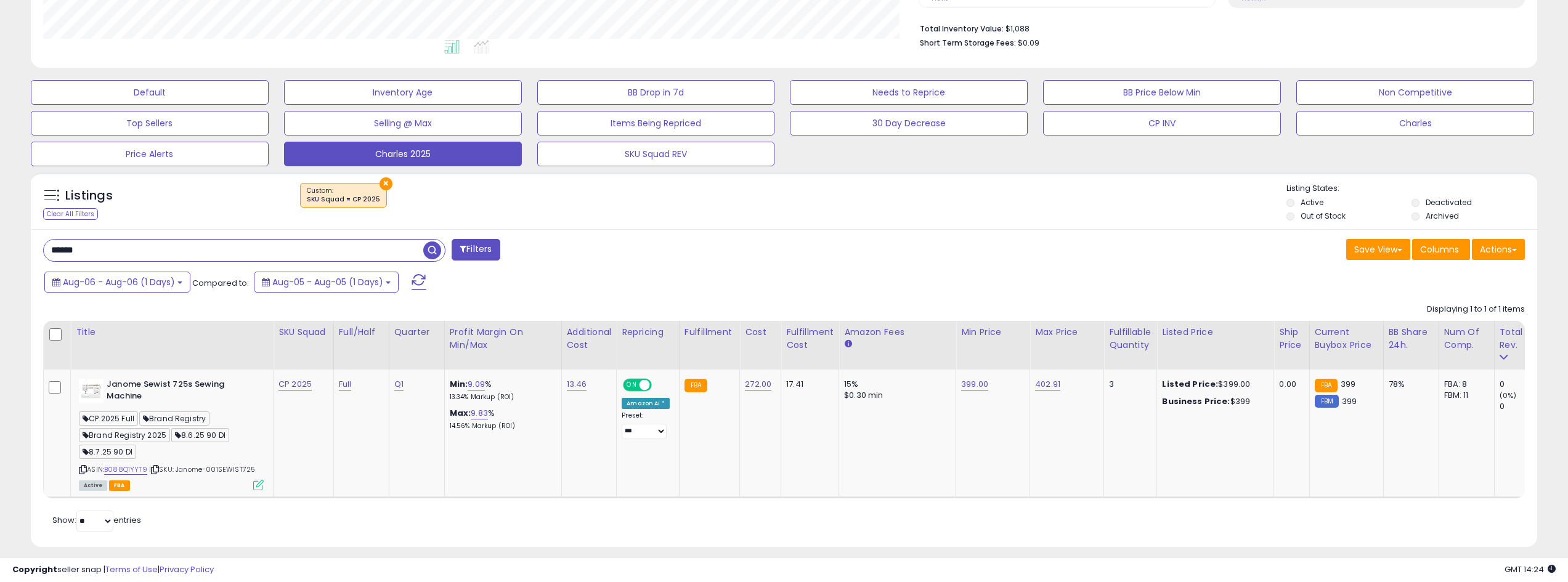 click on "******" at bounding box center (234, 250) 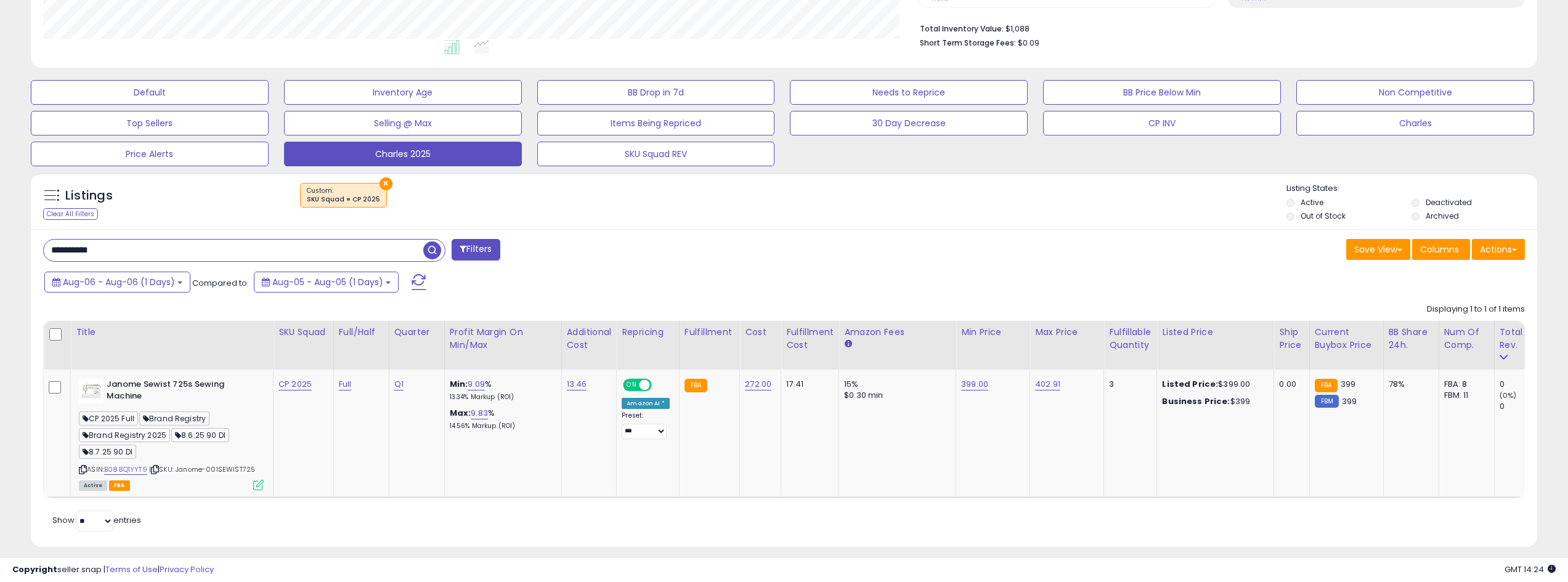 click at bounding box center (432, 250) 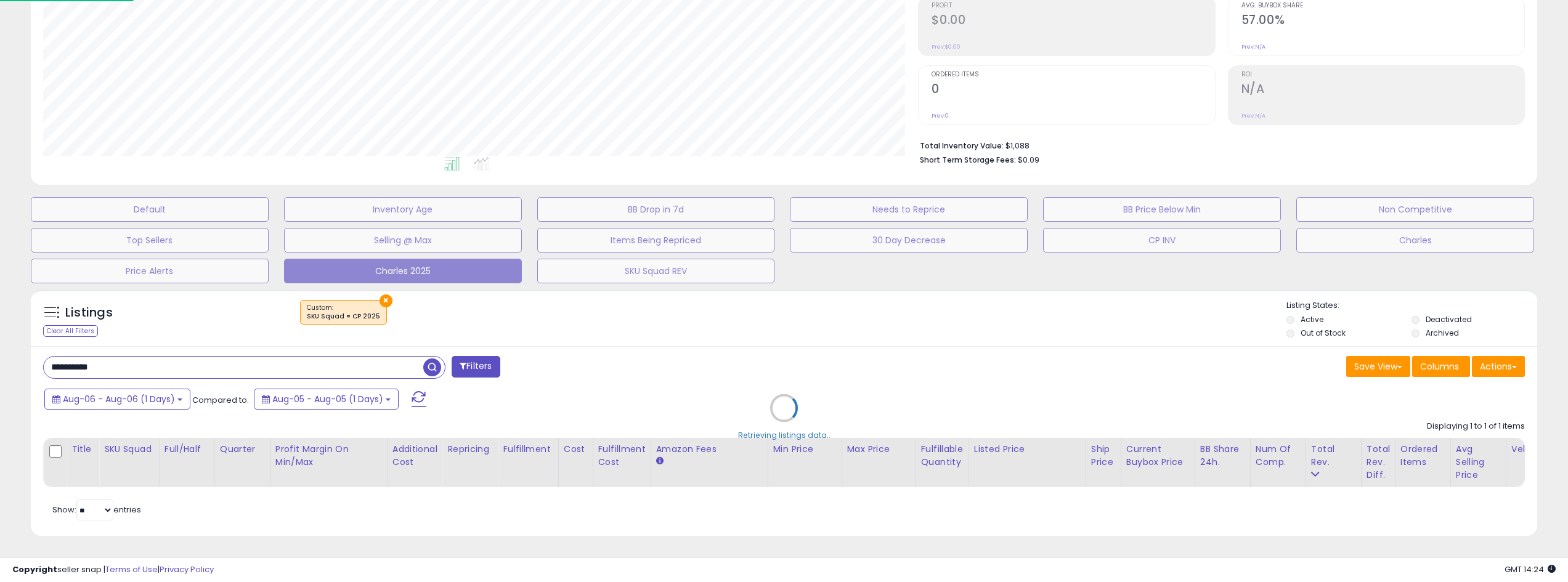 scroll, scrollTop: 615621, scrollLeft: 615230, axis: both 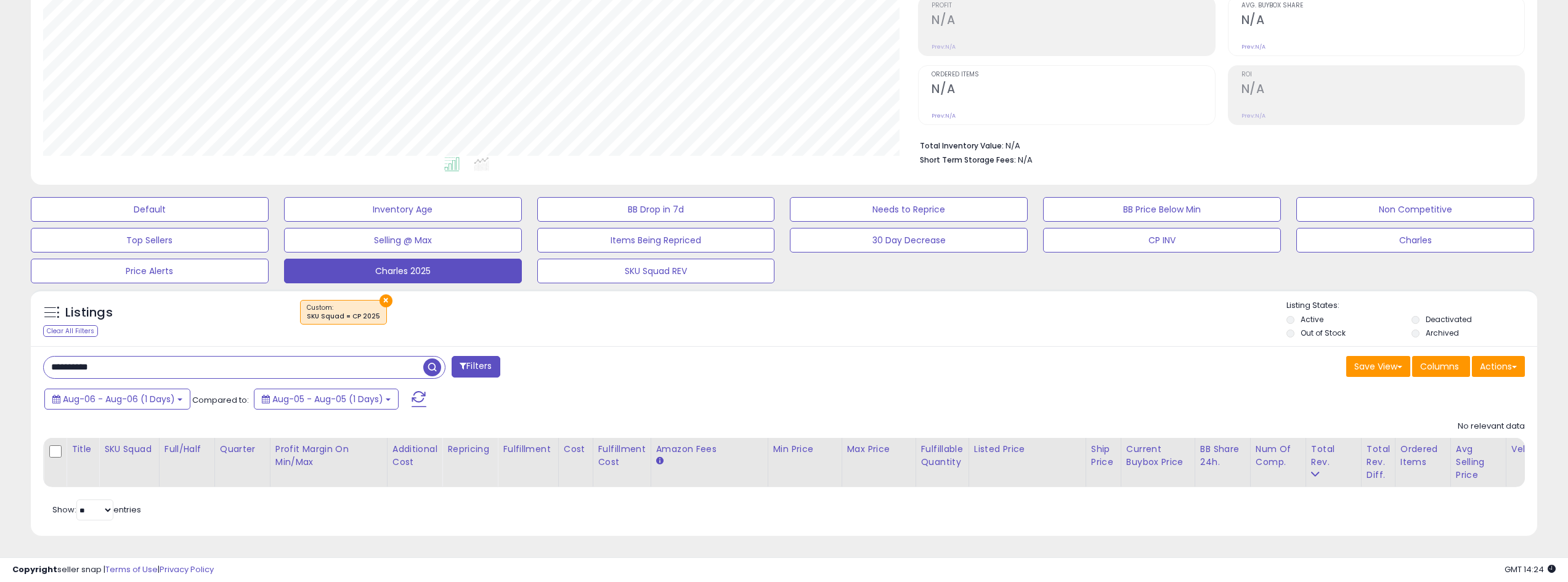 click on "**********" at bounding box center [234, 367] 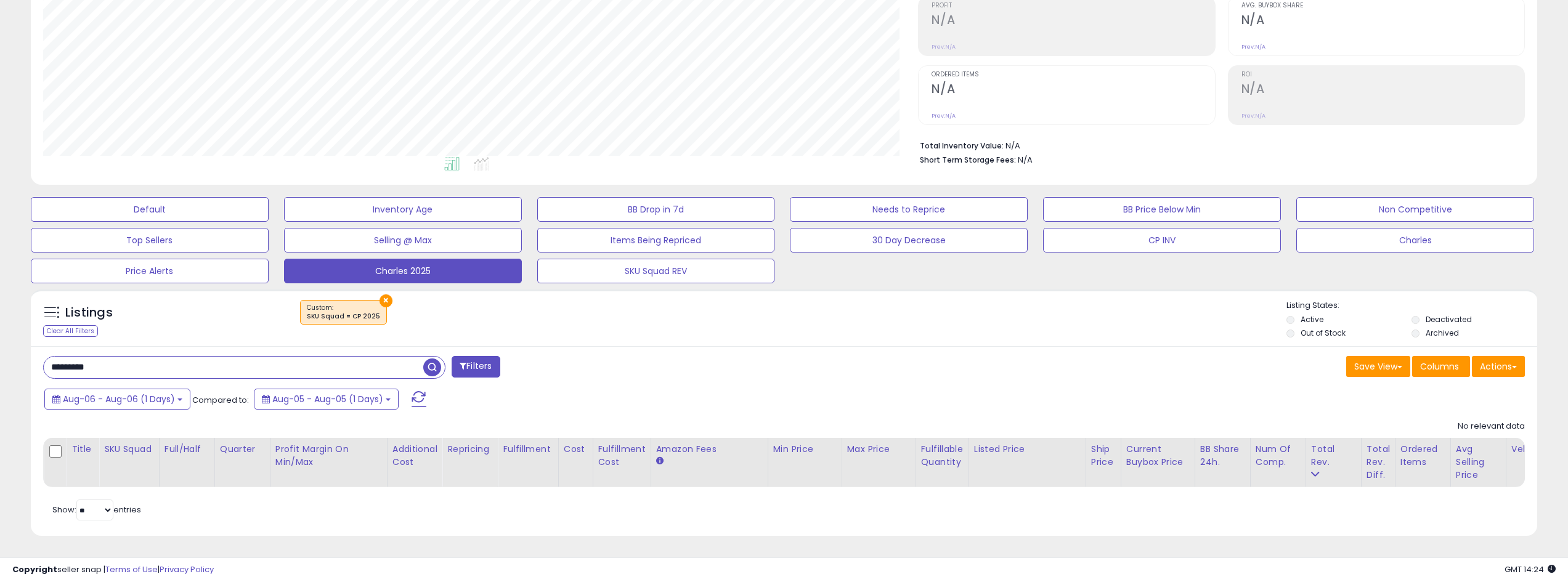 click on "*********" at bounding box center [234, 367] 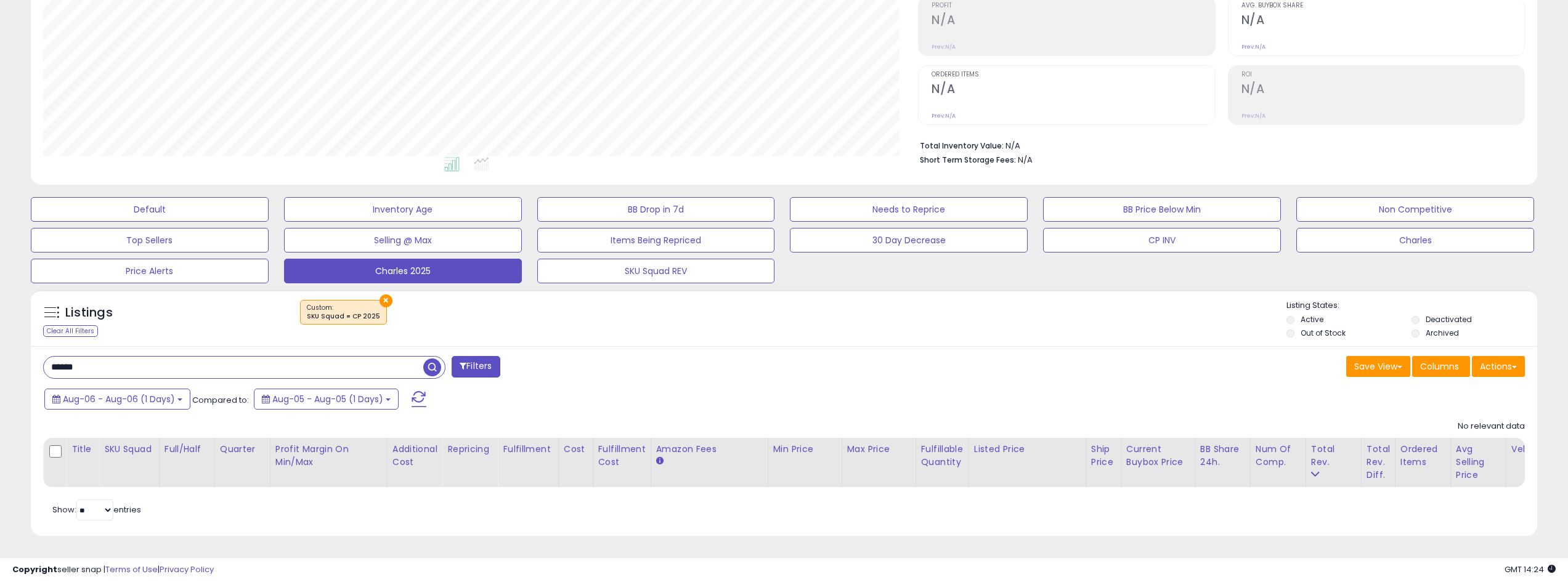 type on "******" 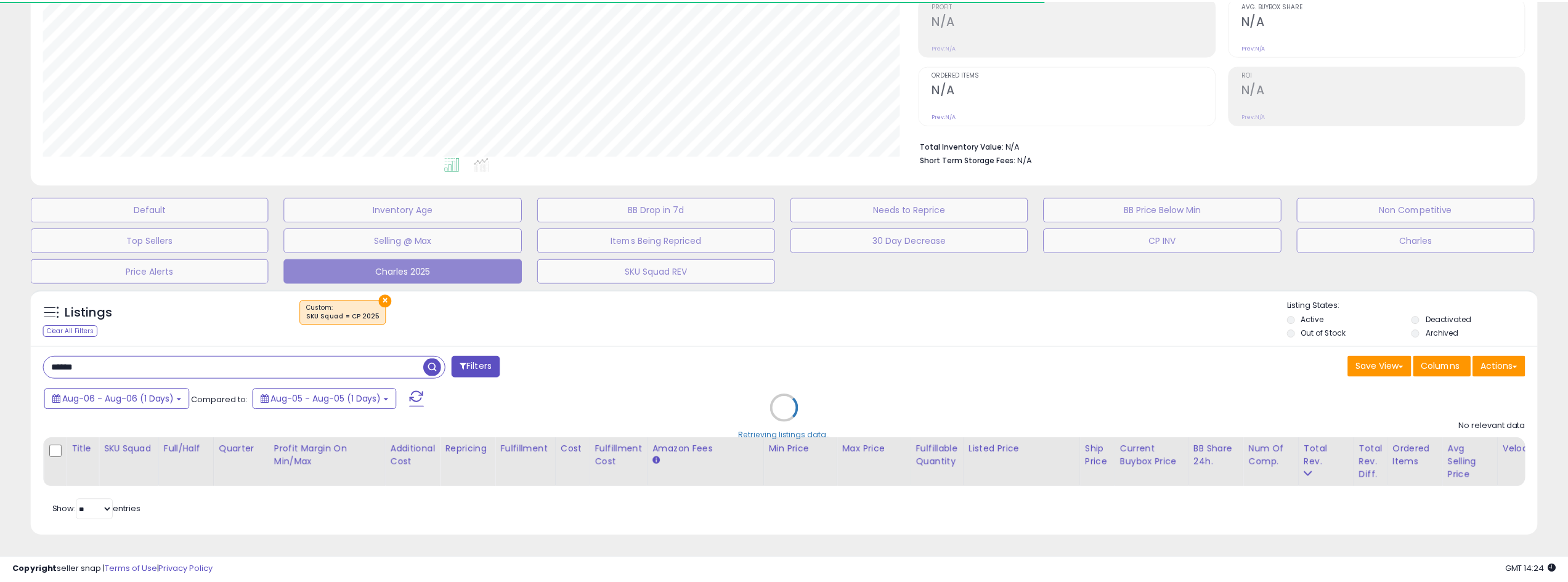 scroll, scrollTop: 253, scrollLeft: 875, axis: both 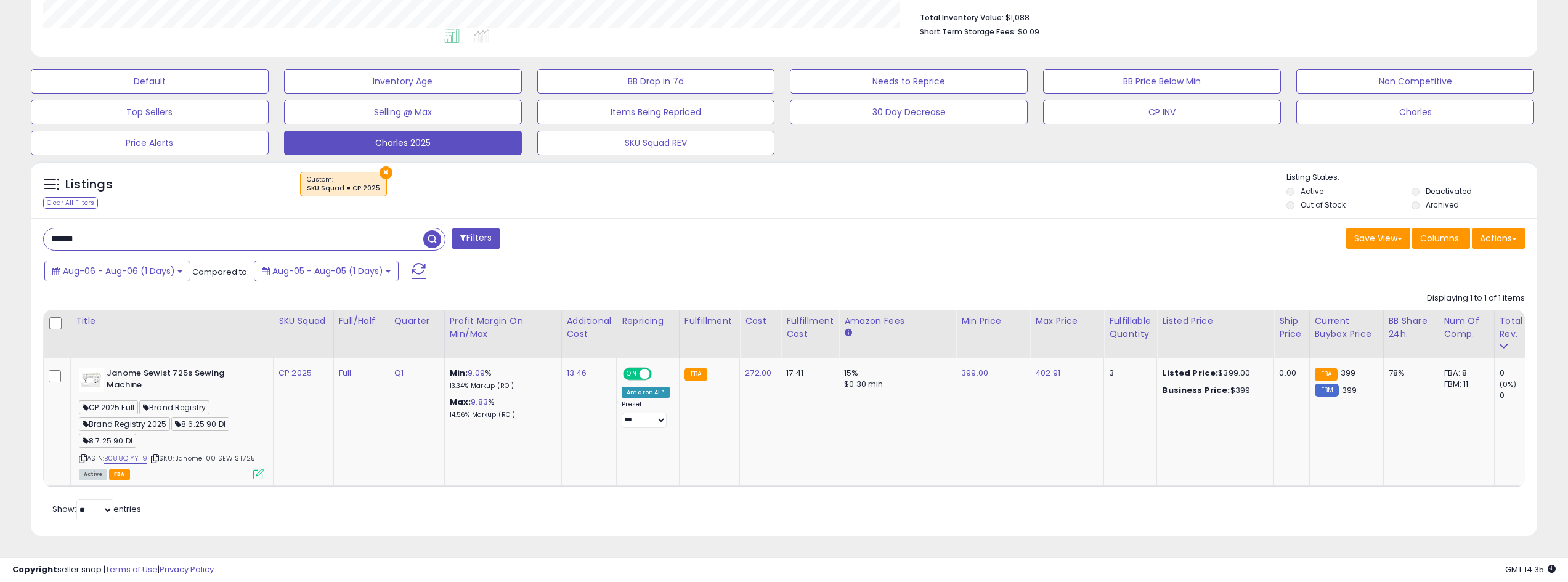 click on "******" at bounding box center (234, 239) 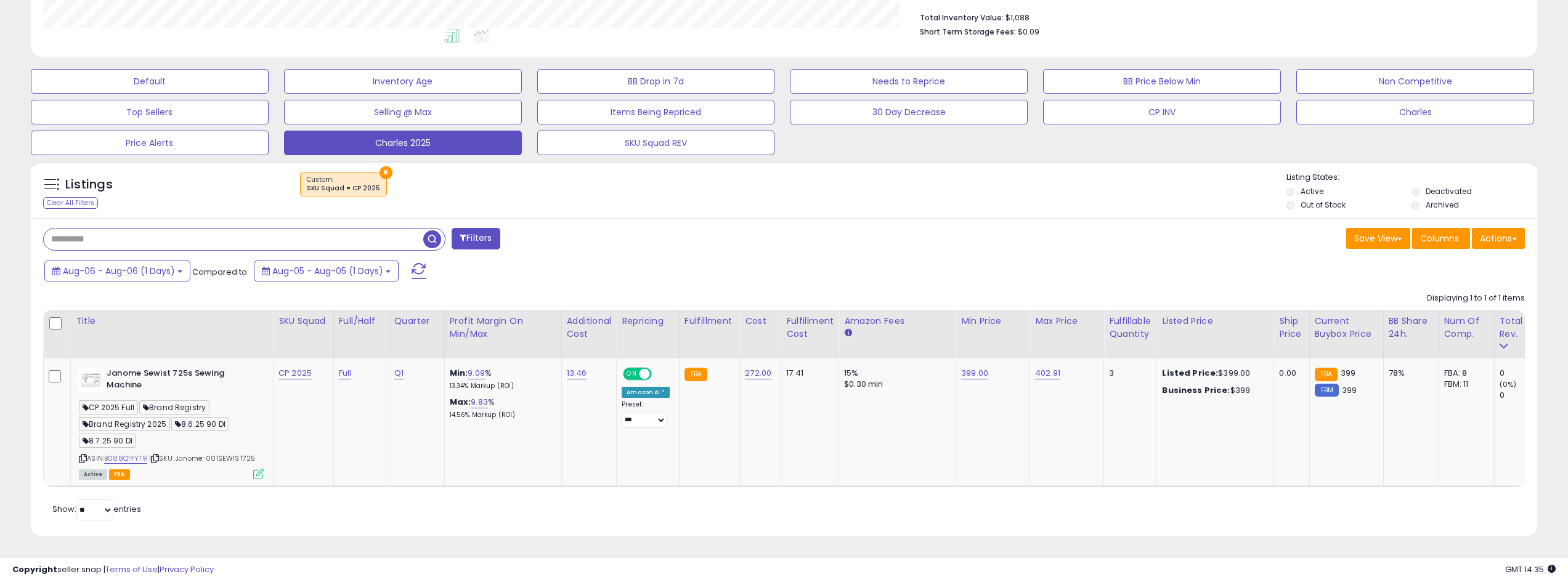type 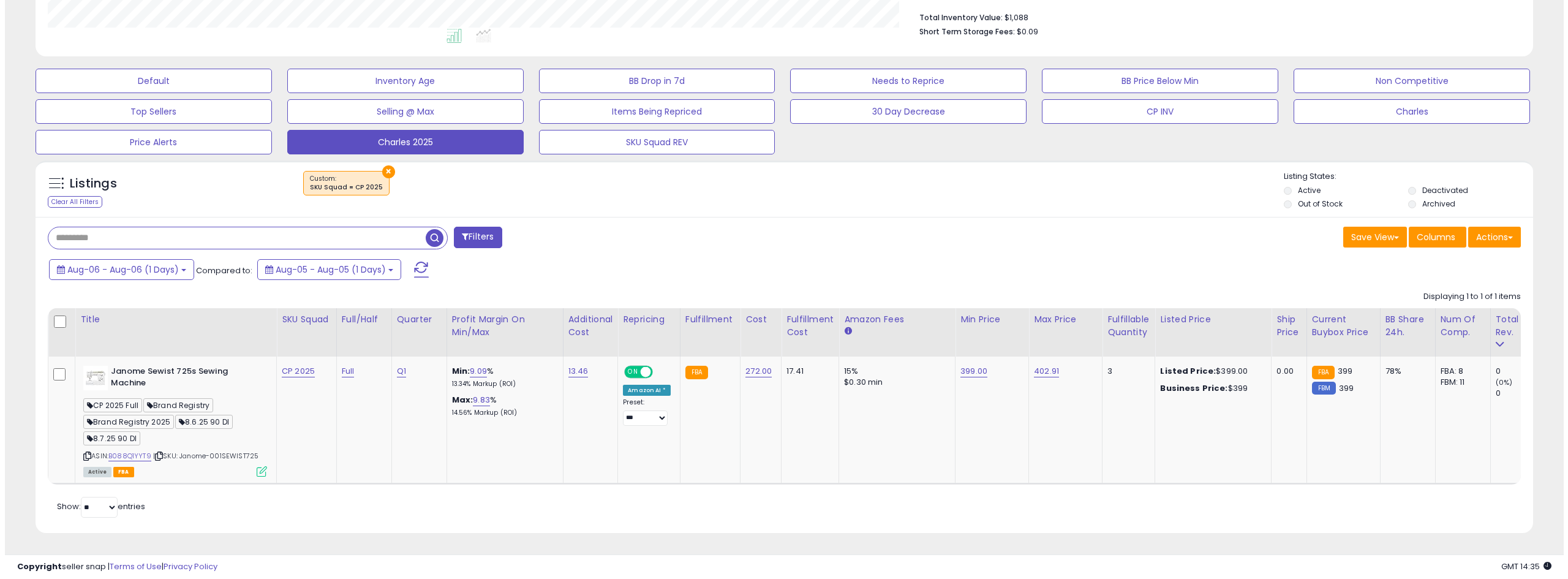 scroll, scrollTop: 199, scrollLeft: 0, axis: vertical 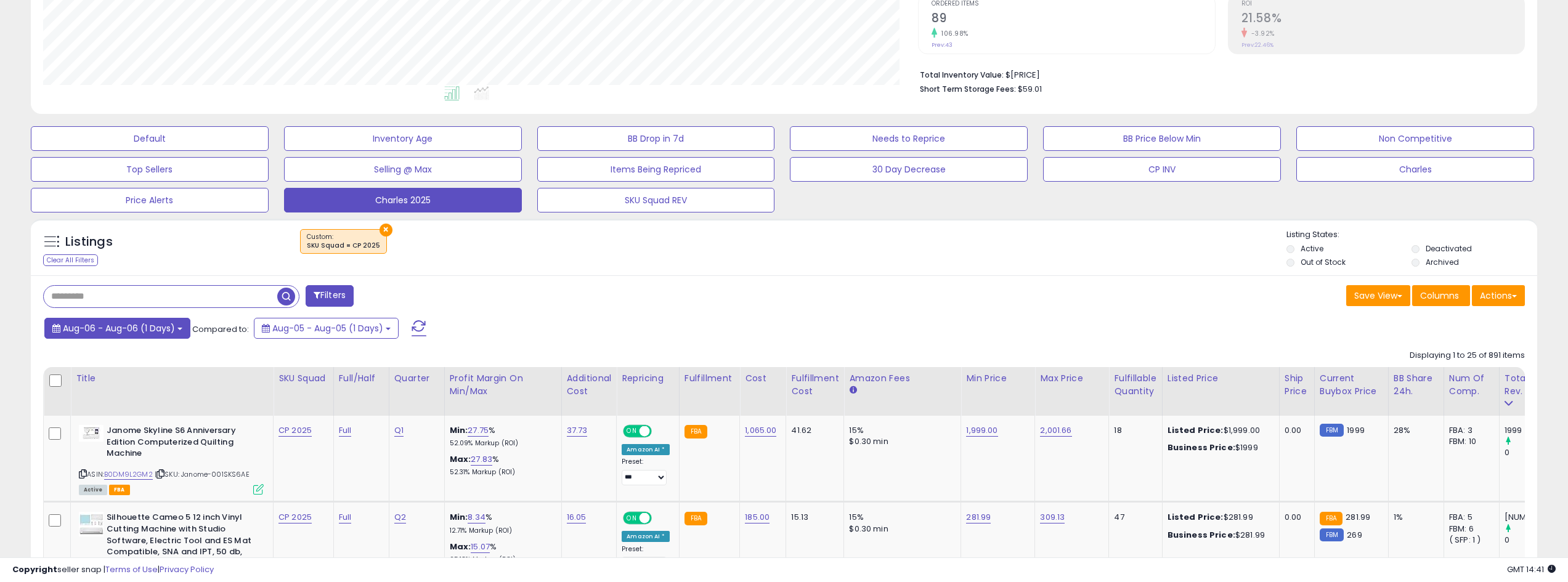 click on "Aug-06 - Aug-06 (1 Days)" at bounding box center [117, 328] 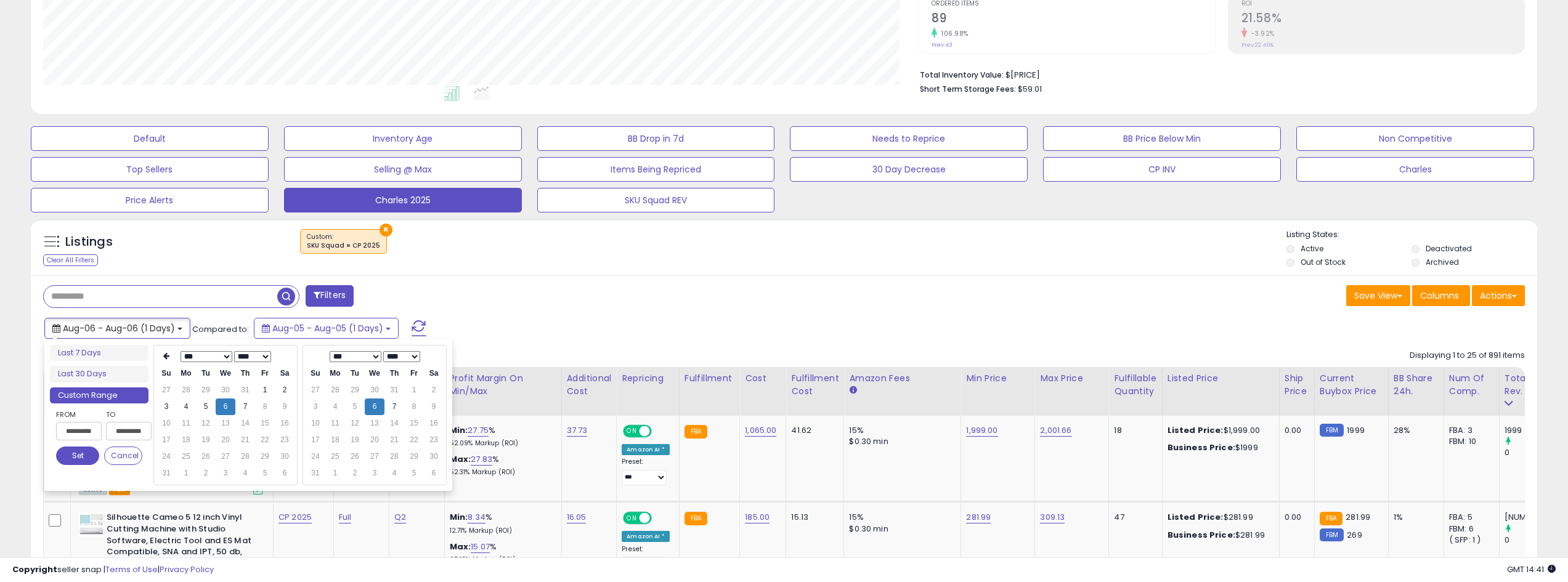 scroll, scrollTop: 323, scrollLeft: 0, axis: vertical 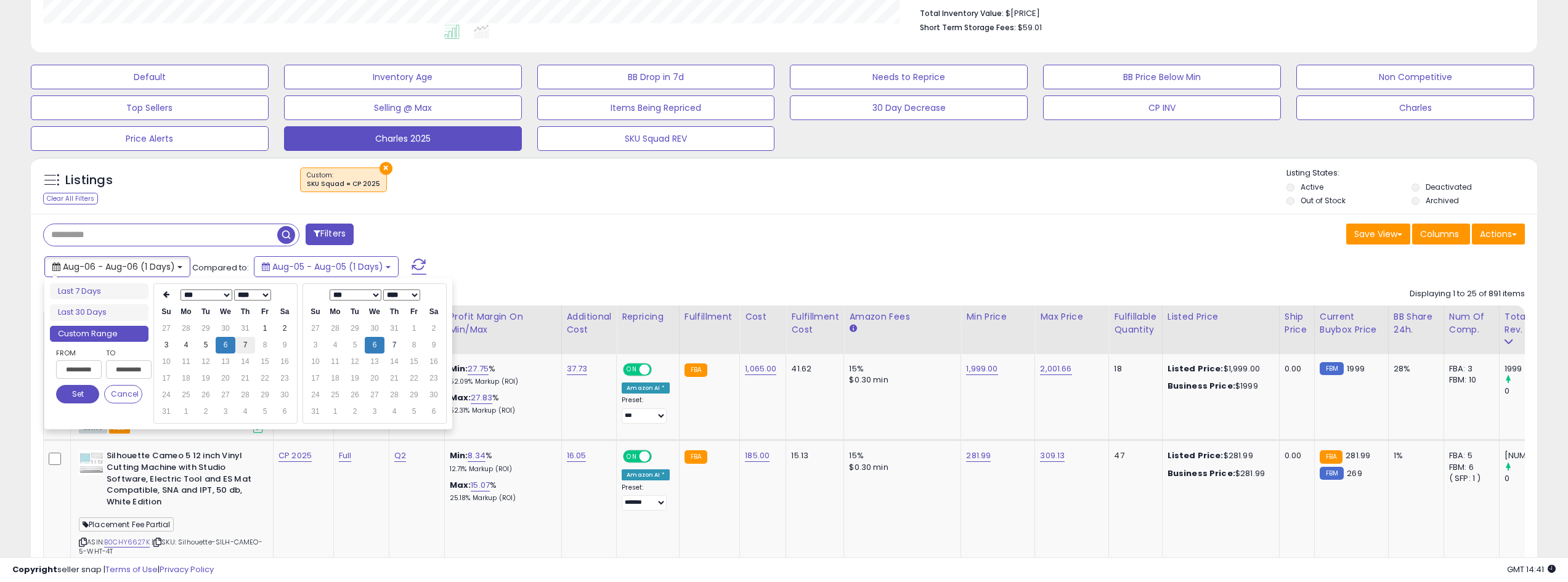 type on "**********" 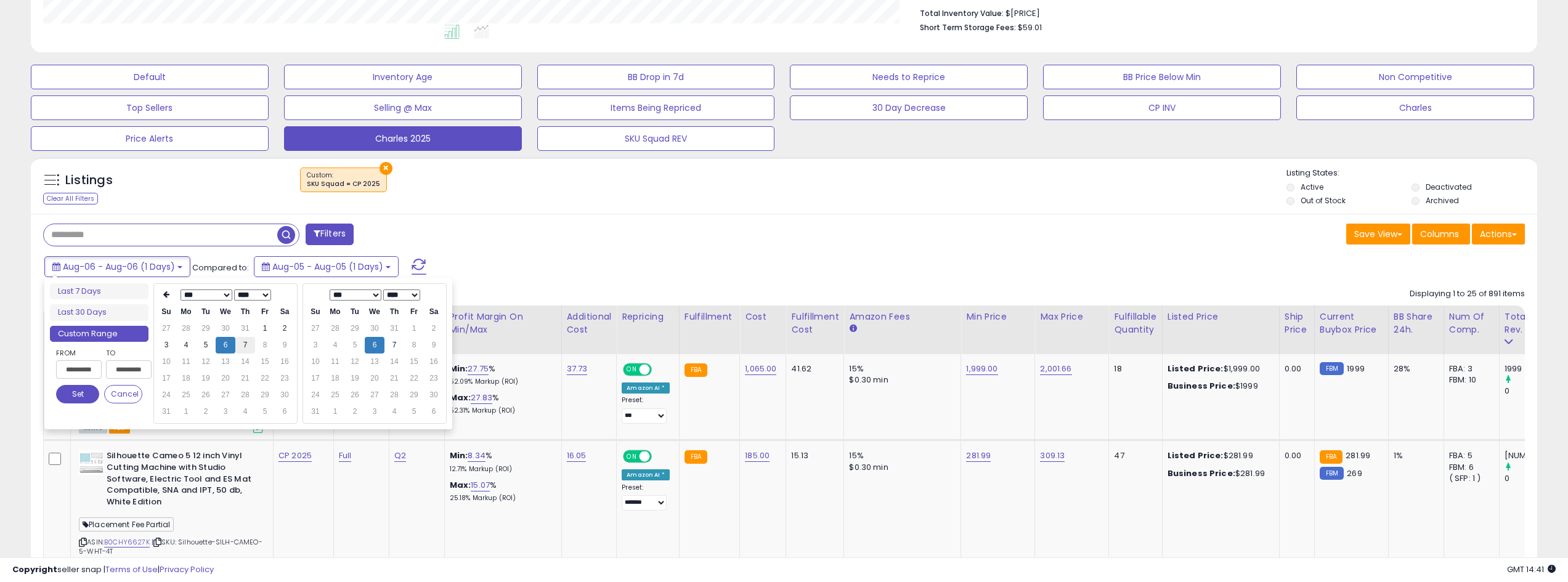 click on "7" at bounding box center [245, 345] 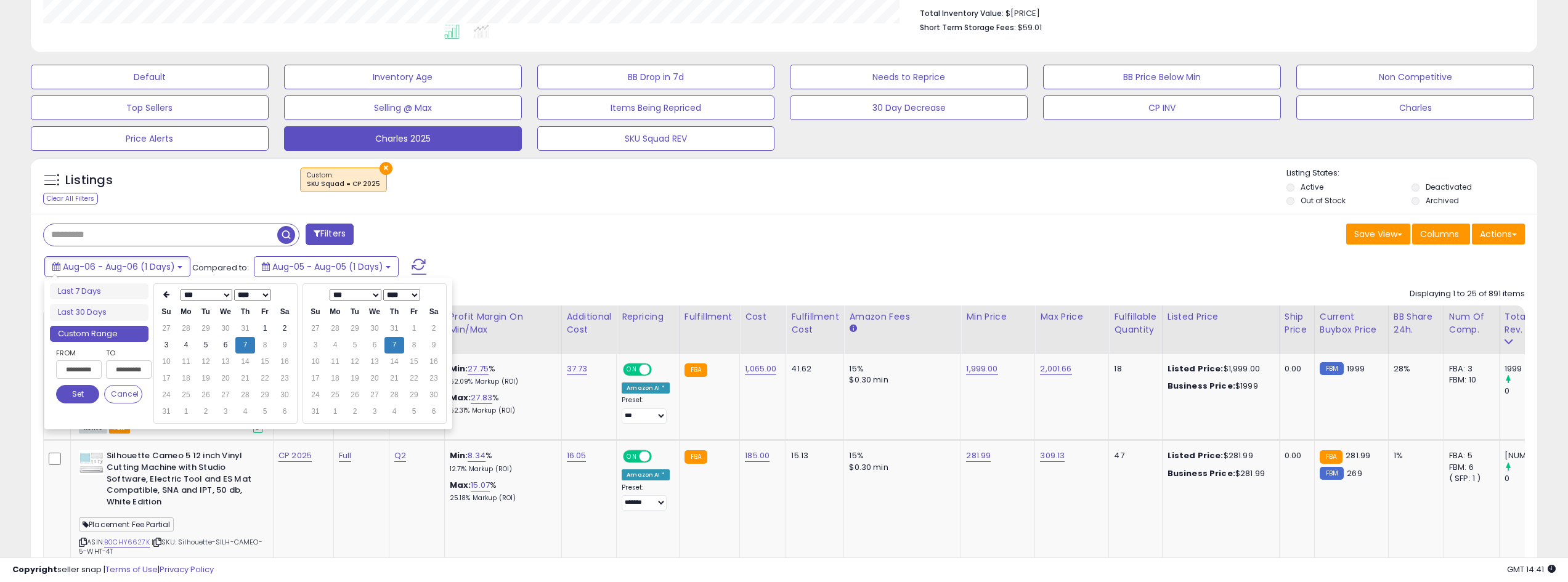 click on "Set" at bounding box center (78, 394) 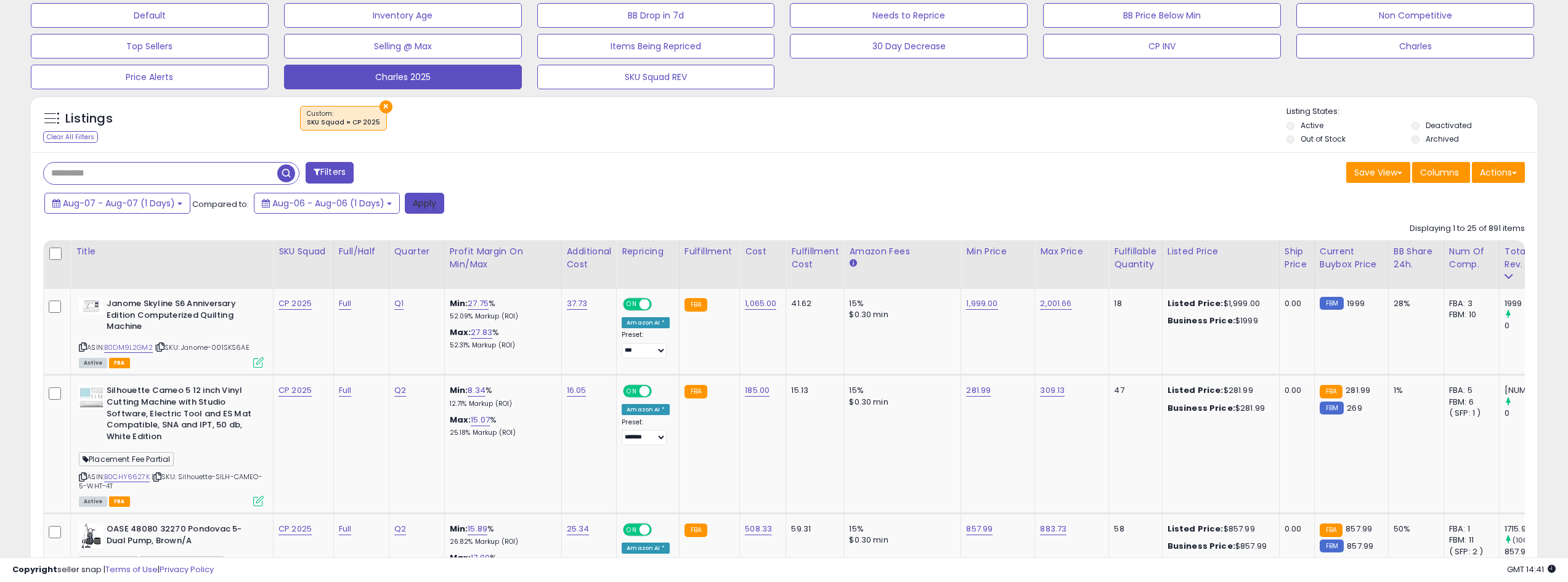 click on "Apply" at bounding box center [424, 203] 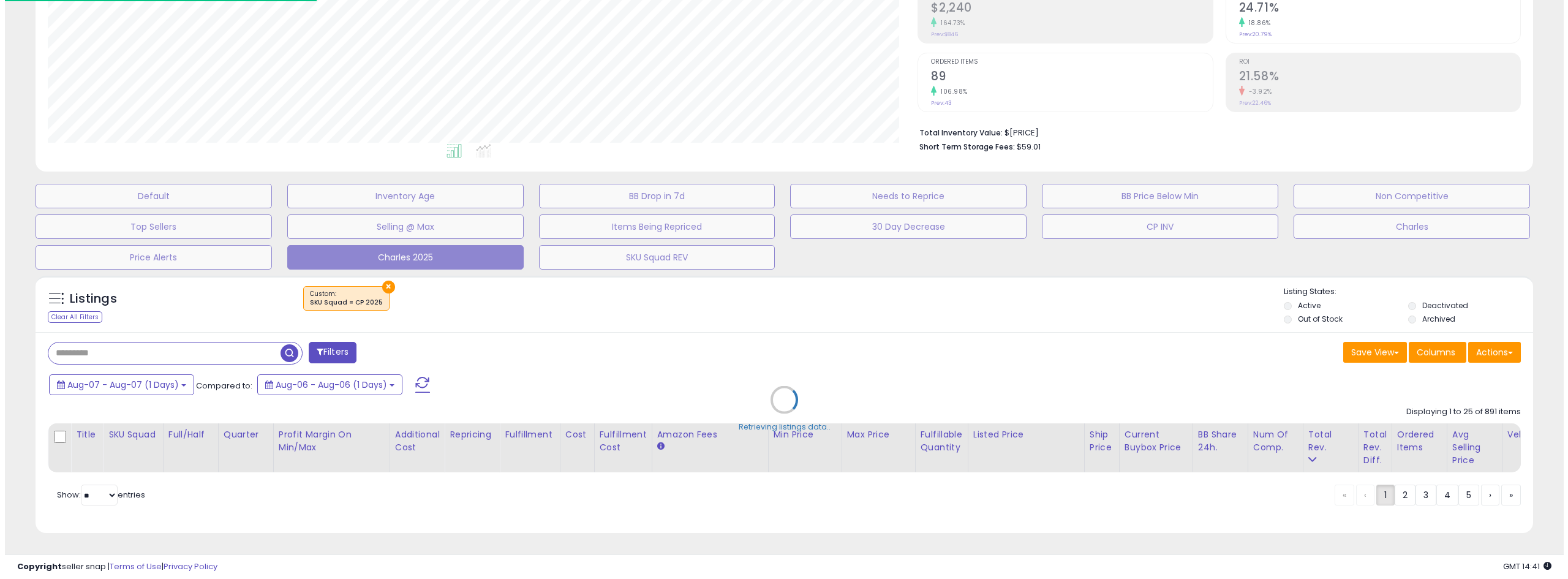 scroll, scrollTop: 211, scrollLeft: 0, axis: vertical 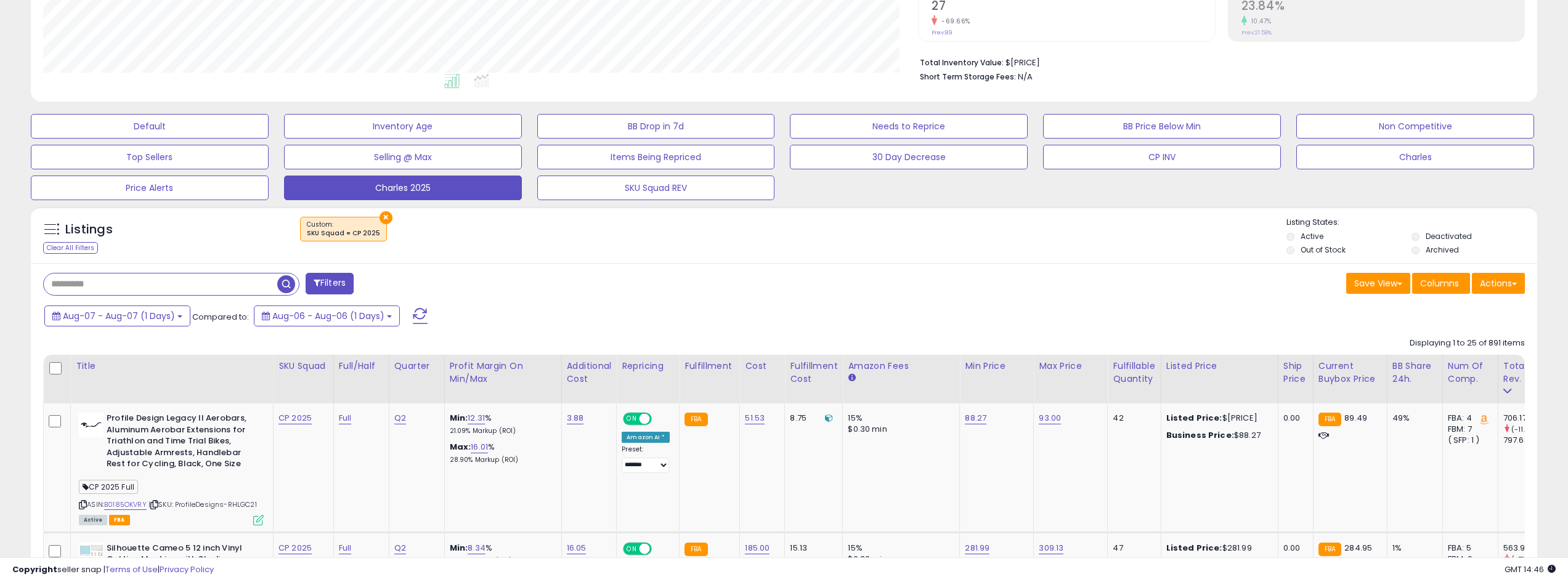 click at bounding box center [420, 316] 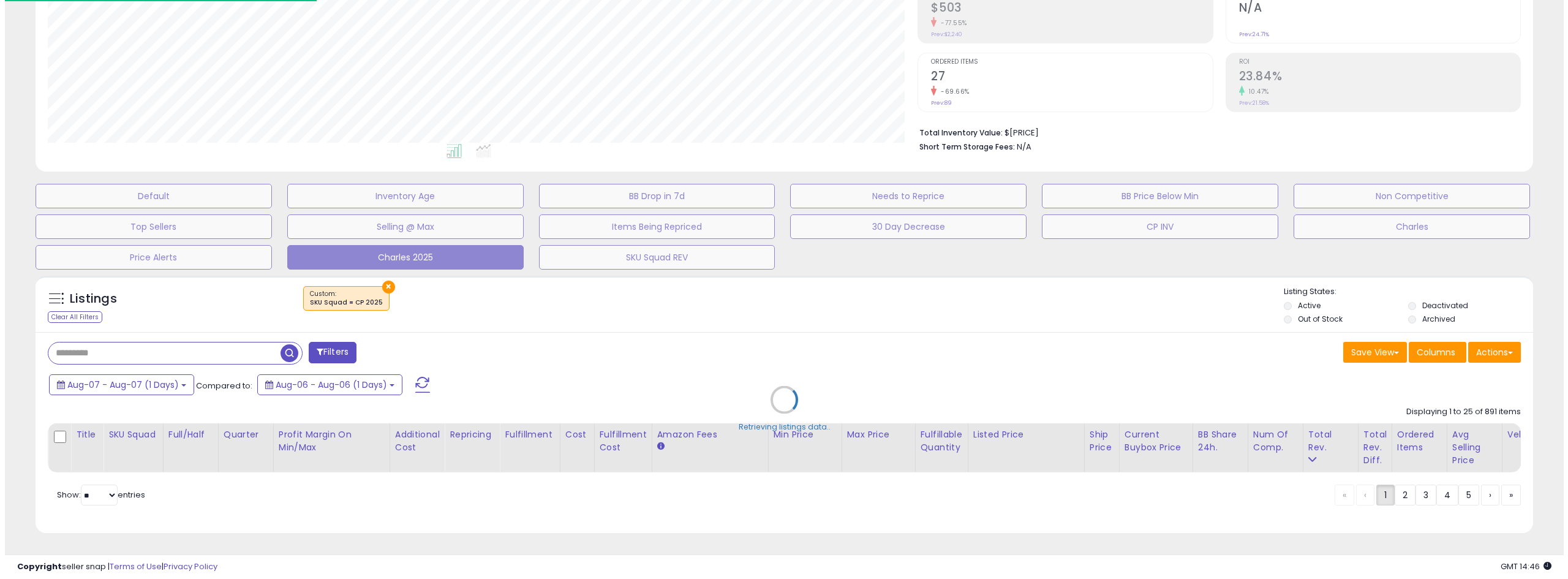 scroll, scrollTop: 211, scrollLeft: 0, axis: vertical 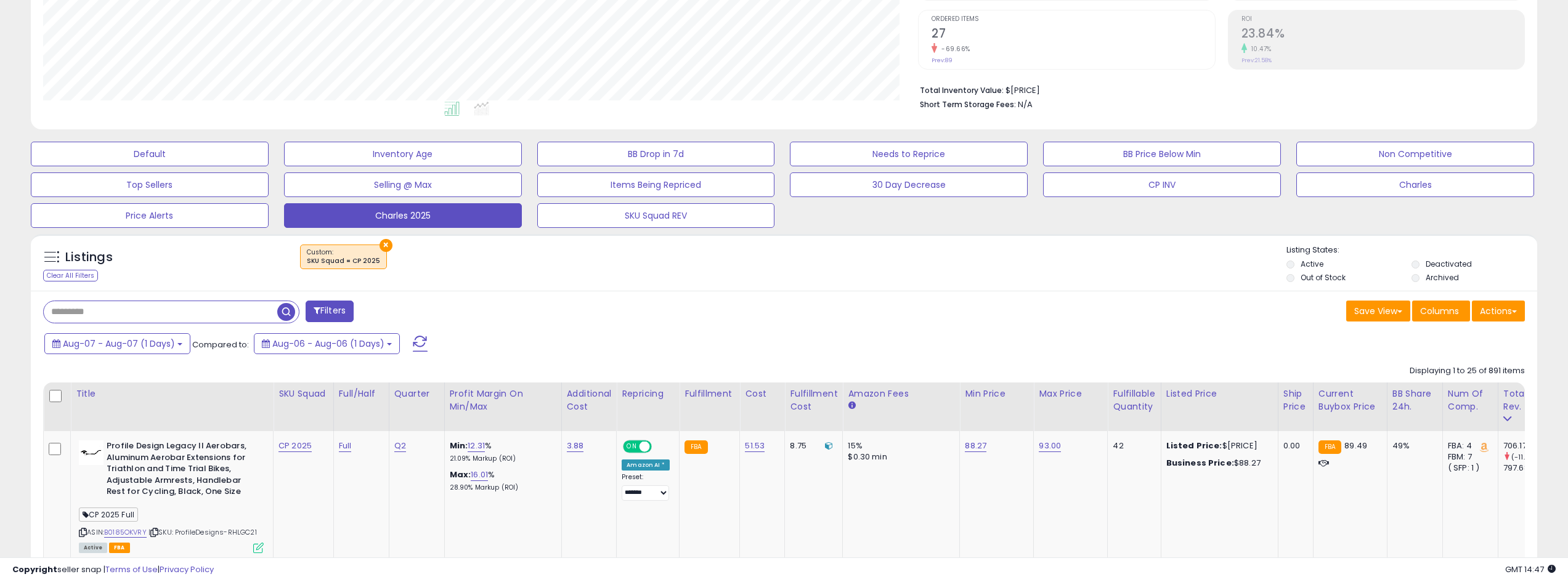 click at bounding box center (420, 344) 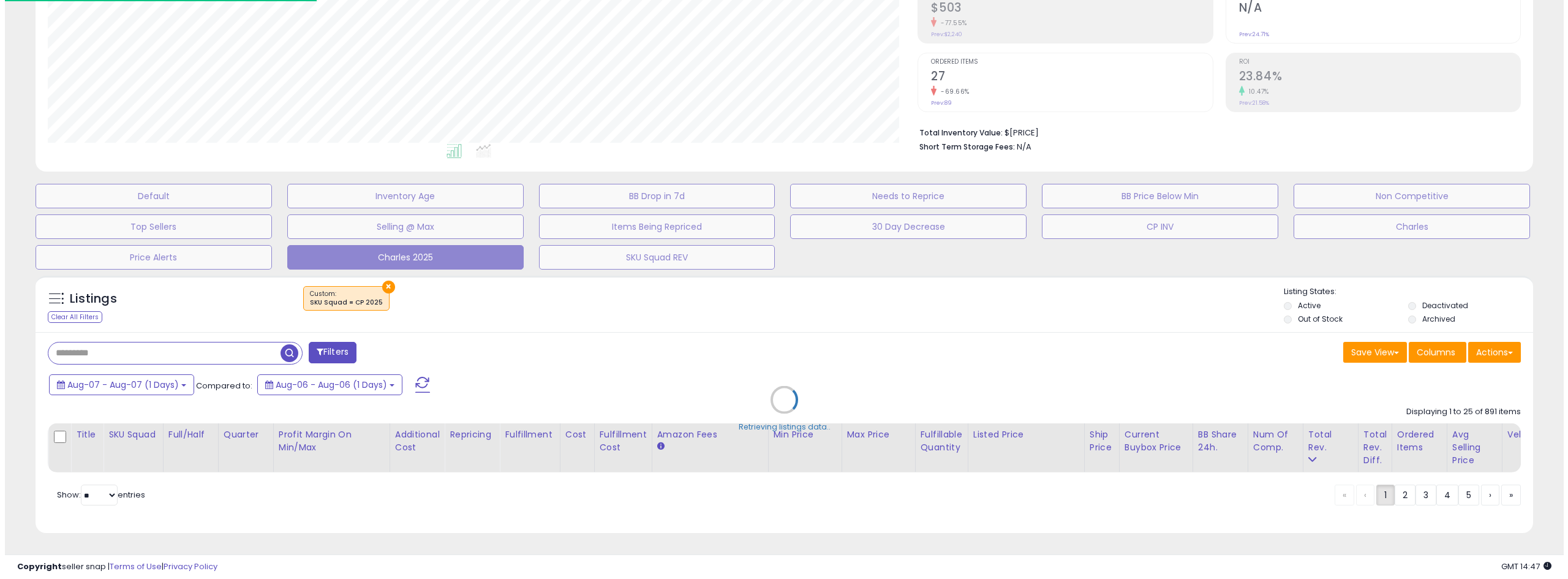 scroll, scrollTop: 211, scrollLeft: 0, axis: vertical 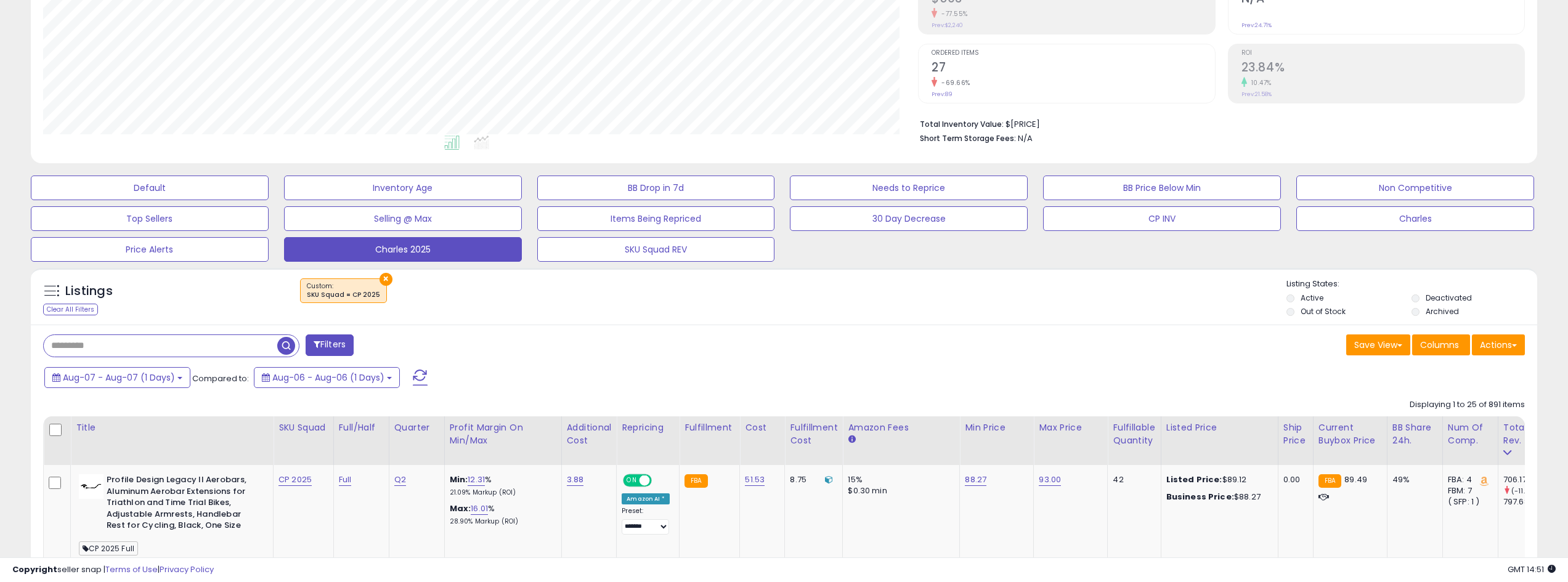 click at bounding box center [420, 378] 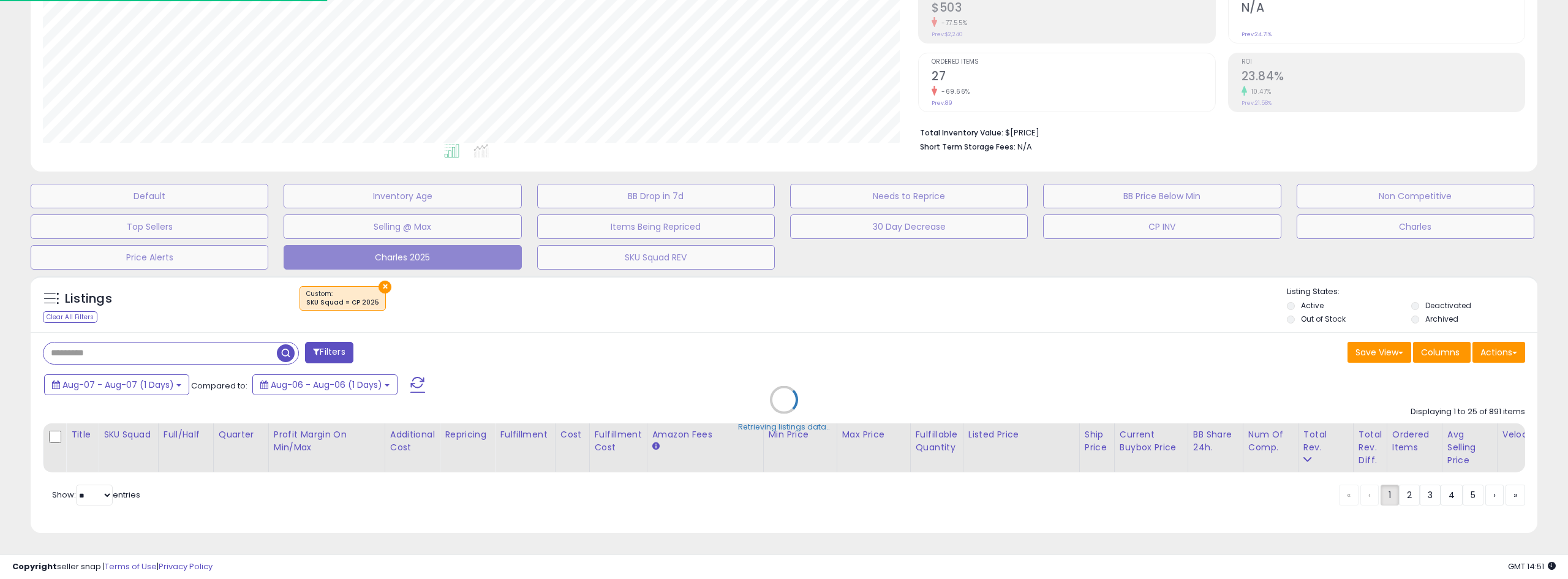 scroll, scrollTop: 612447, scrollLeft: 611625, axis: both 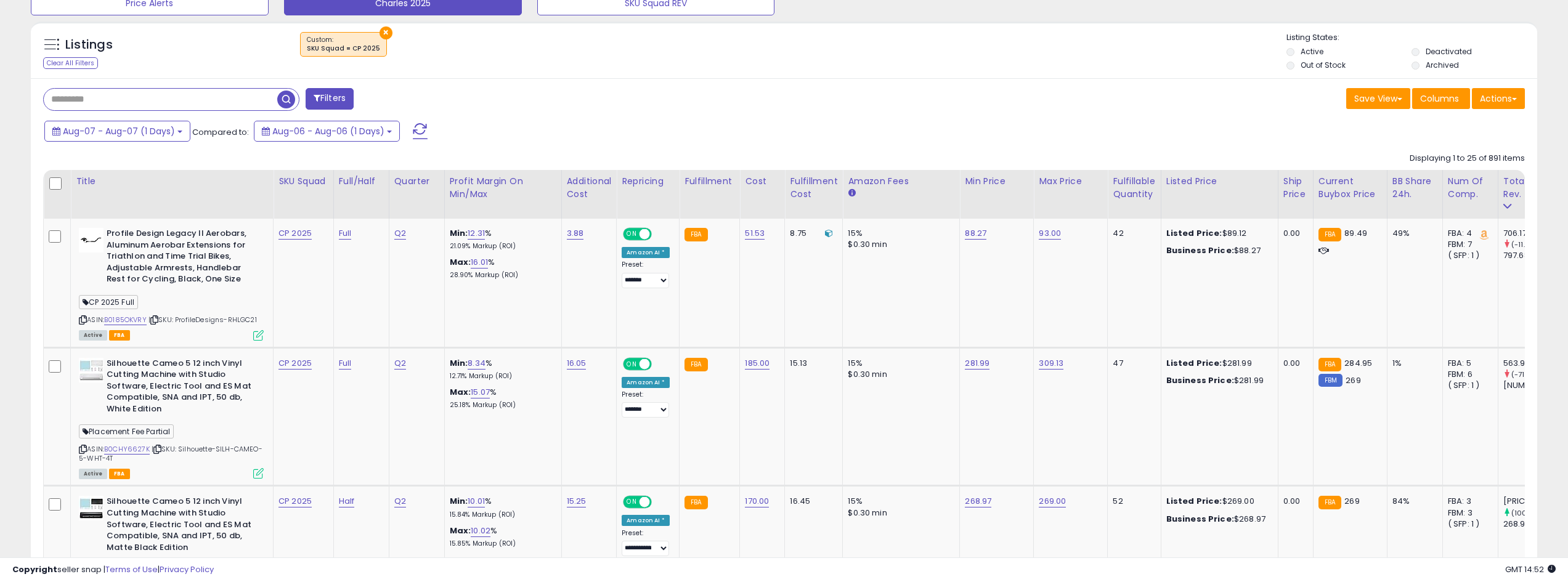 click at bounding box center [160, 99] 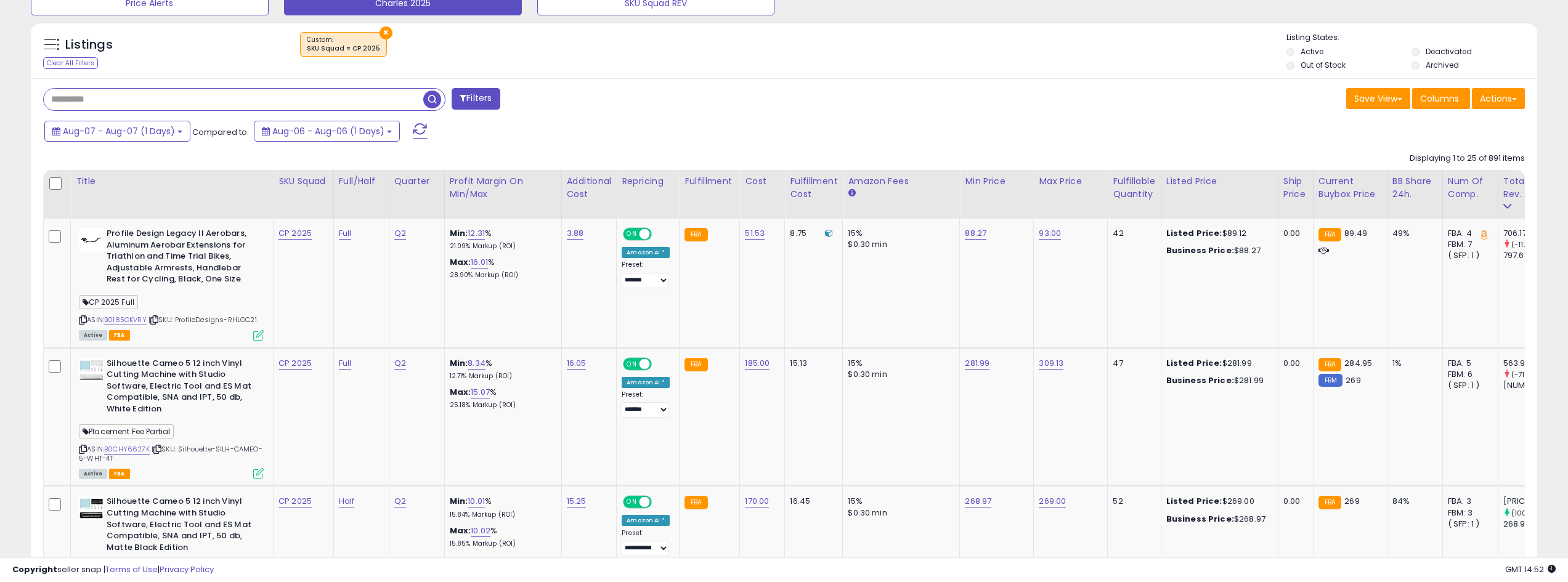 click at bounding box center [234, 99] 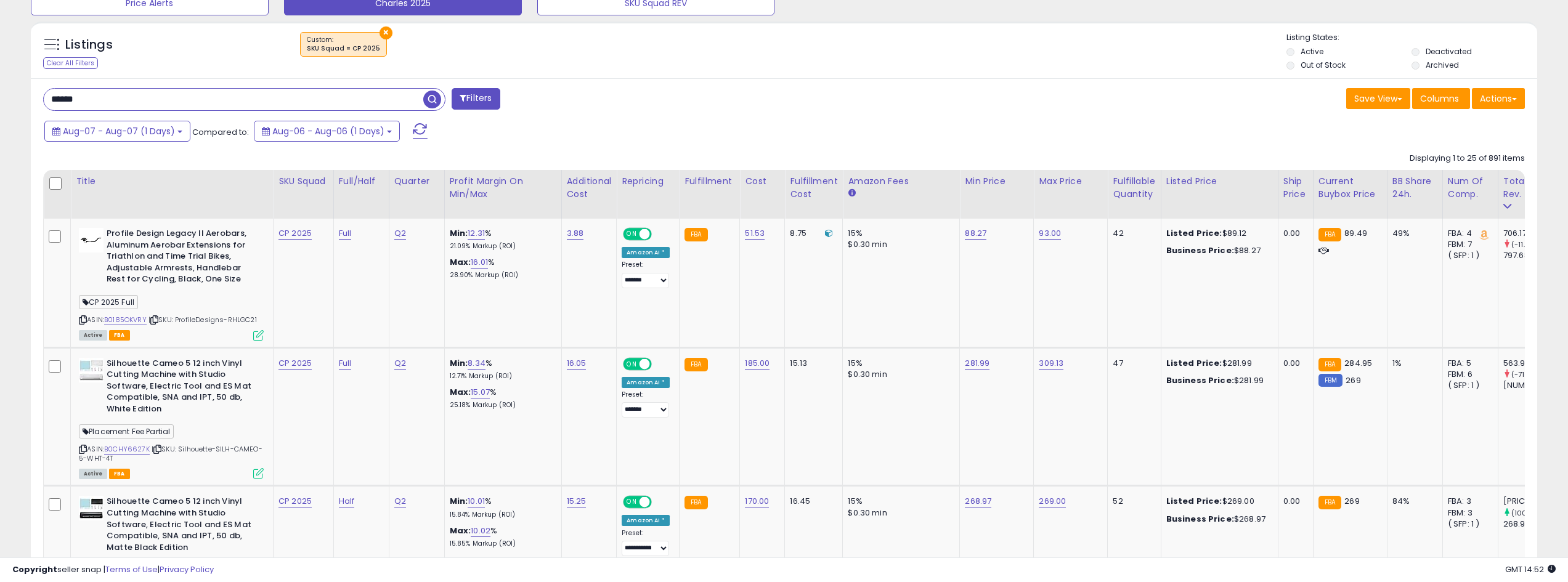 type on "******" 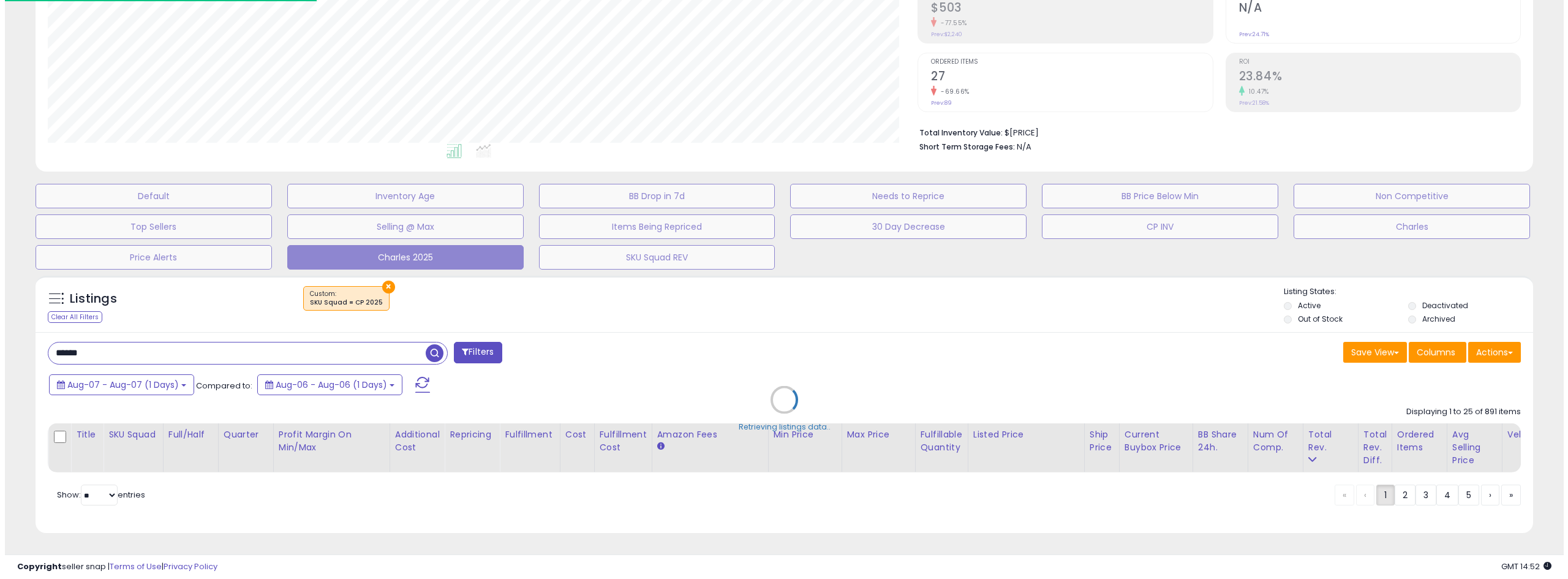 scroll, scrollTop: 211, scrollLeft: 0, axis: vertical 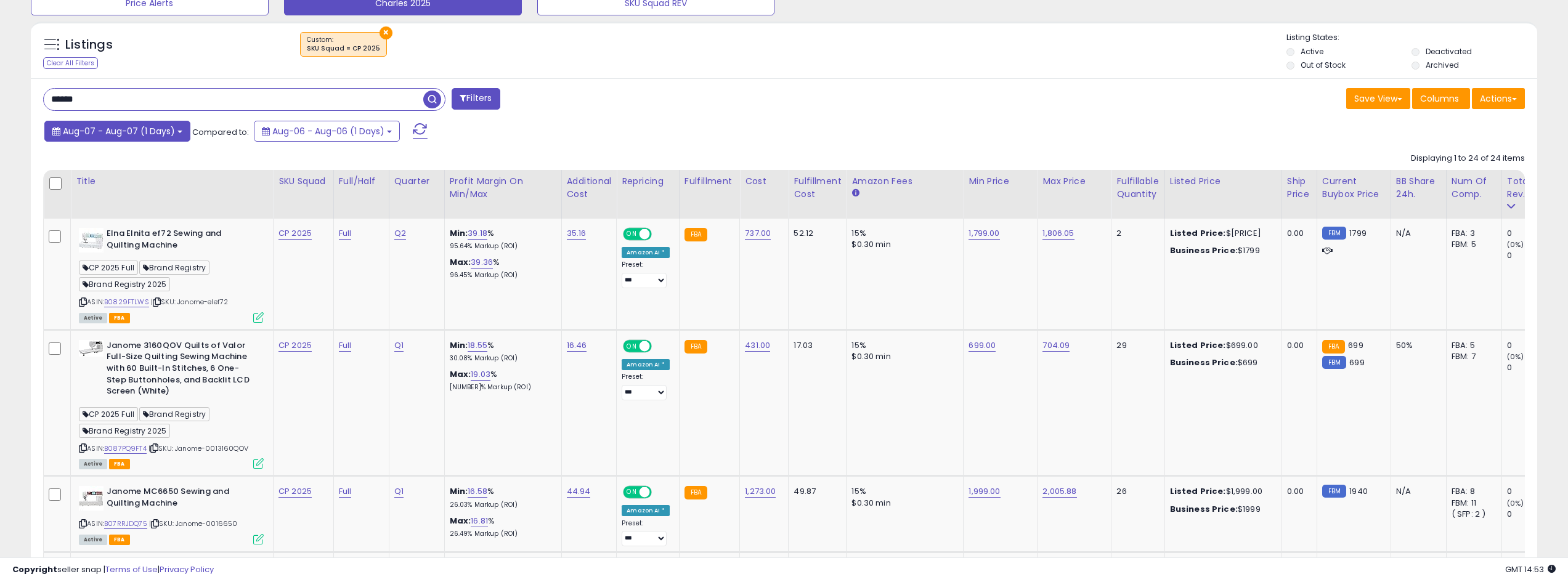click on "Aug-07 - Aug-07 (1 Days)" at bounding box center (119, 131) 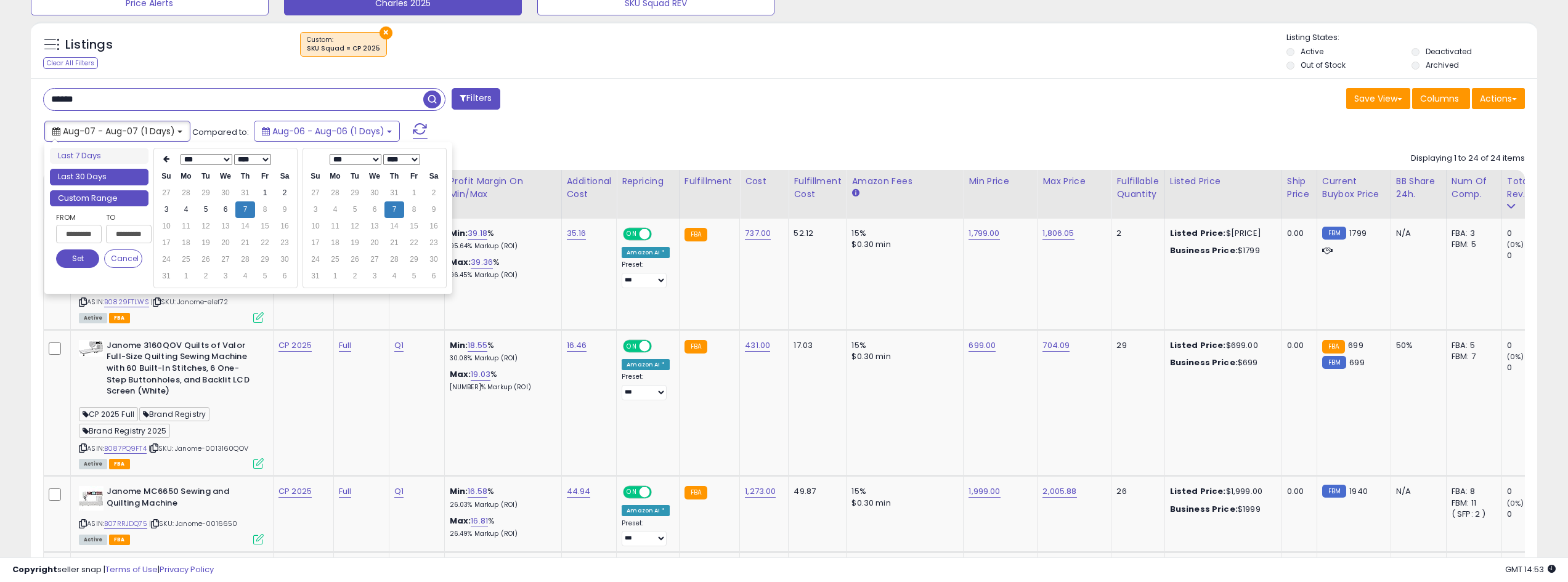 type on "**********" 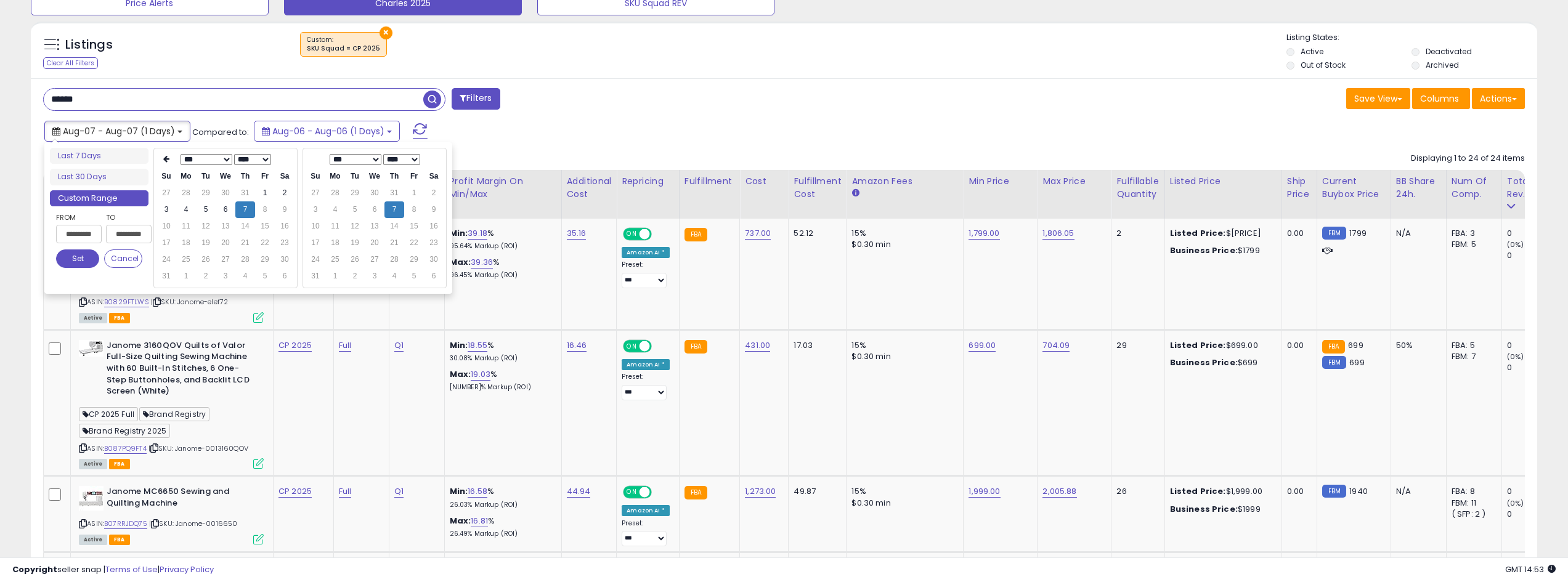 type on "**********" 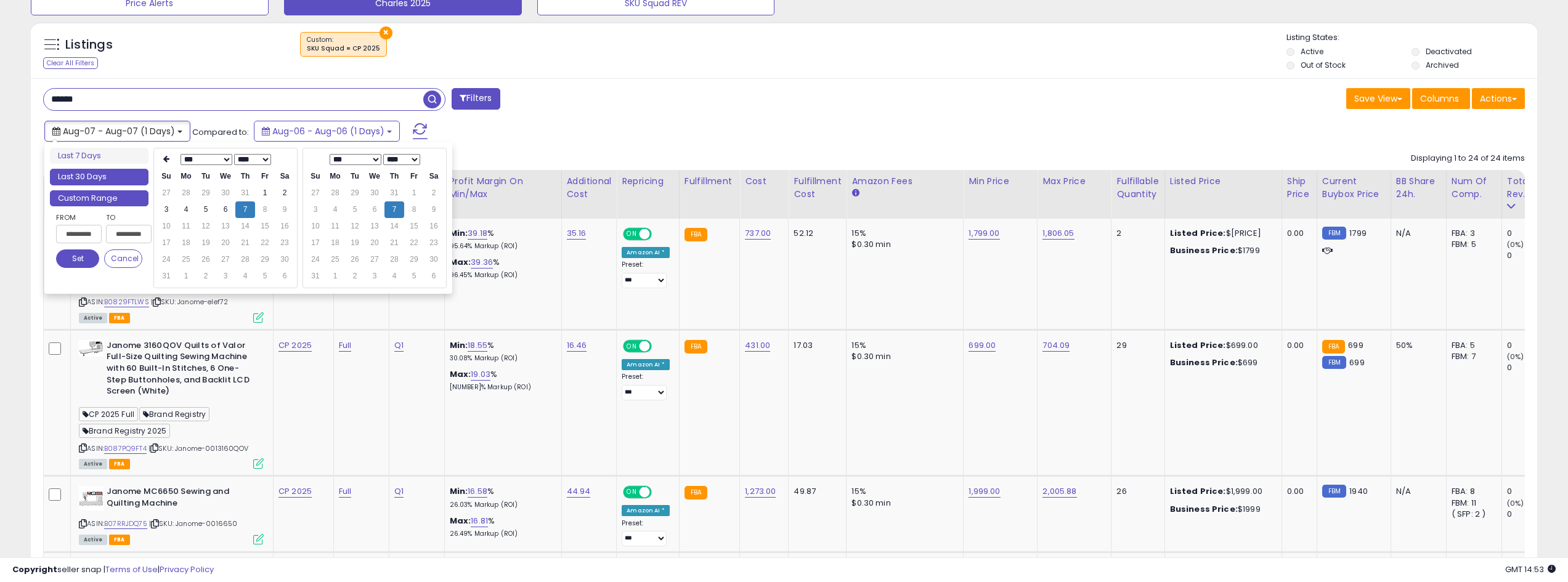 type on "**********" 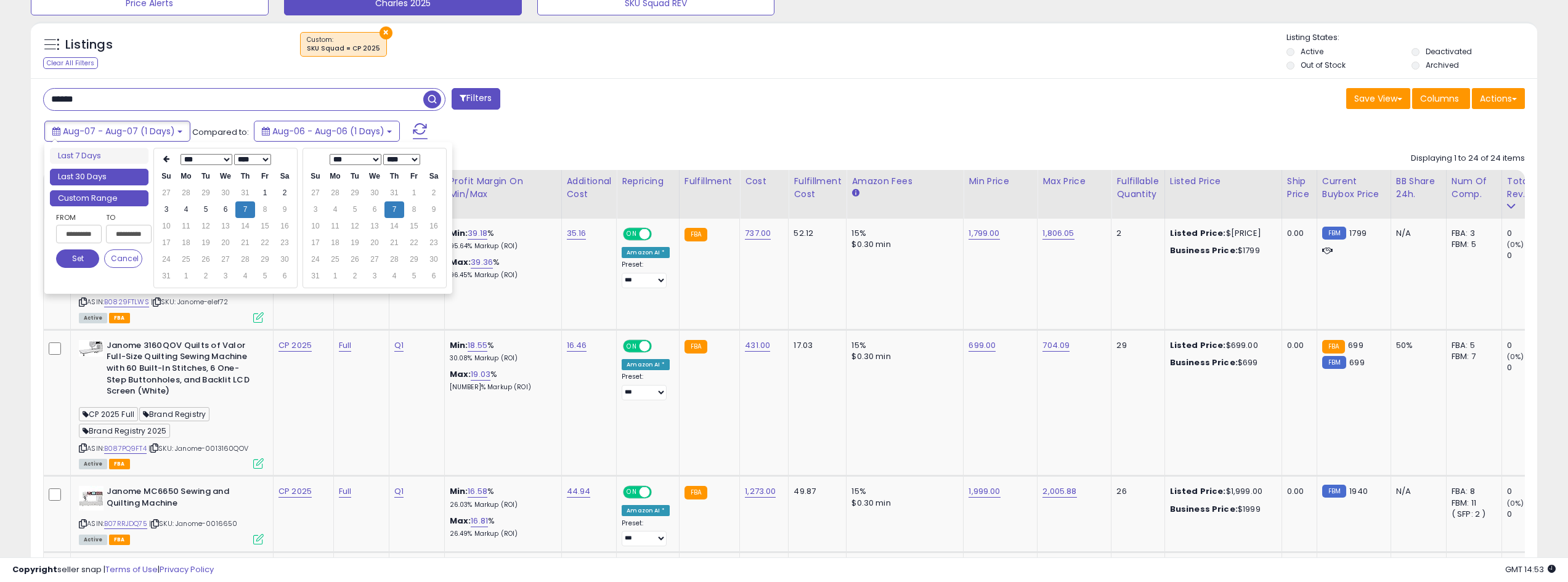click on "Last 30 Days" at bounding box center (99, 177) 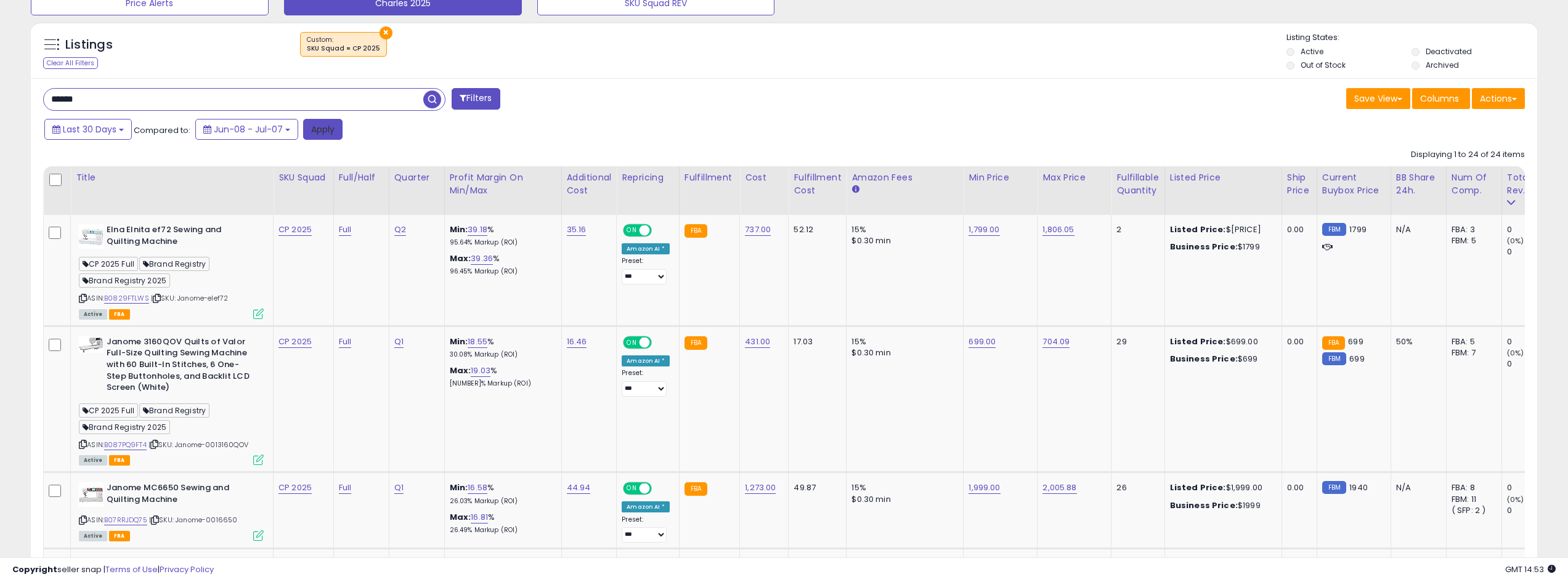 click on "Apply" at bounding box center [323, 129] 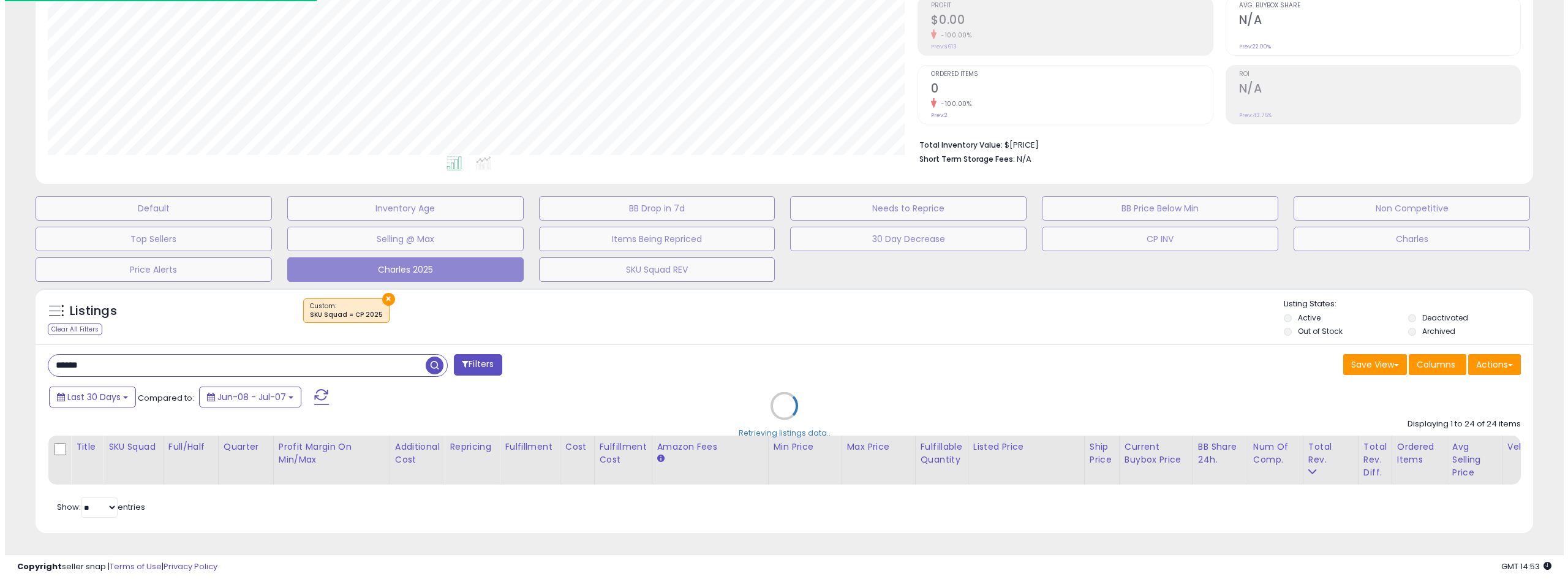 scroll, scrollTop: 199, scrollLeft: 0, axis: vertical 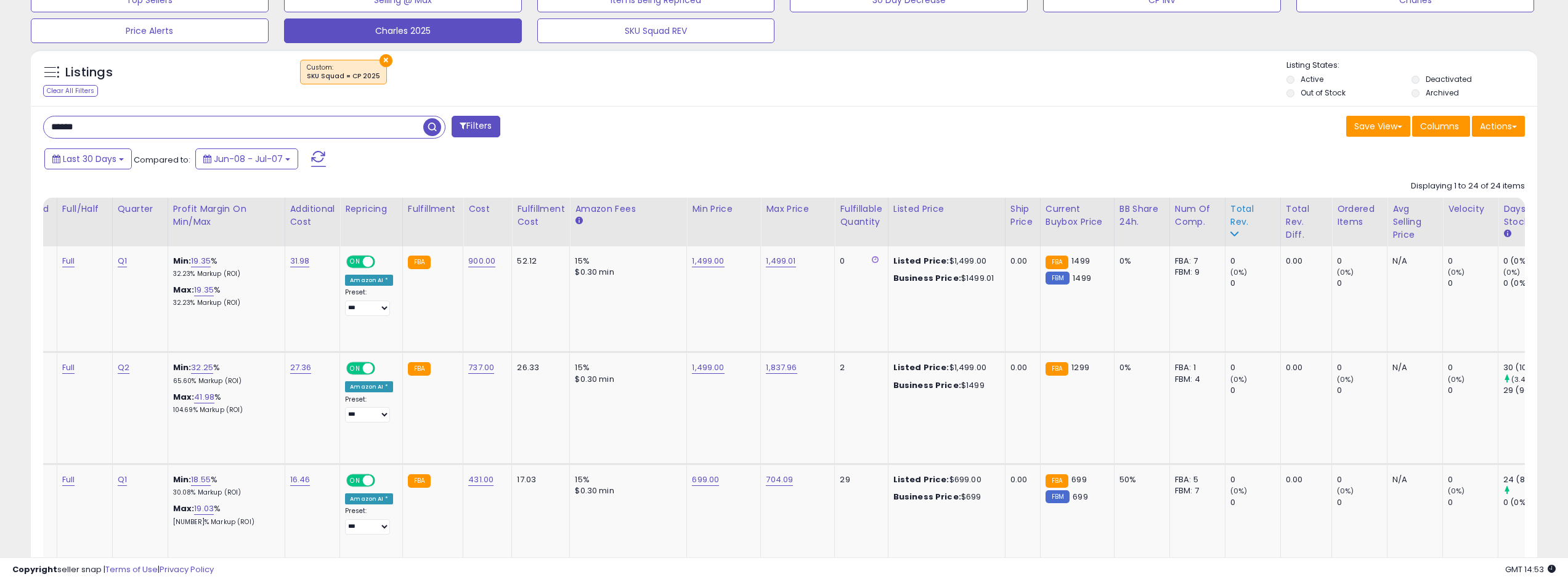 click on "Total Rev." at bounding box center (1253, 216) 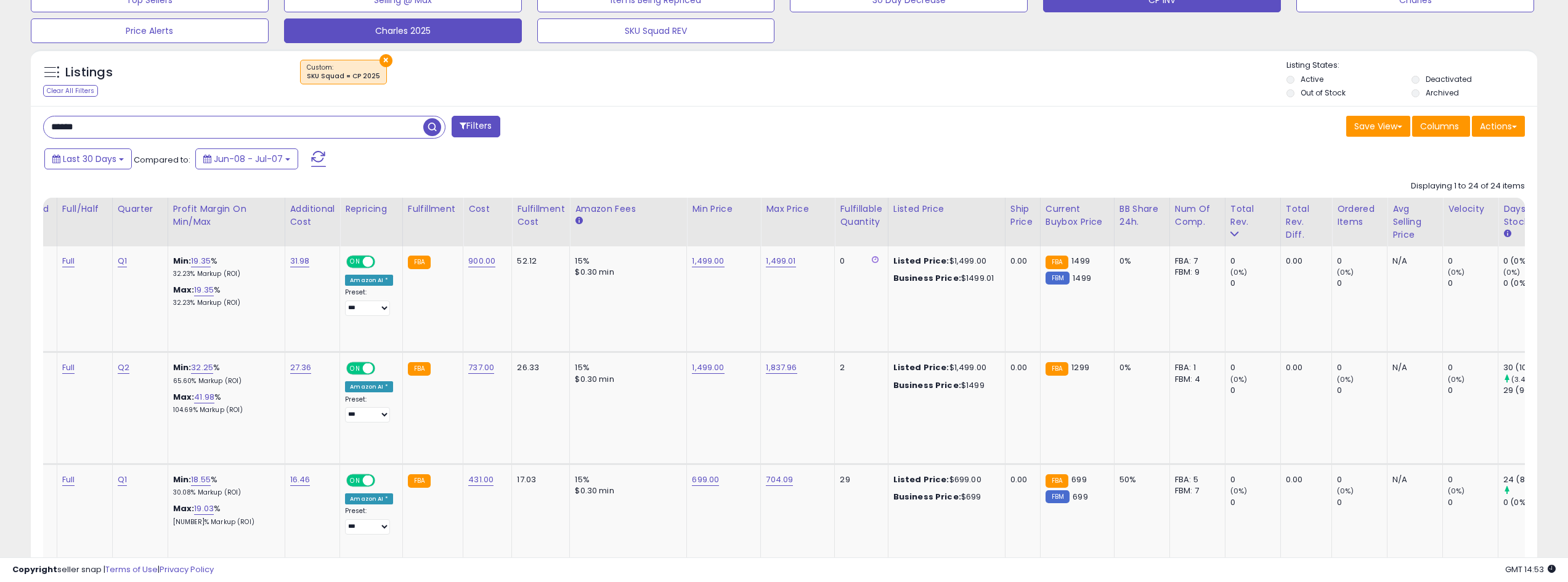 scroll, scrollTop: 200, scrollLeft: 0, axis: vertical 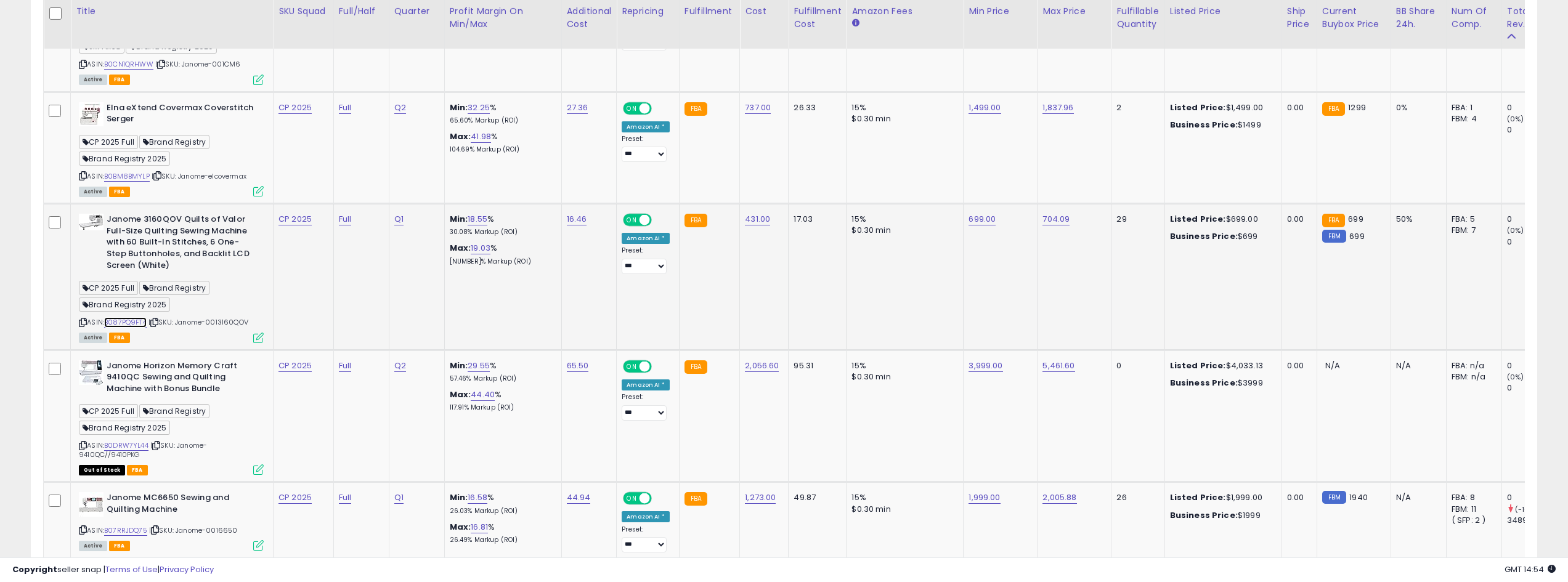 click on "B087PQ9FT4" at bounding box center [125, 322] 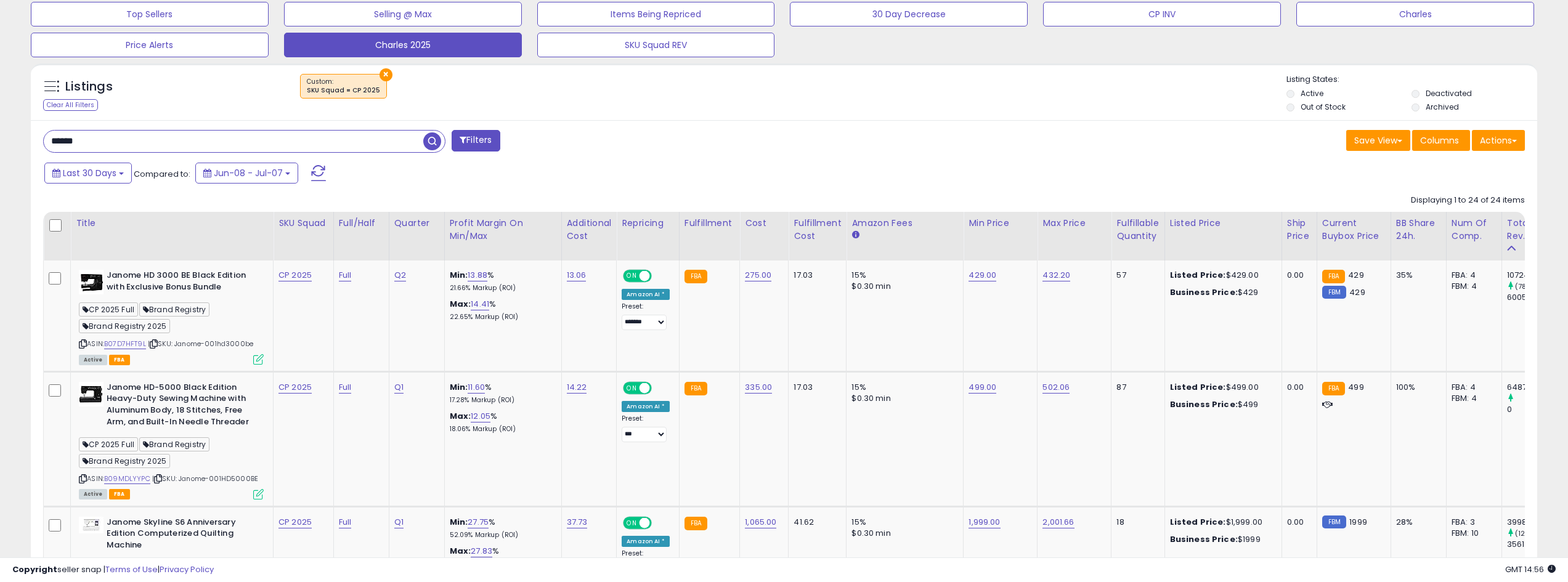 scroll, scrollTop: 323, scrollLeft: 0, axis: vertical 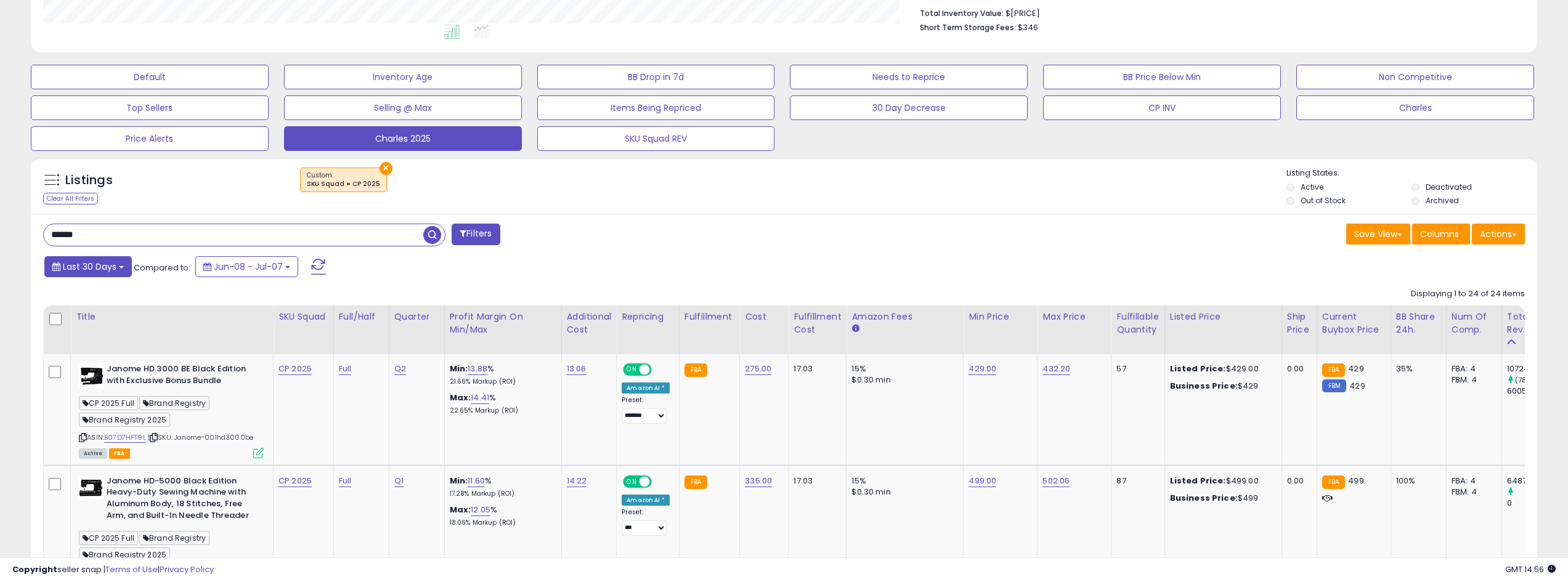 click on "Last 30 Days" at bounding box center (89, 267) 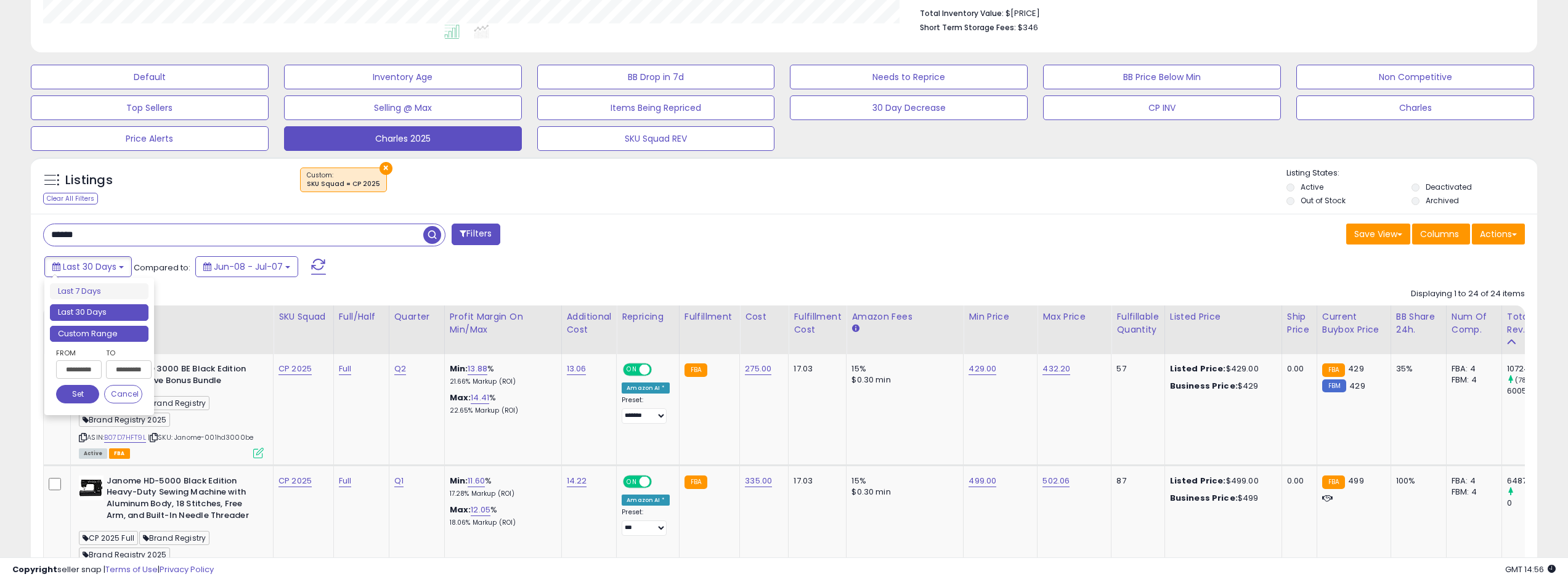 click on "Custom Range" at bounding box center [99, 334] 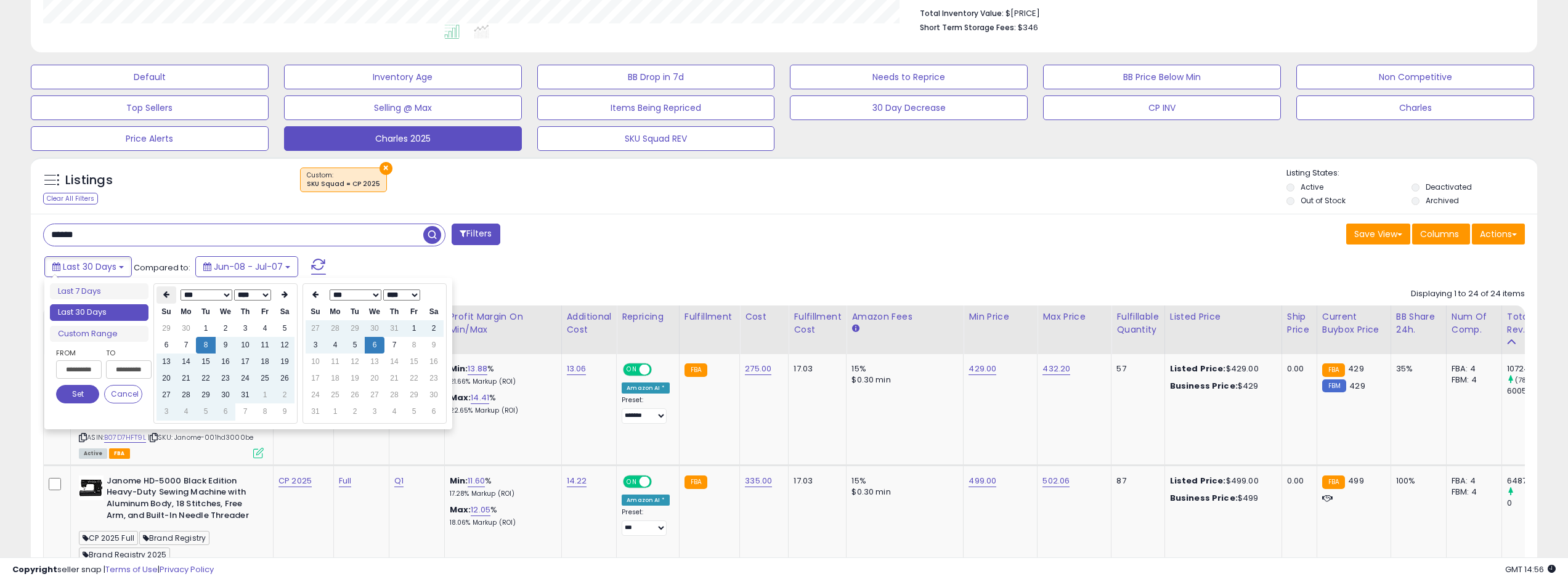 click at bounding box center [166, 295] 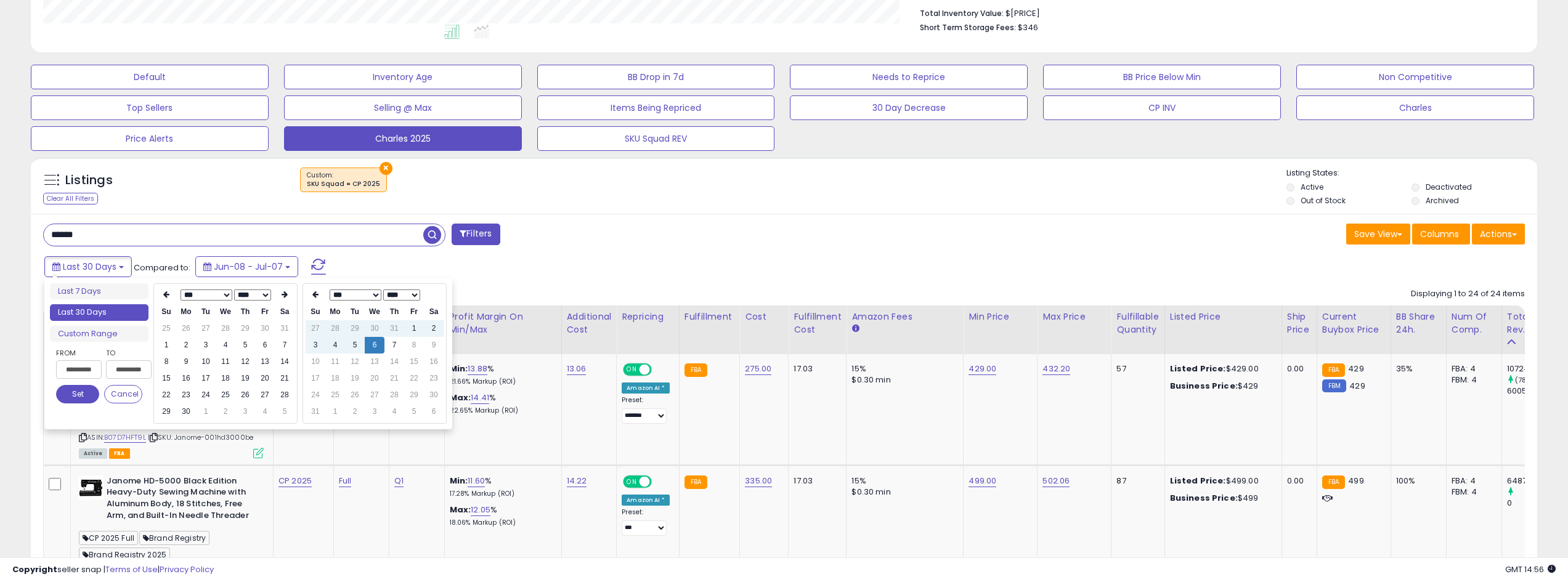 click at bounding box center [166, 294] 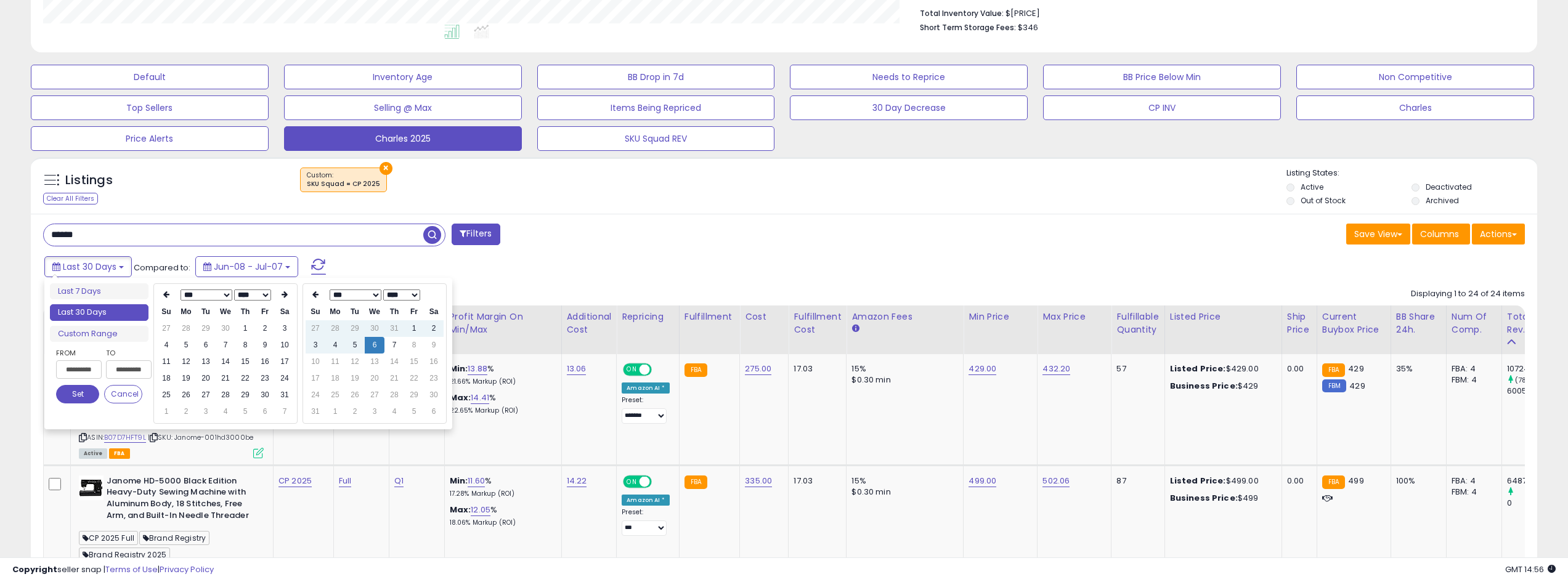 click at bounding box center [166, 294] 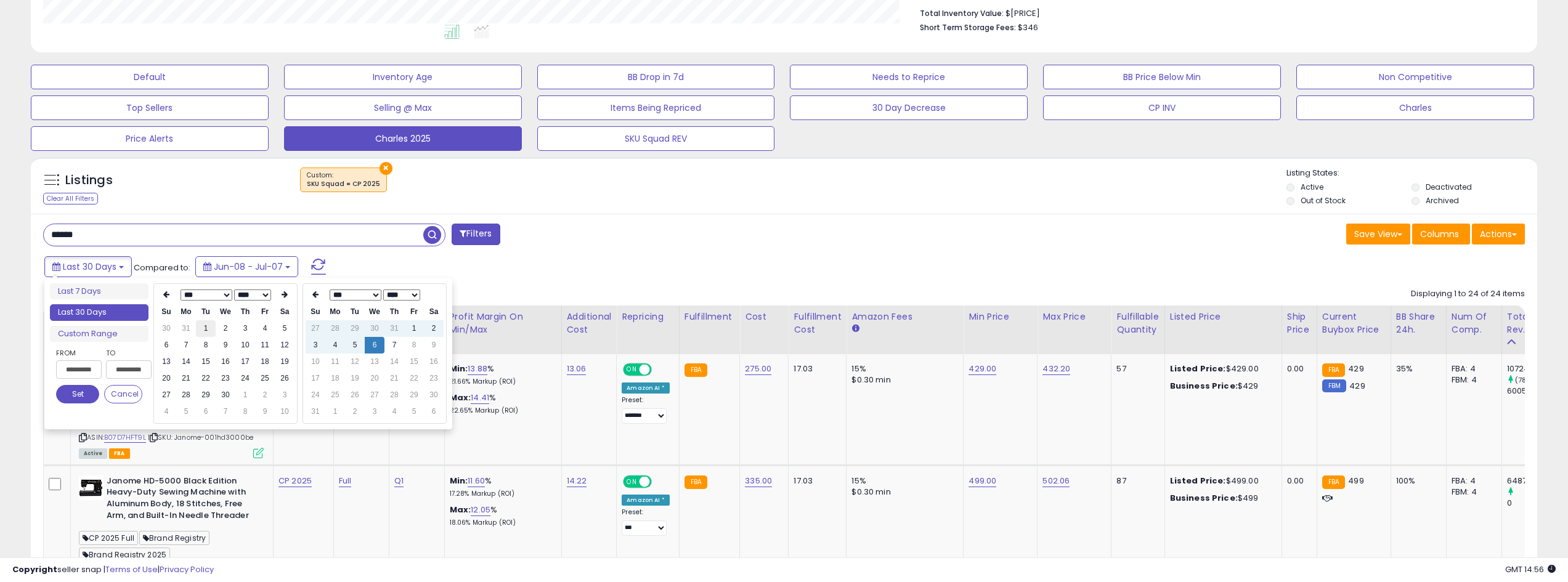 click on "1" at bounding box center [206, 328] 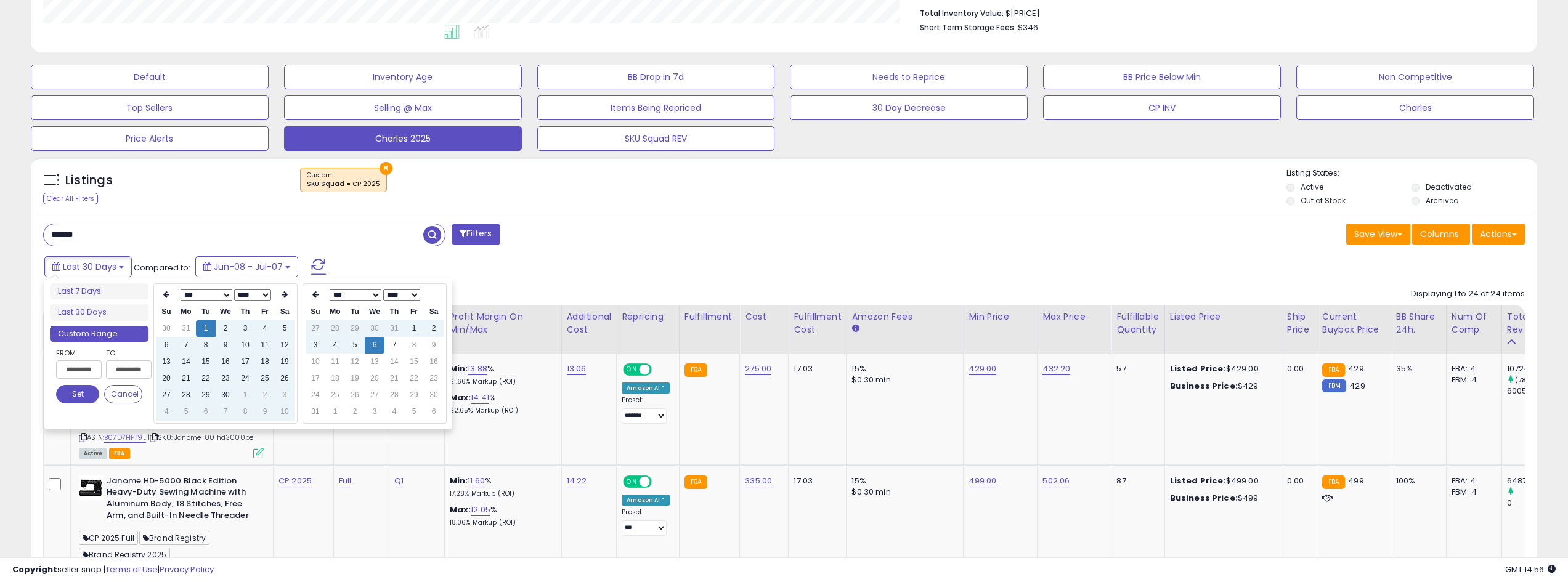 type on "**********" 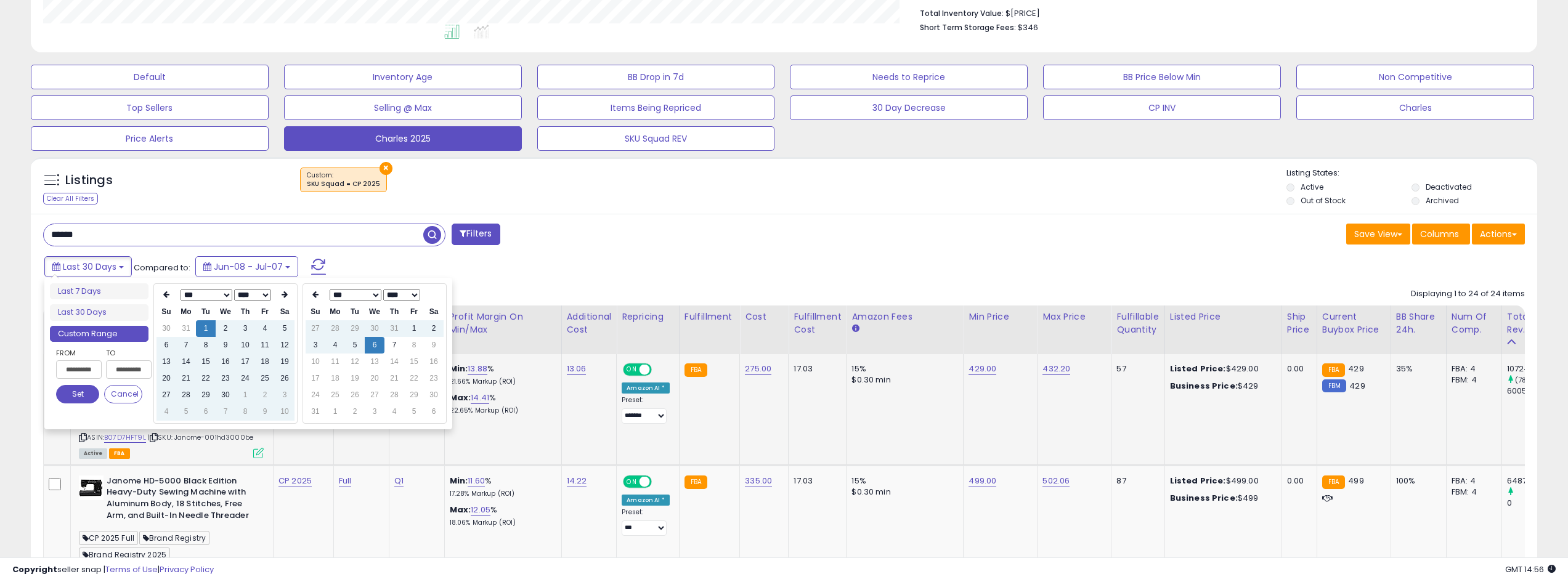 click on "Set" at bounding box center (78, 394) 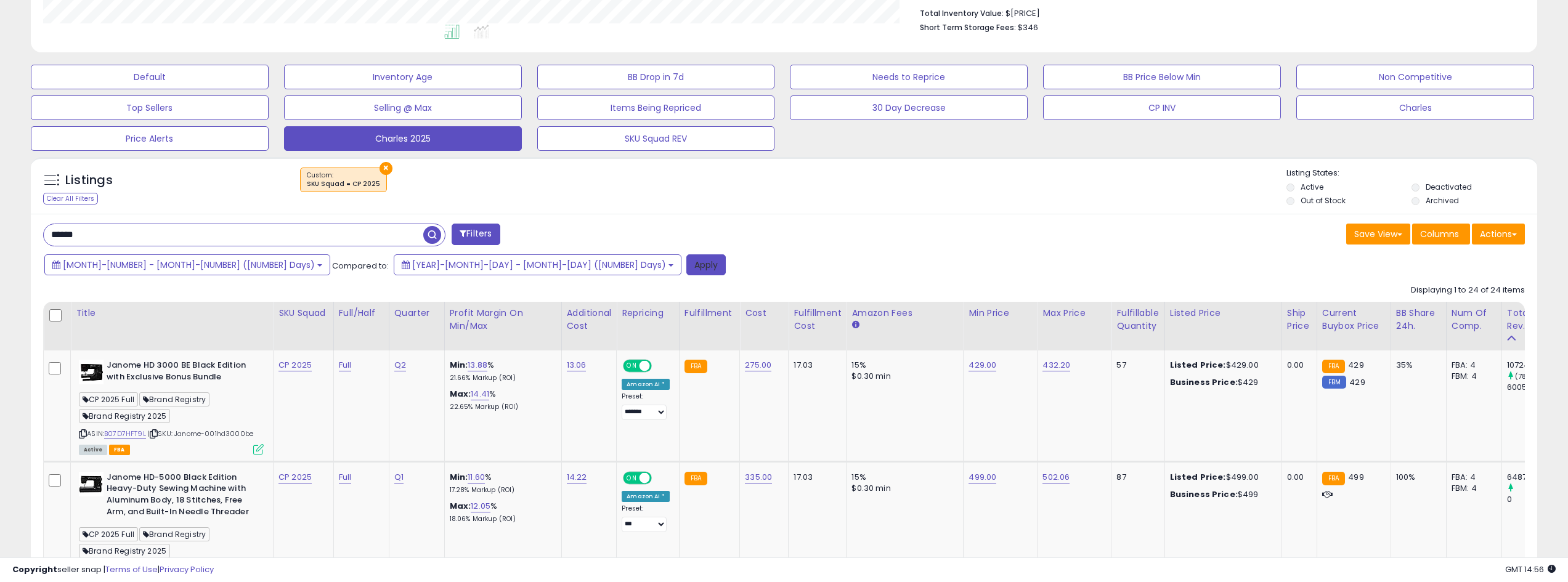 click on "Apply" at bounding box center (706, 265) 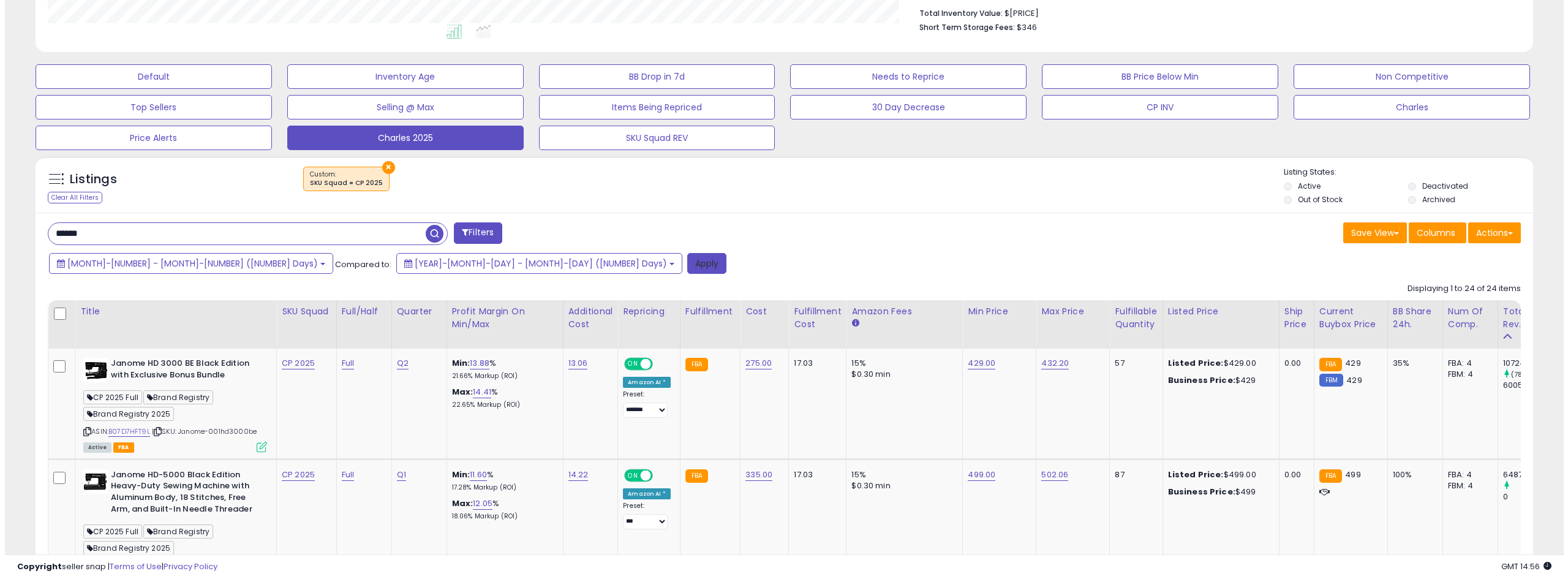 scroll, scrollTop: 199, scrollLeft: 0, axis: vertical 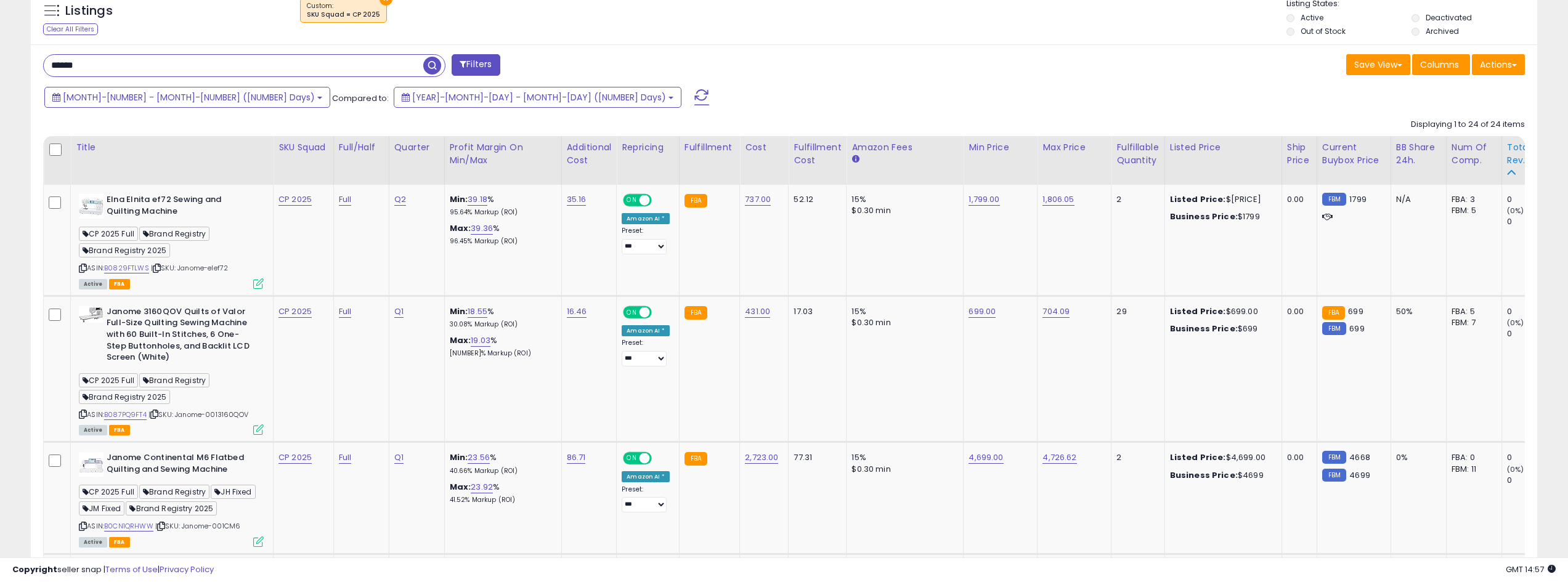 click on "Total Rev." at bounding box center [1529, 154] 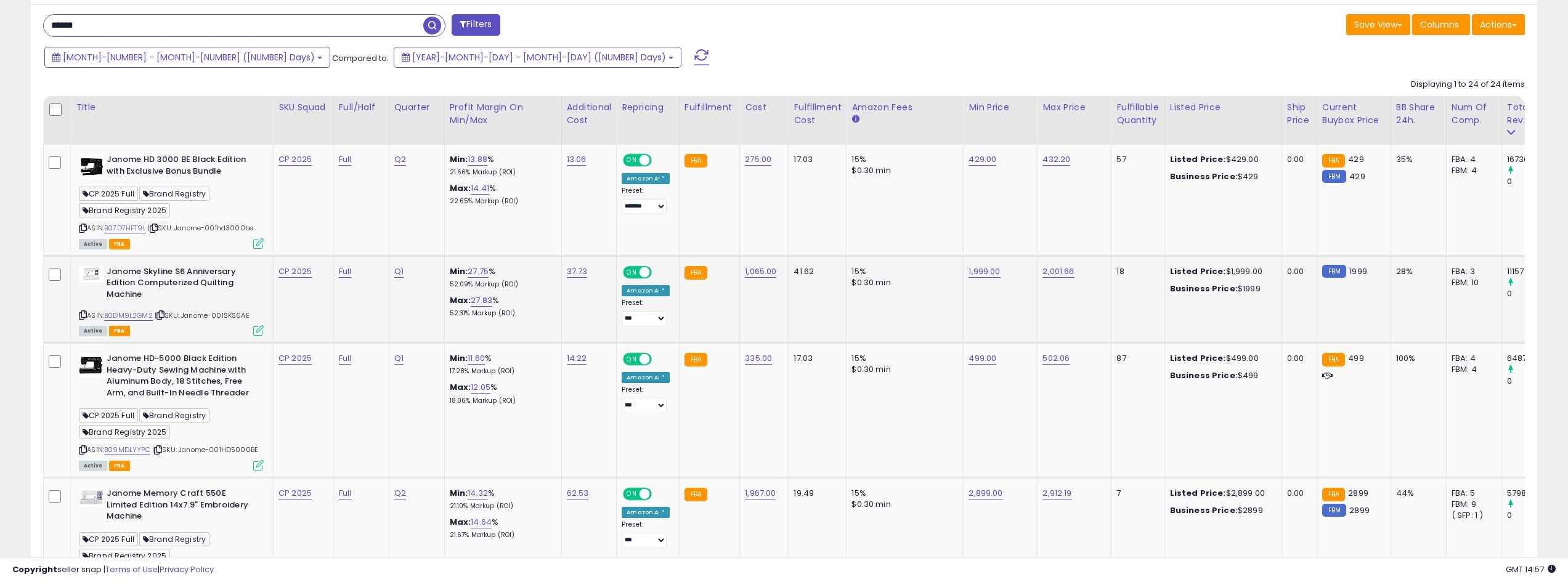scroll, scrollTop: 554, scrollLeft: 0, axis: vertical 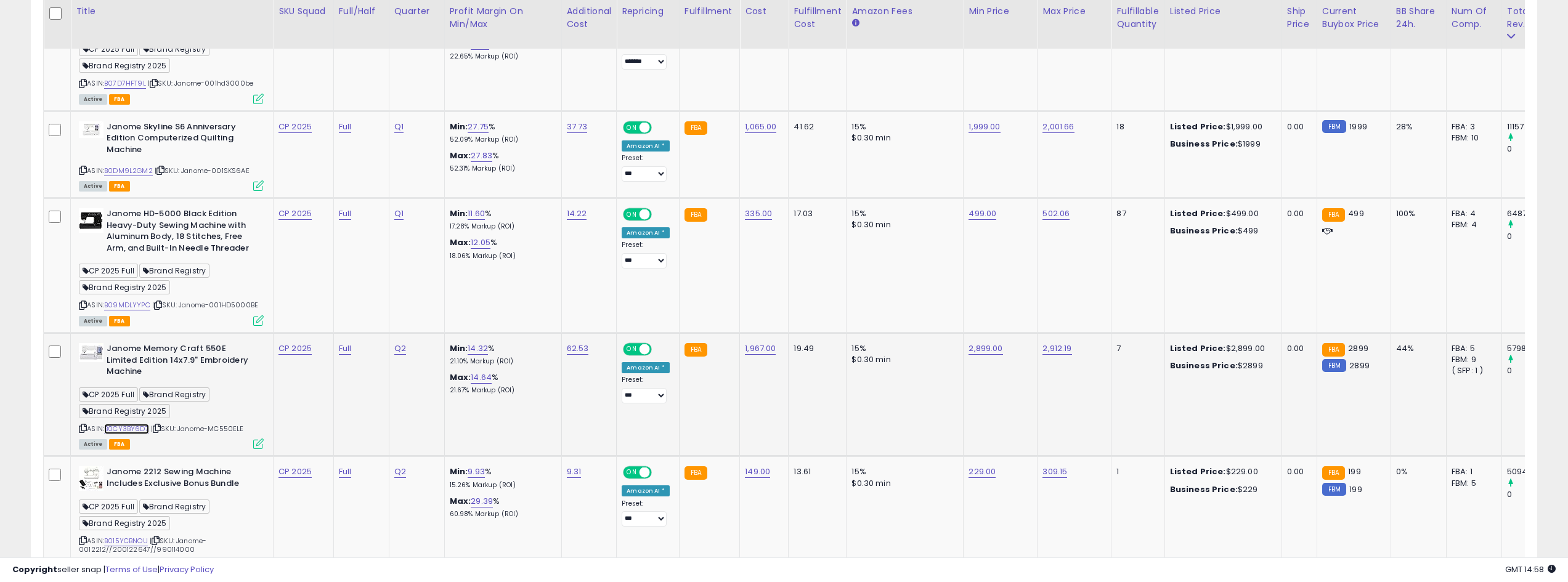 click on "B0CY3BY6D7" at bounding box center [126, 429] 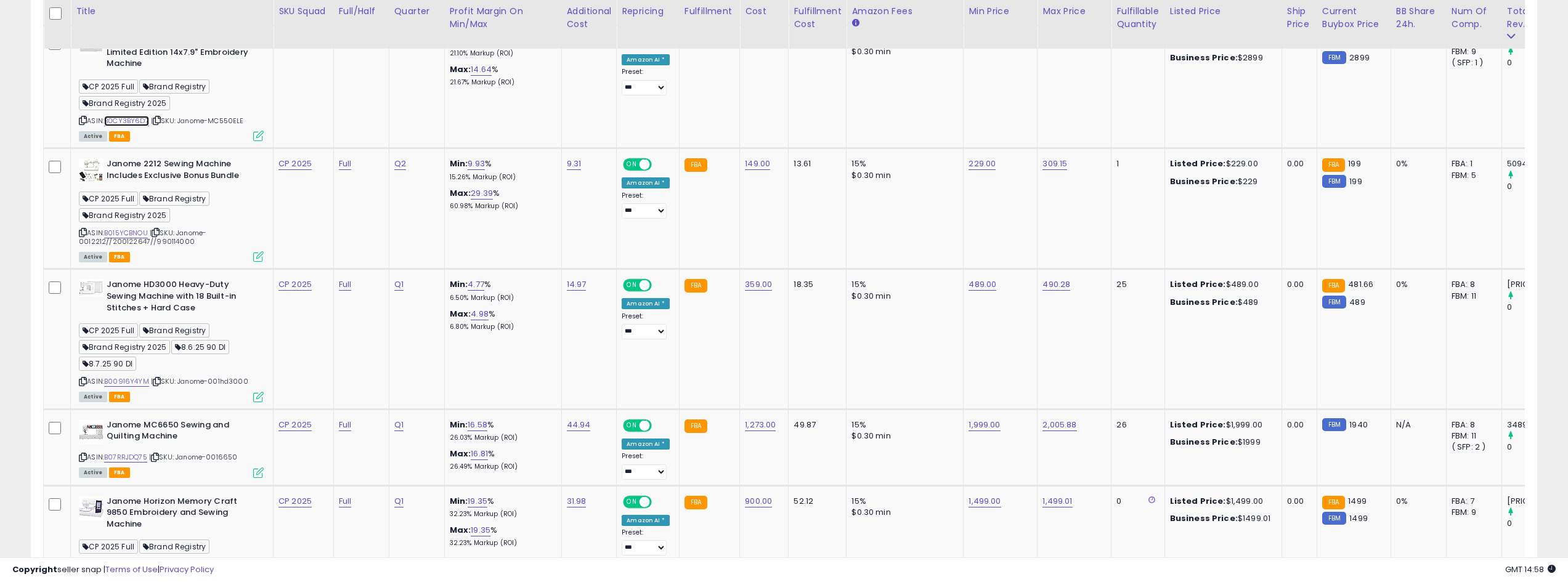 scroll, scrollTop: 0, scrollLeft: 105, axis: horizontal 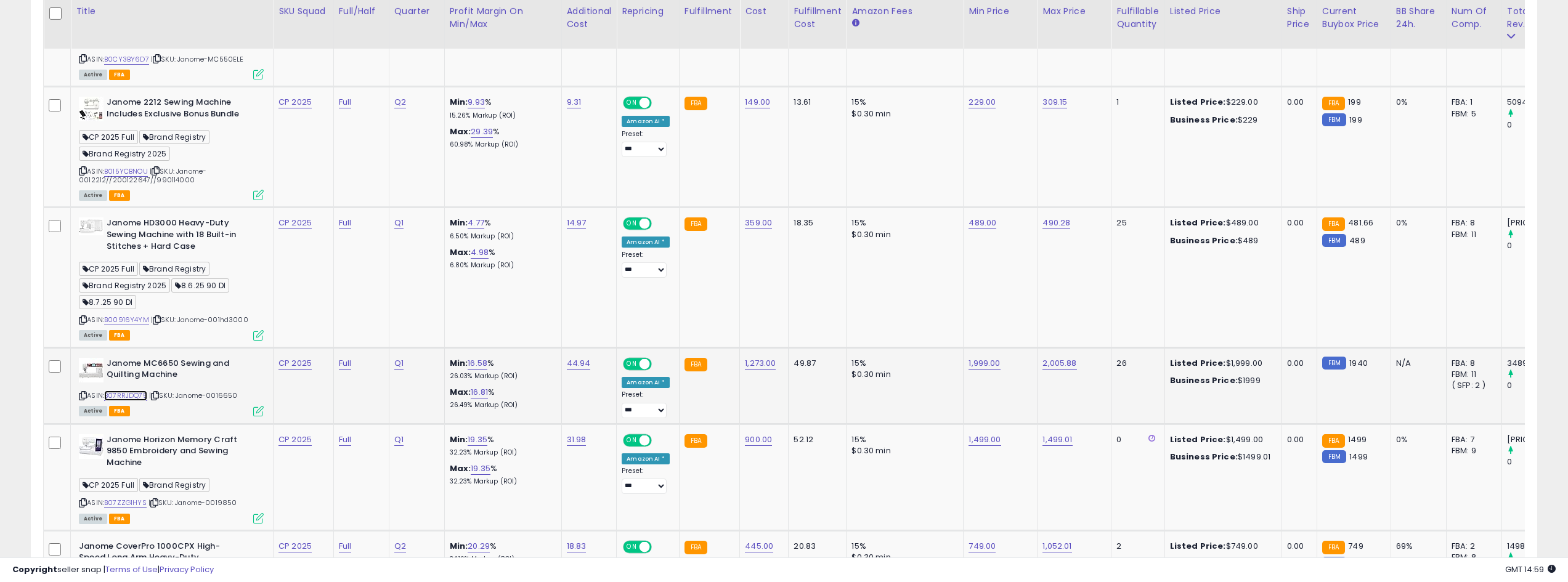 click on "B07RRJDQ75" at bounding box center [126, 395] 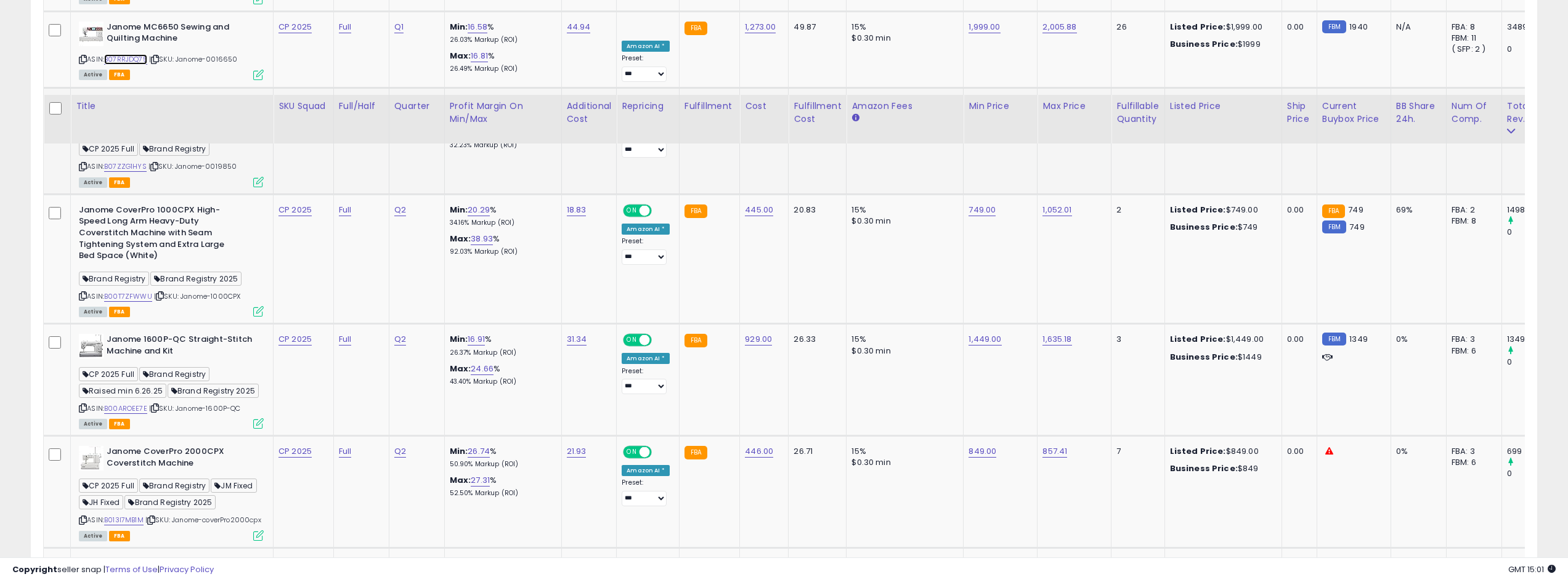 scroll, scrollTop: 1478, scrollLeft: 0, axis: vertical 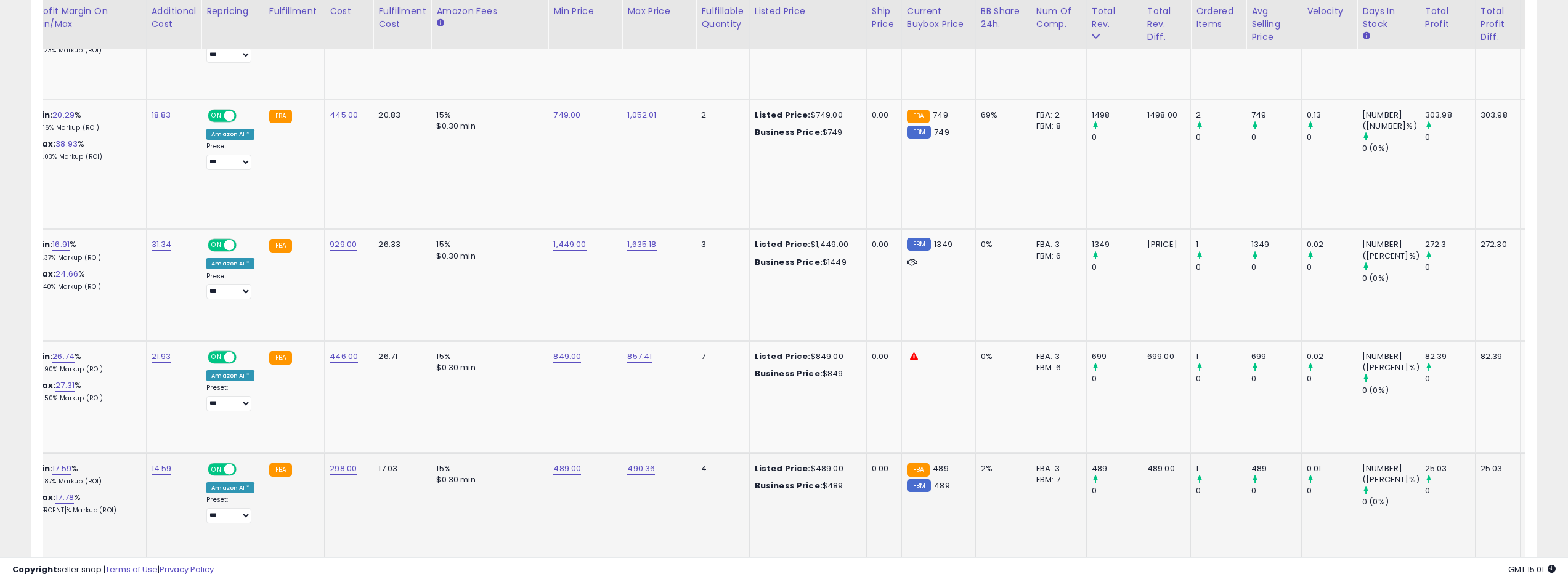 click on "[PRICE]        [NUMBER]" 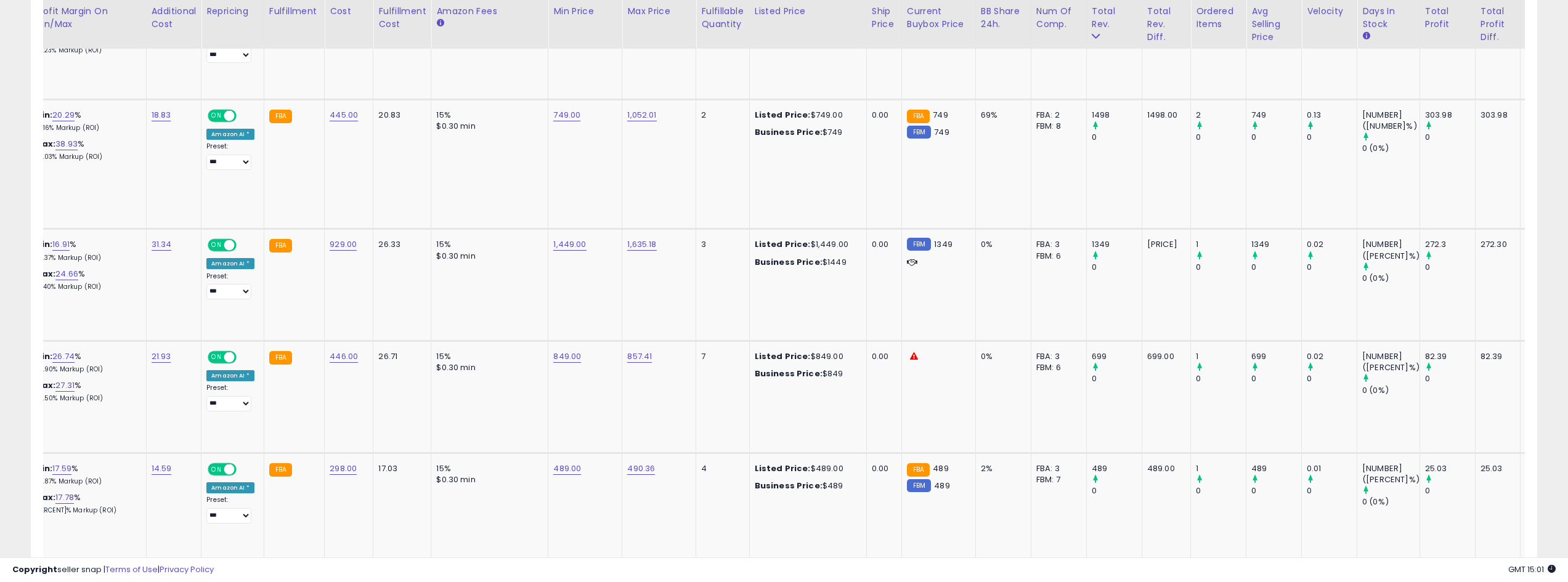 scroll, scrollTop: 0, scrollLeft: 377, axis: horizontal 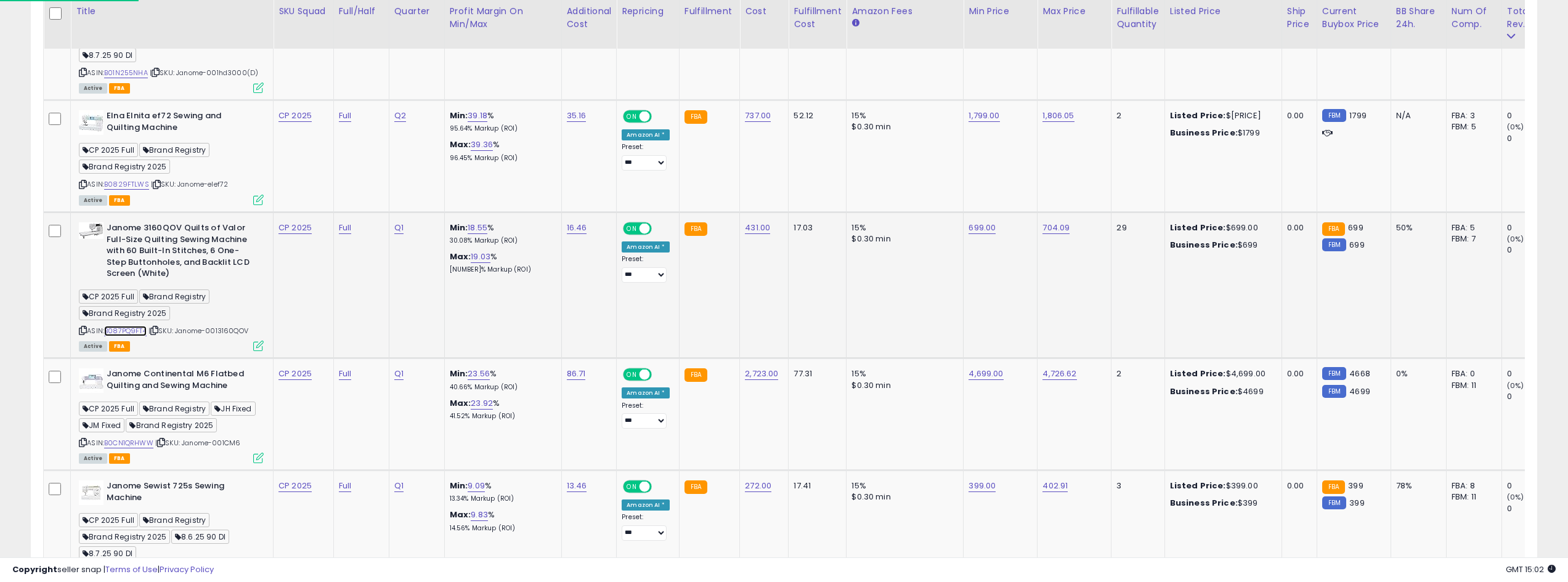 click on "B087PQ9FT4" at bounding box center [125, 331] 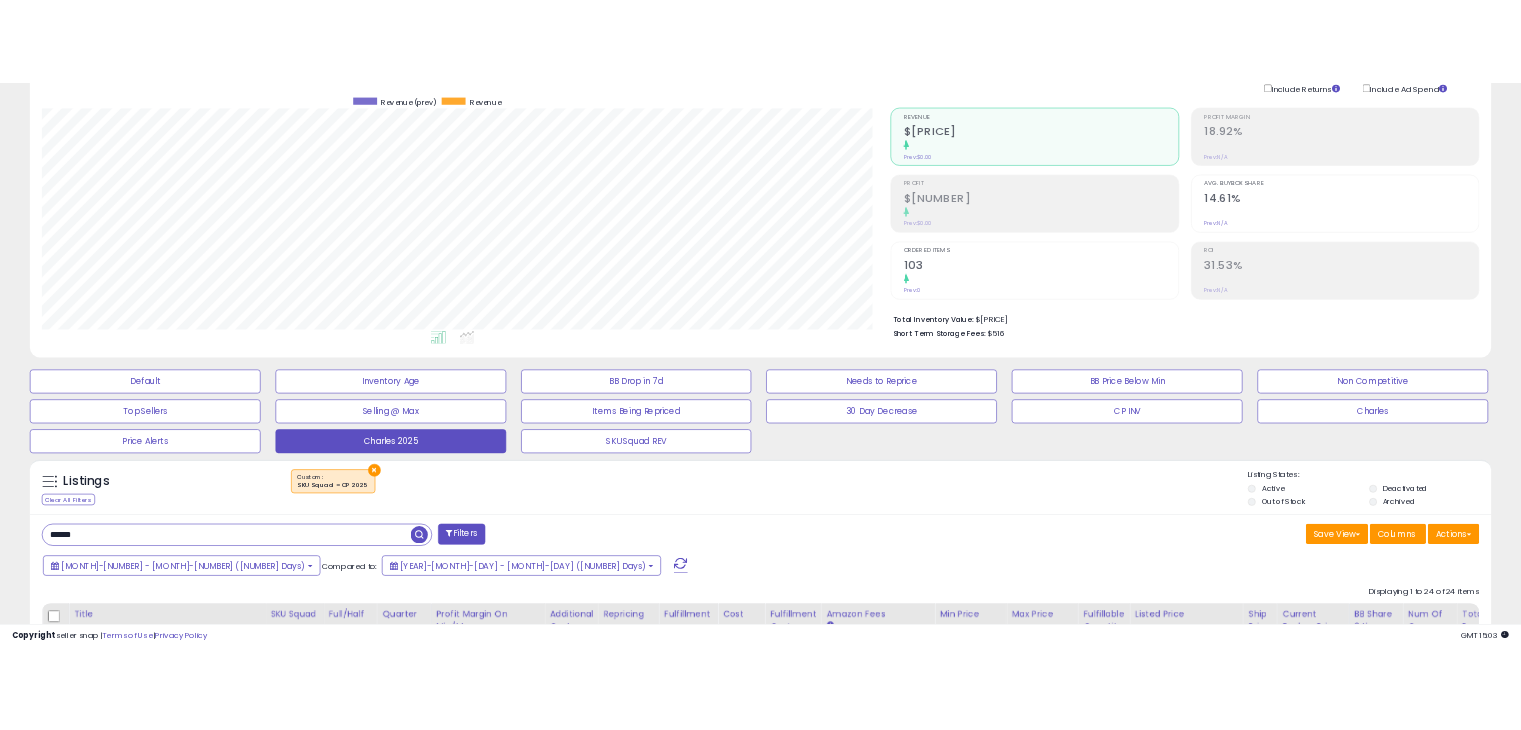 scroll, scrollTop: 100, scrollLeft: 0, axis: vertical 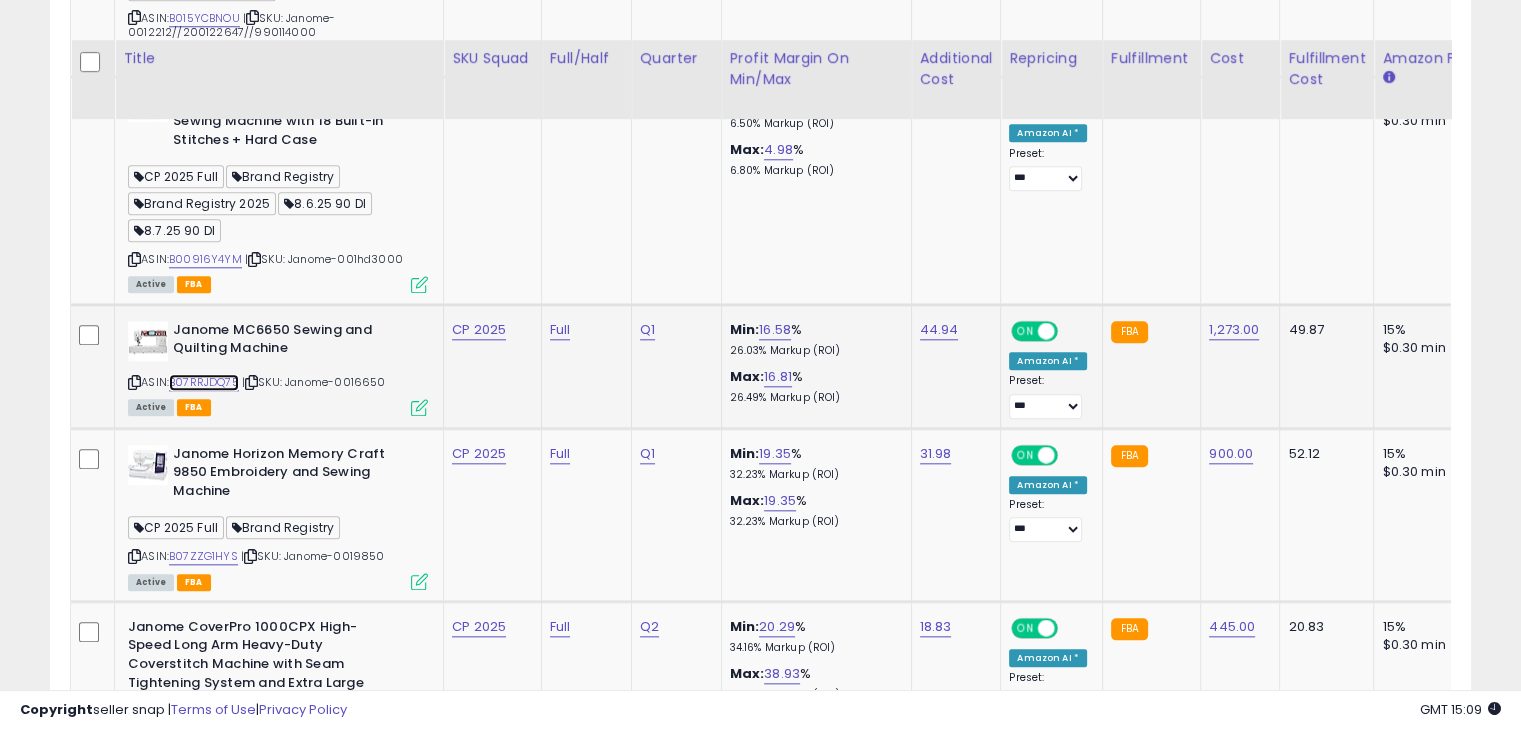 click on "B07RRJDQ75" at bounding box center (204, 382) 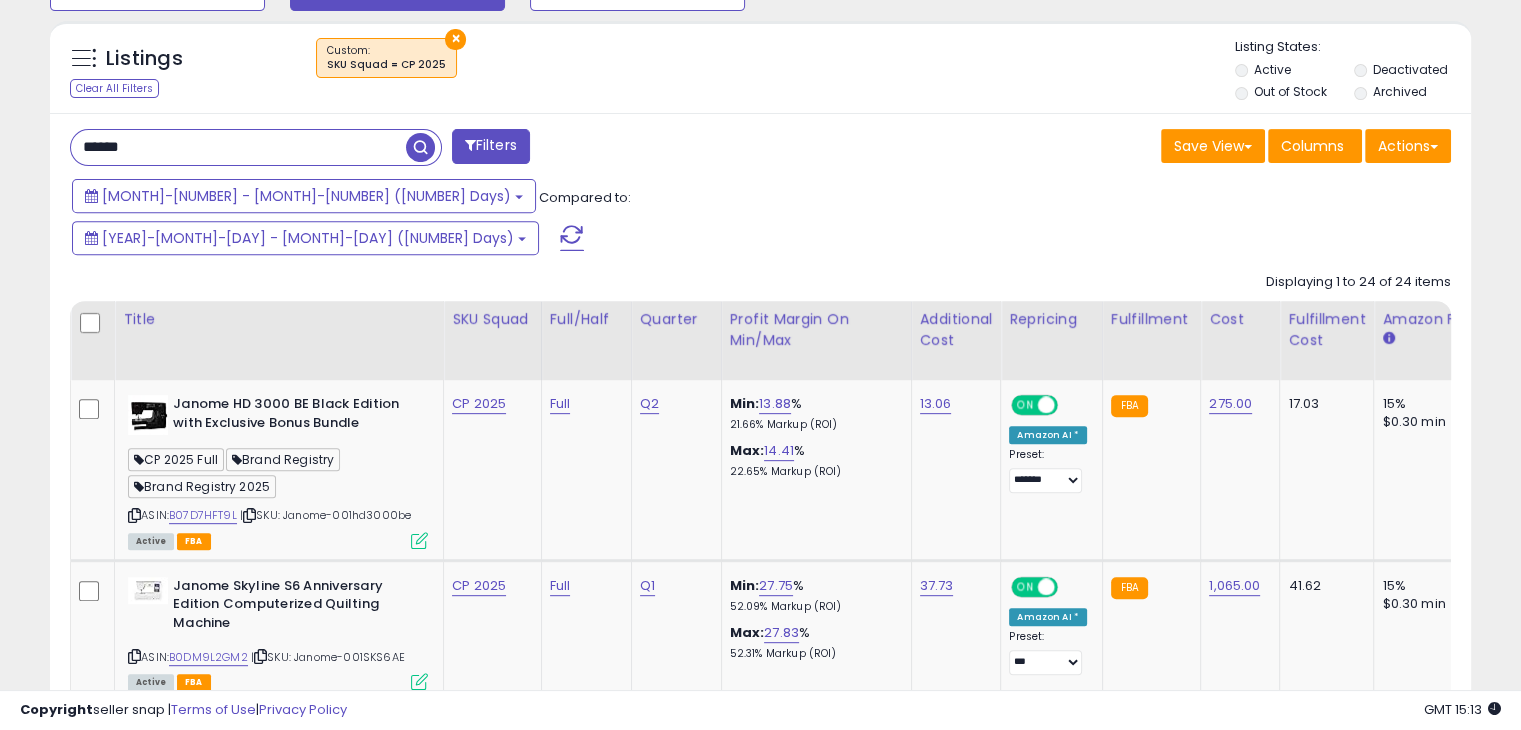 scroll, scrollTop: 972, scrollLeft: 0, axis: vertical 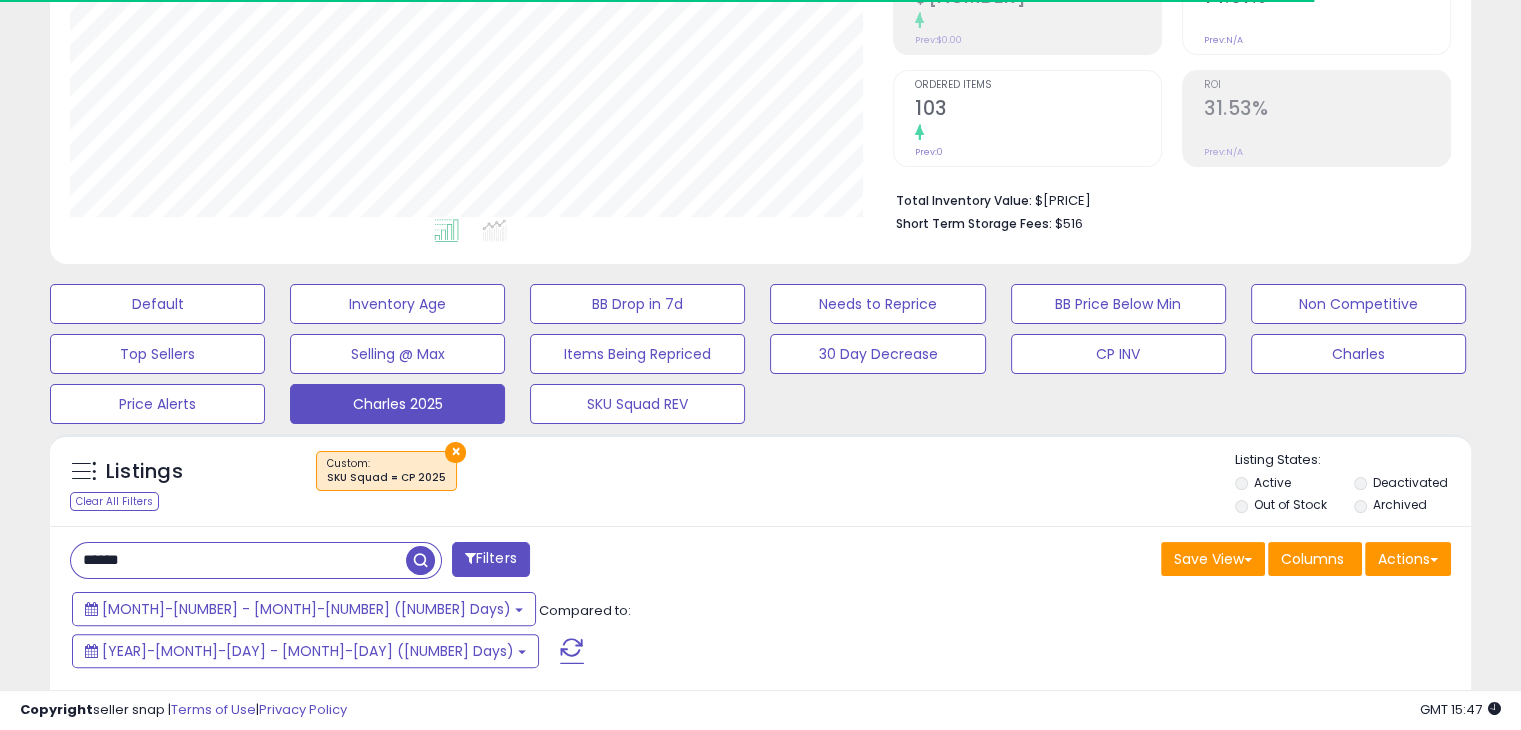 click on "******" at bounding box center (238, 560) 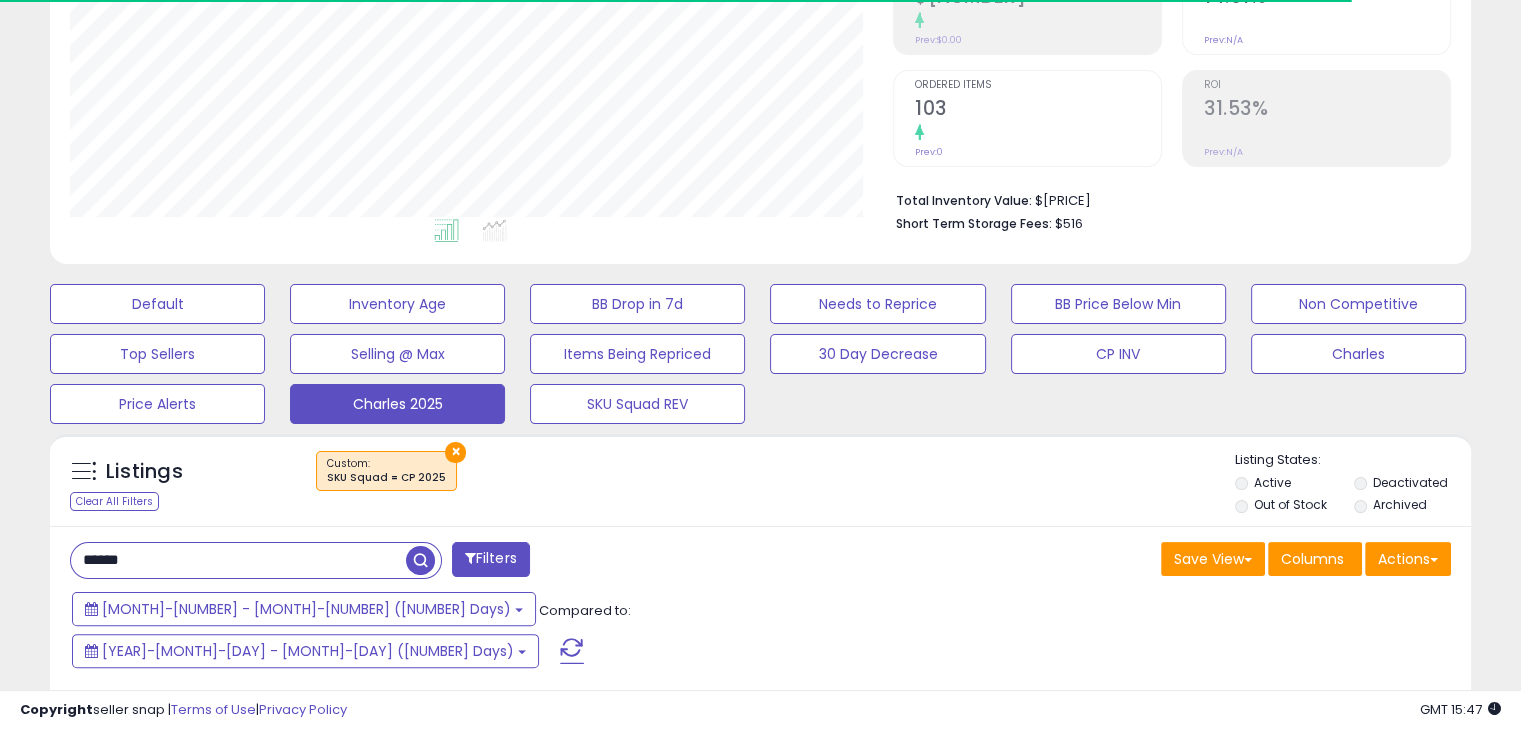 click on "******" at bounding box center (238, 560) 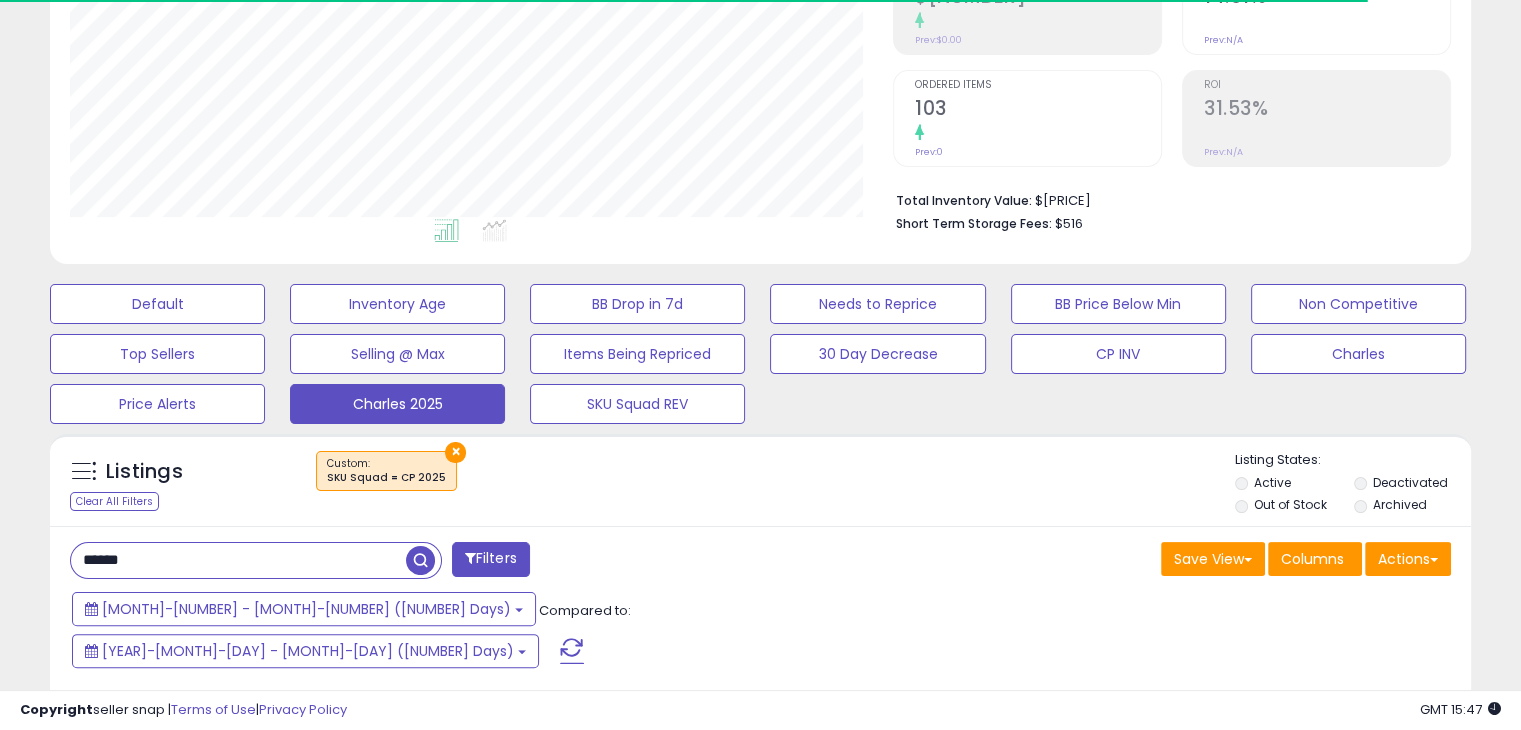 click on "******" at bounding box center (238, 560) 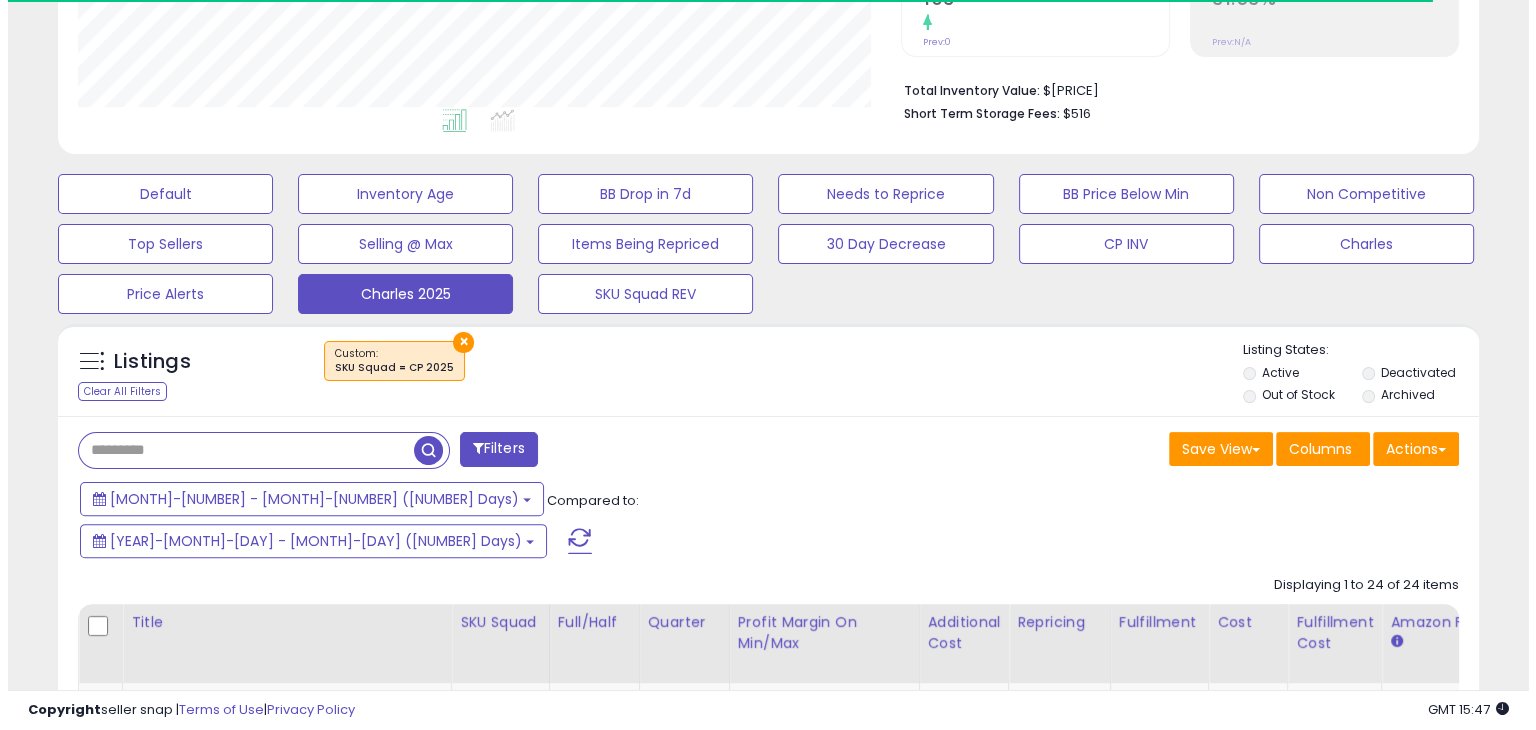 scroll, scrollTop: 458, scrollLeft: 0, axis: vertical 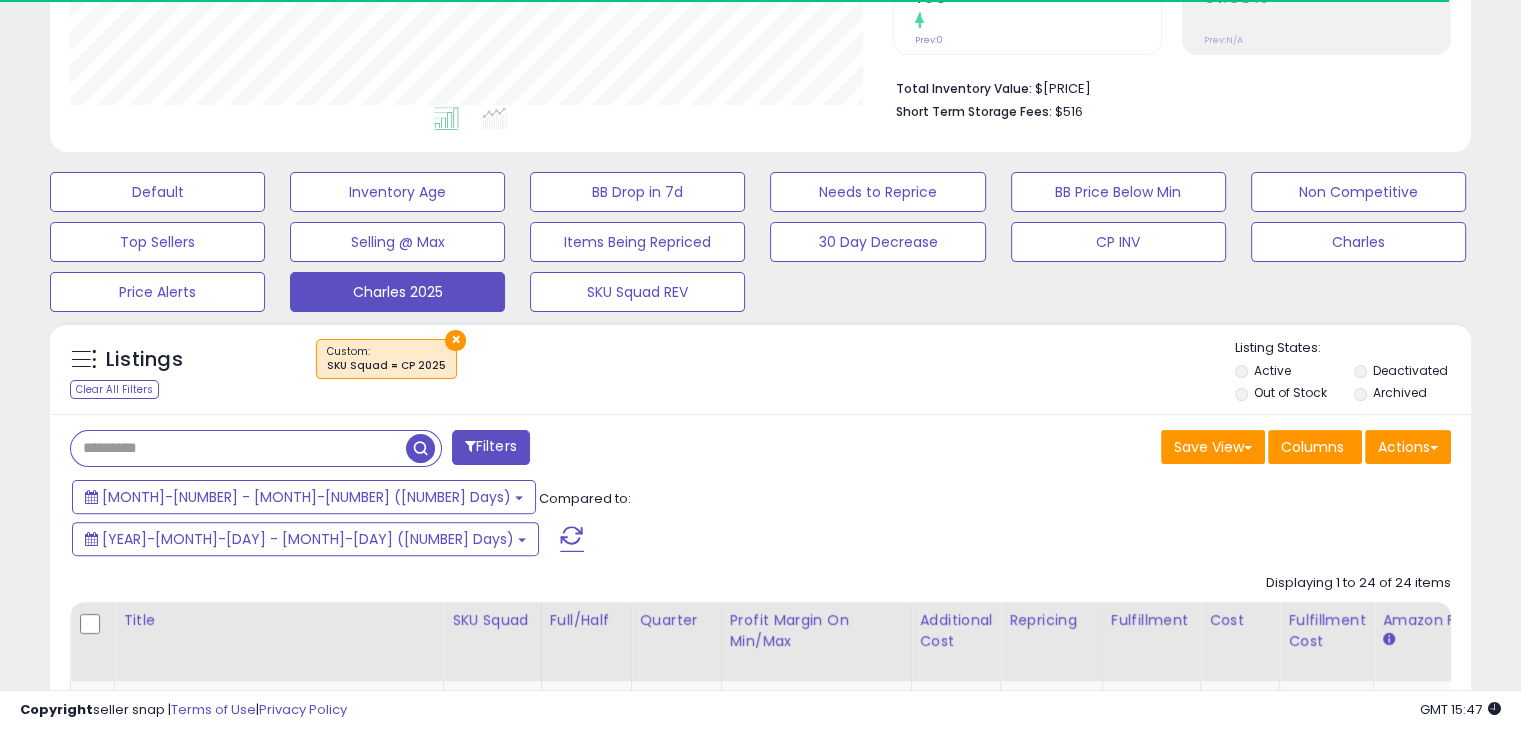 type 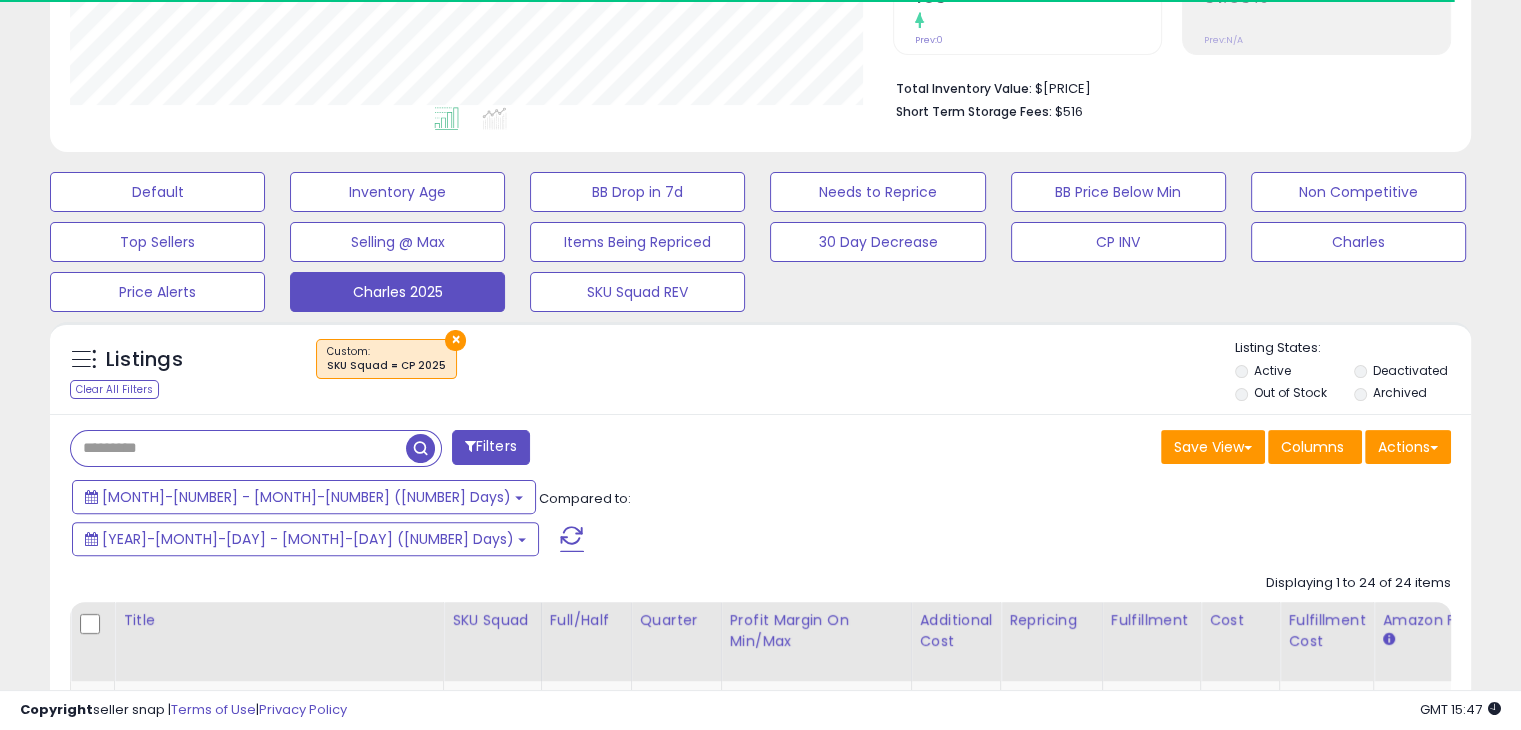 click at bounding box center [420, 448] 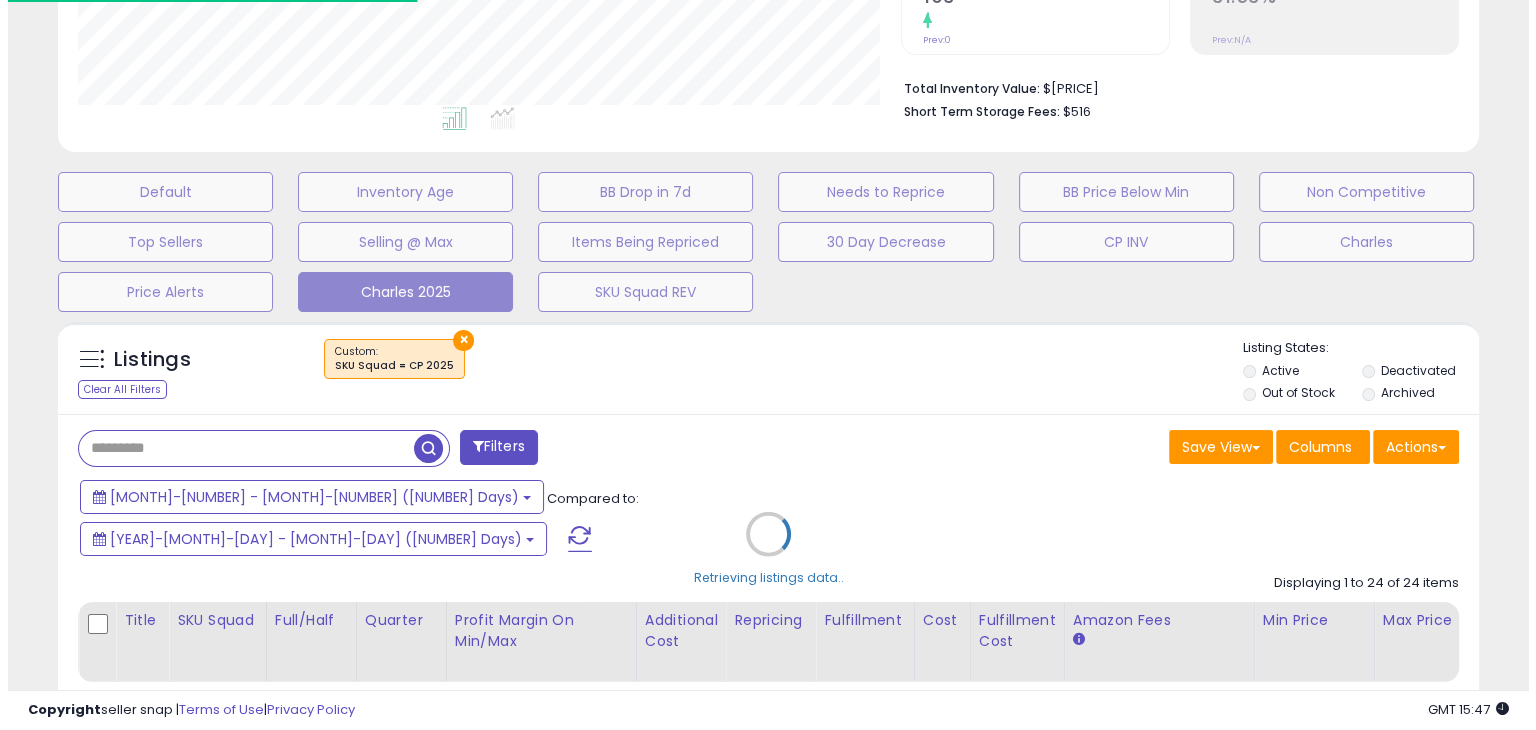 scroll, scrollTop: 999589, scrollLeft: 999168, axis: both 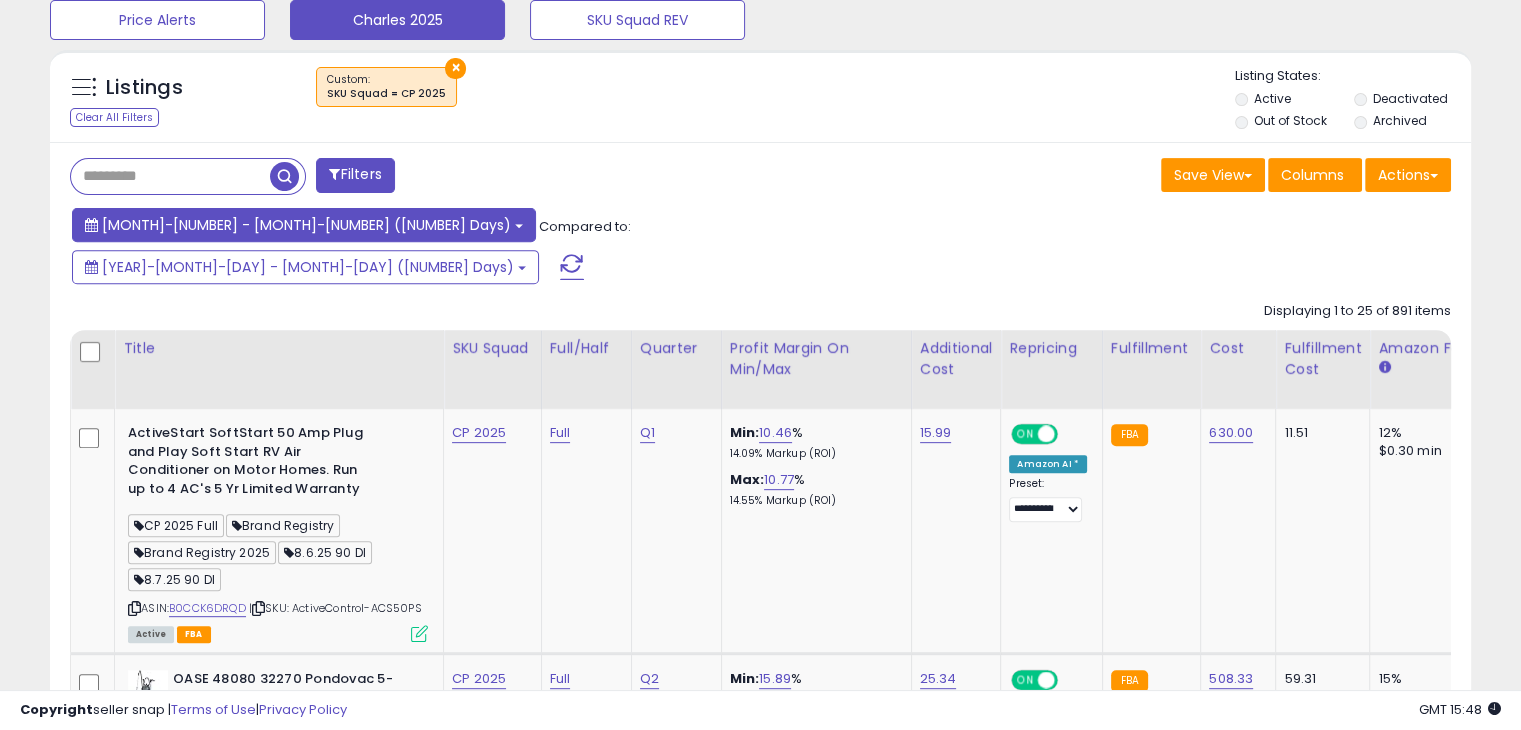 click on "[MONTH]-[NUMBER] - [MONTH]-[NUMBER] ([NUMBER] Days)" at bounding box center [304, 225] 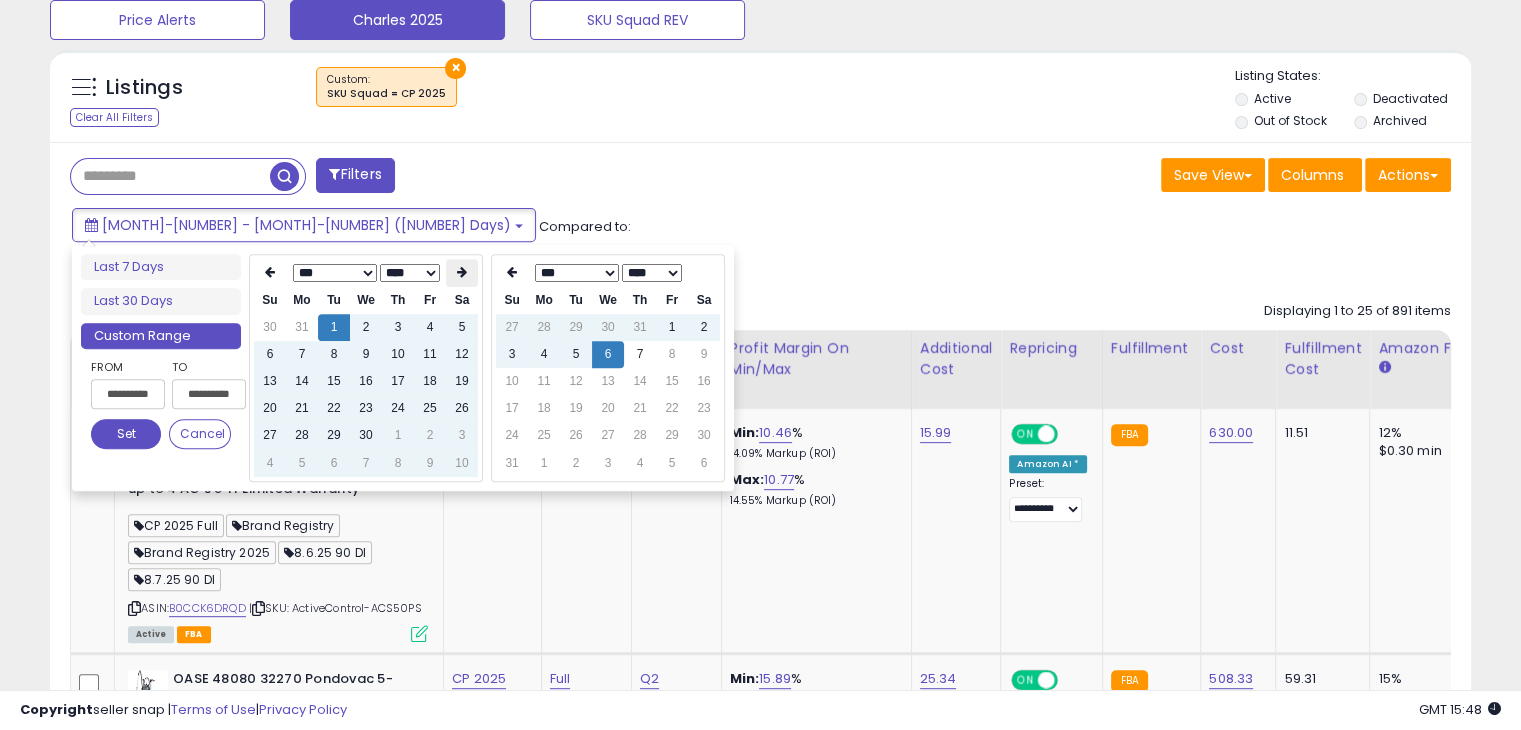 click at bounding box center (462, 272) 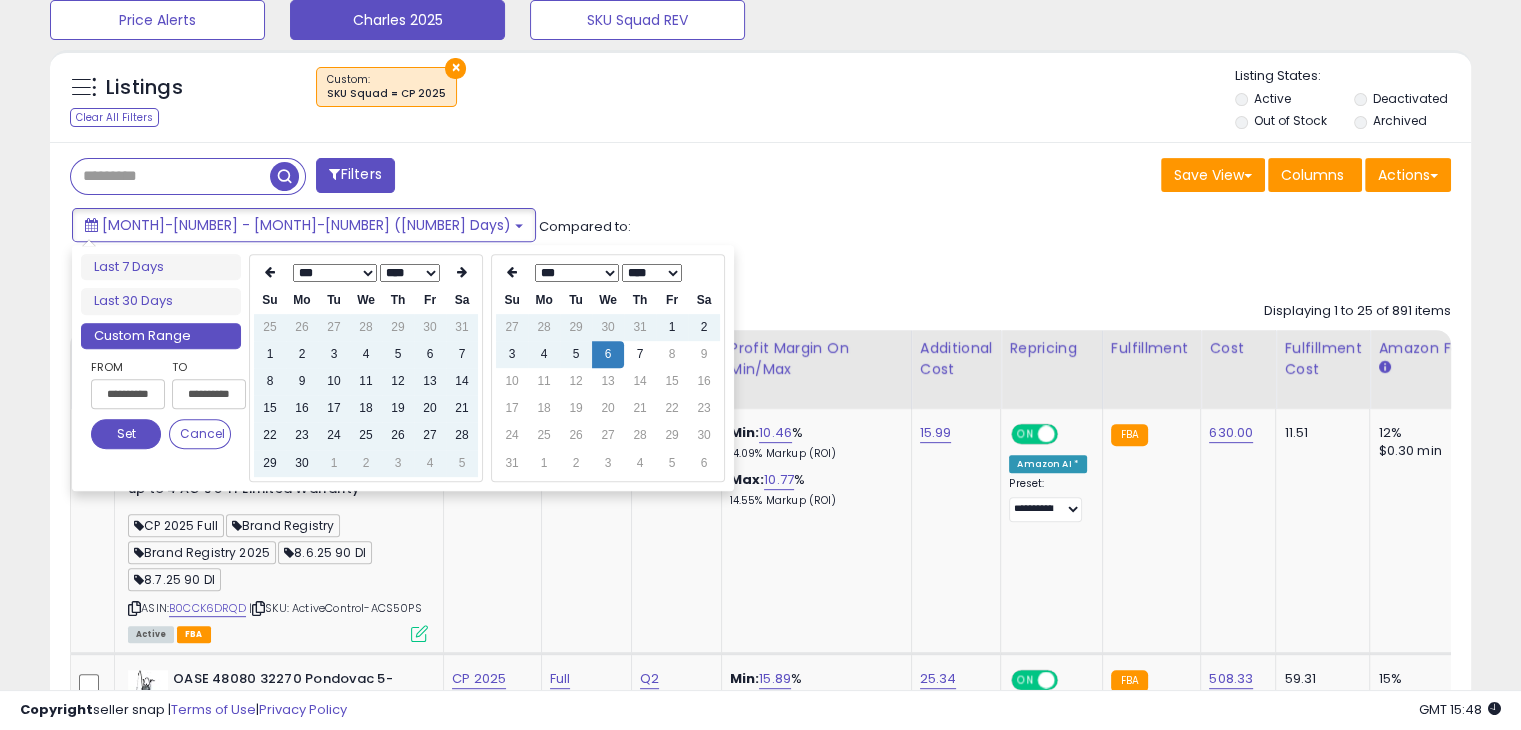 scroll, scrollTop: 999589, scrollLeft: 999176, axis: both 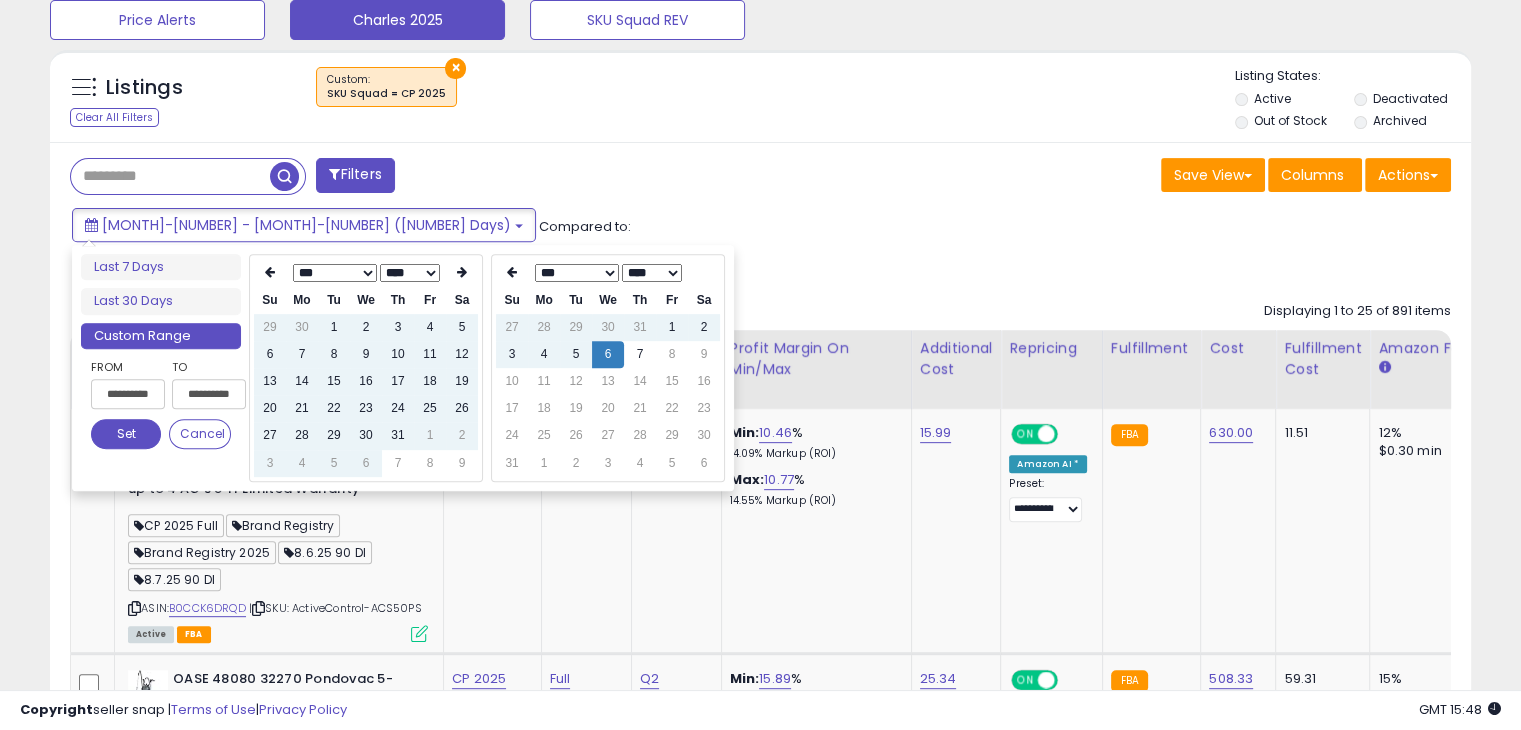 click at bounding box center [462, 272] 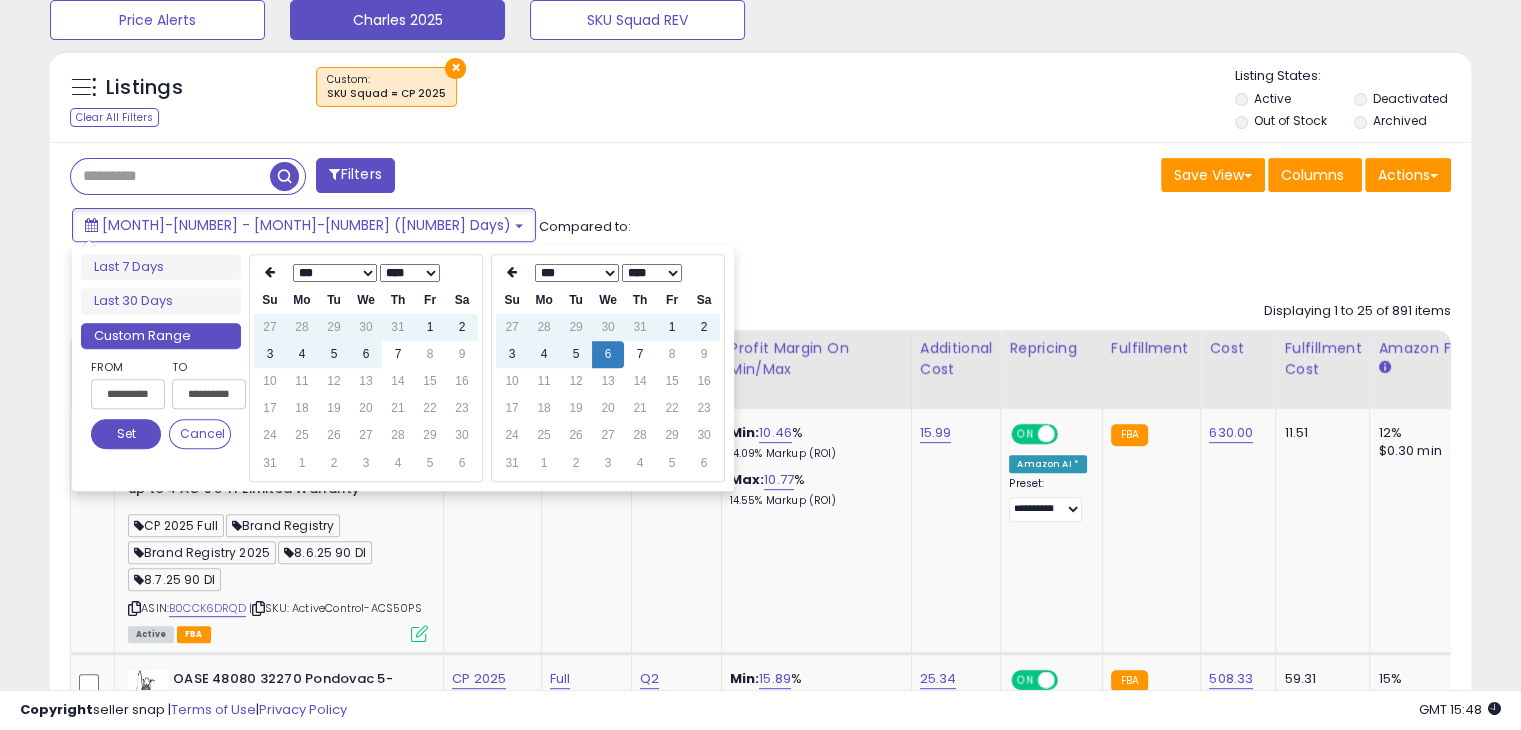 click at bounding box center [462, 273] 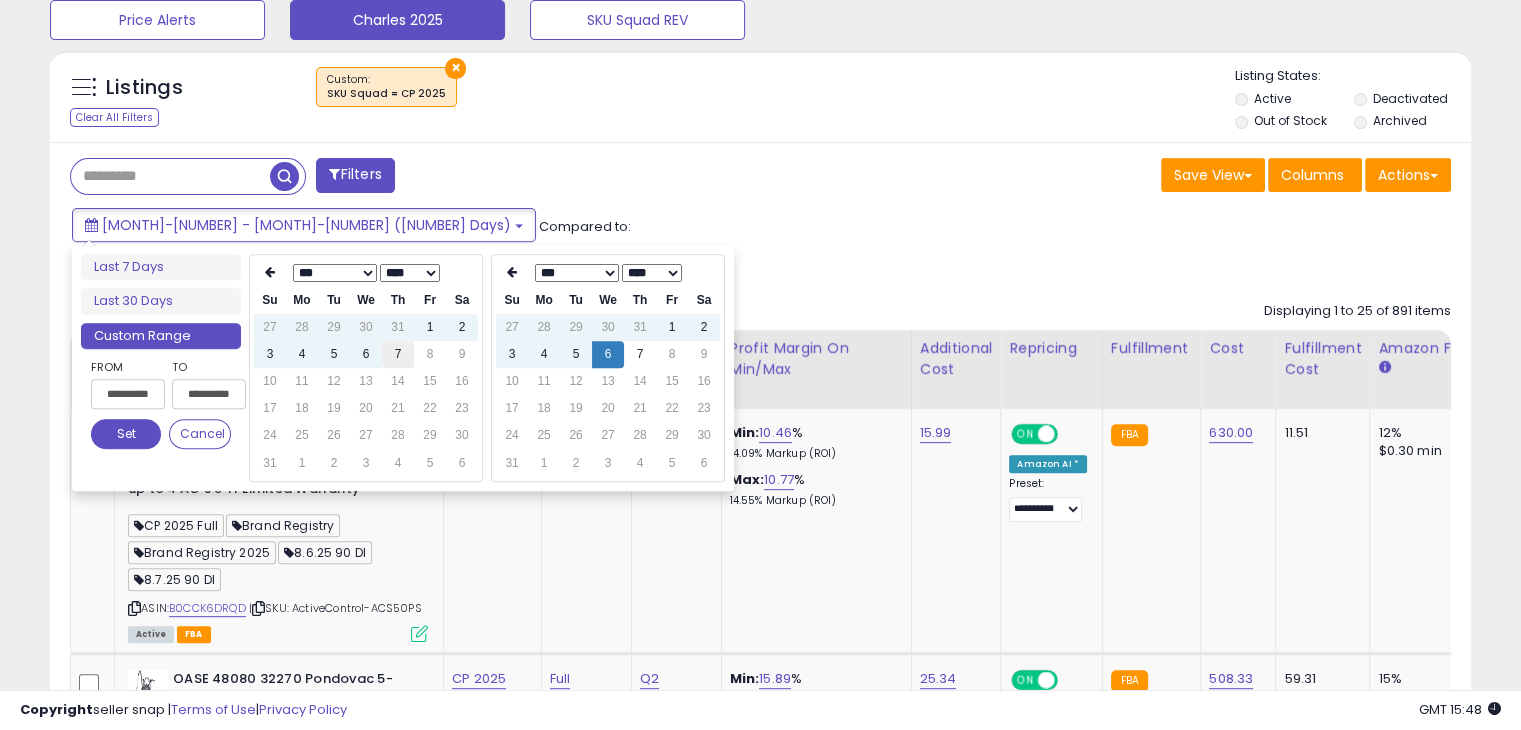 type on "**********" 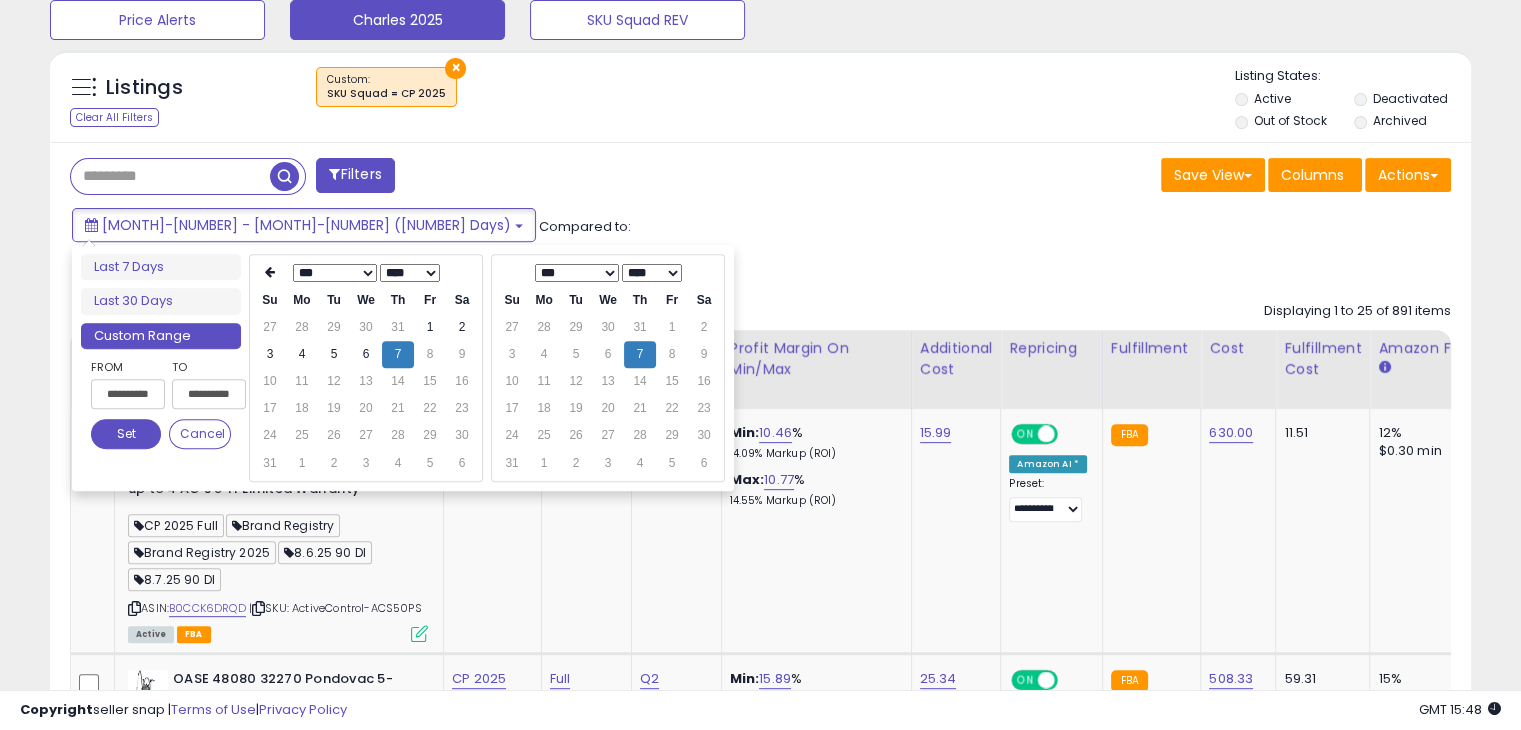 type on "**********" 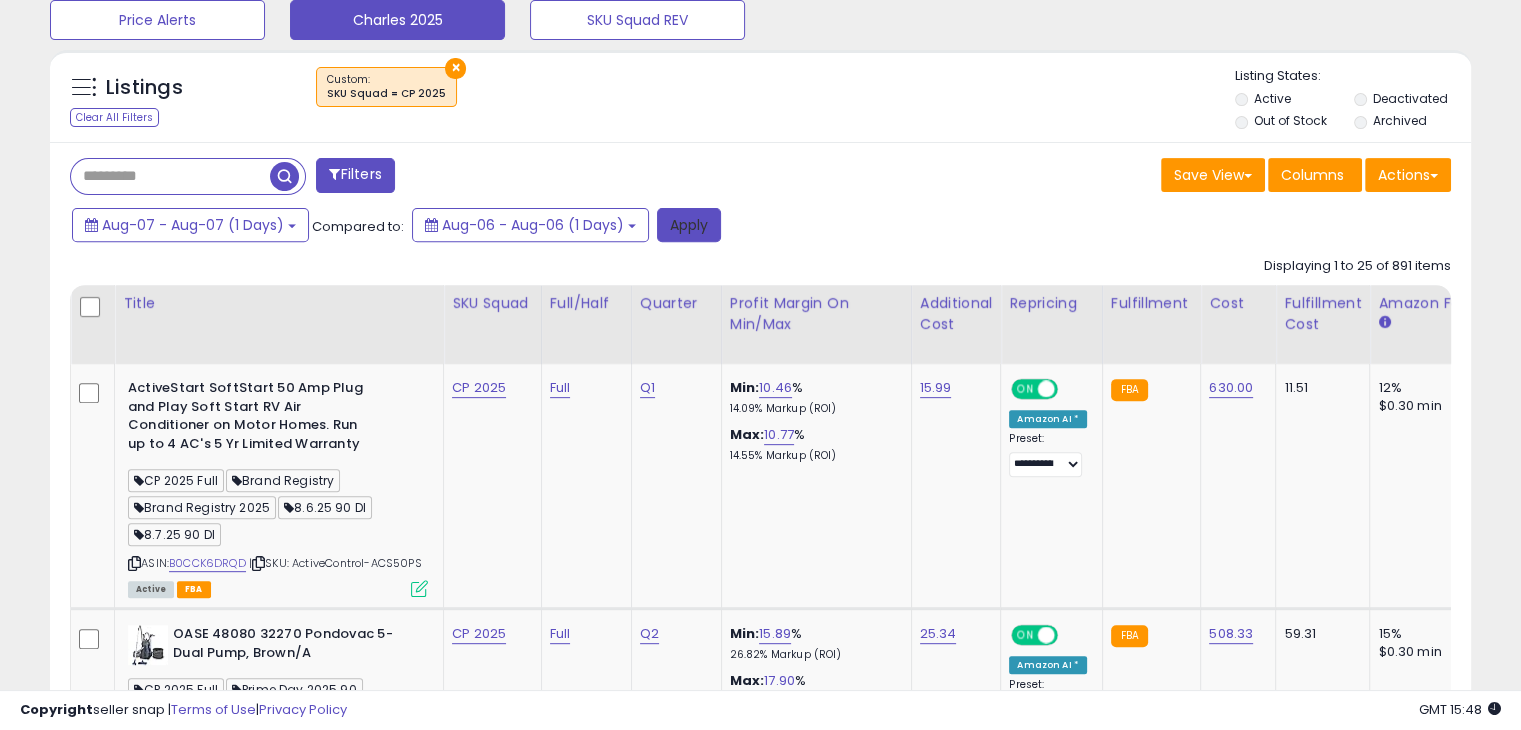 click on "Apply" at bounding box center (689, 225) 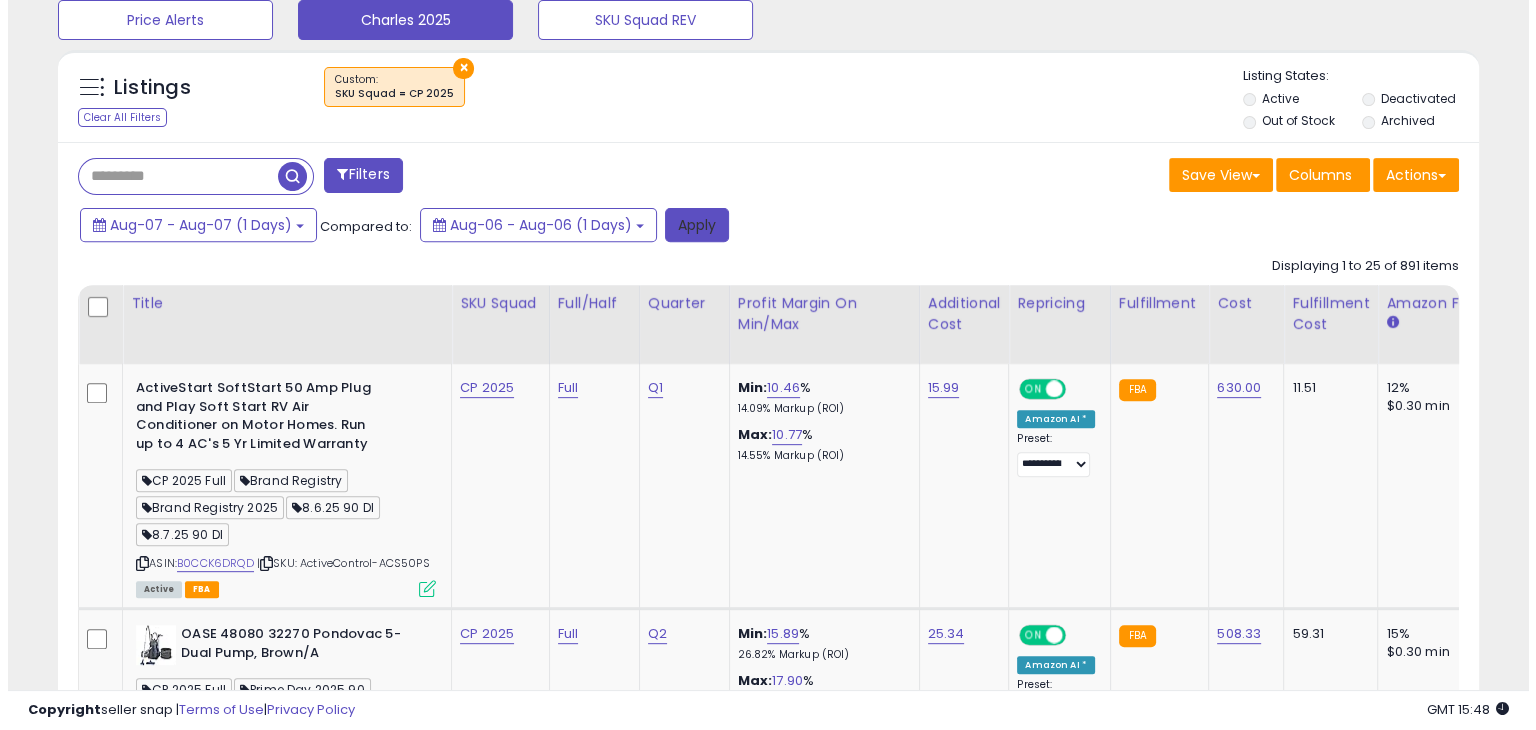 scroll, scrollTop: 559, scrollLeft: 0, axis: vertical 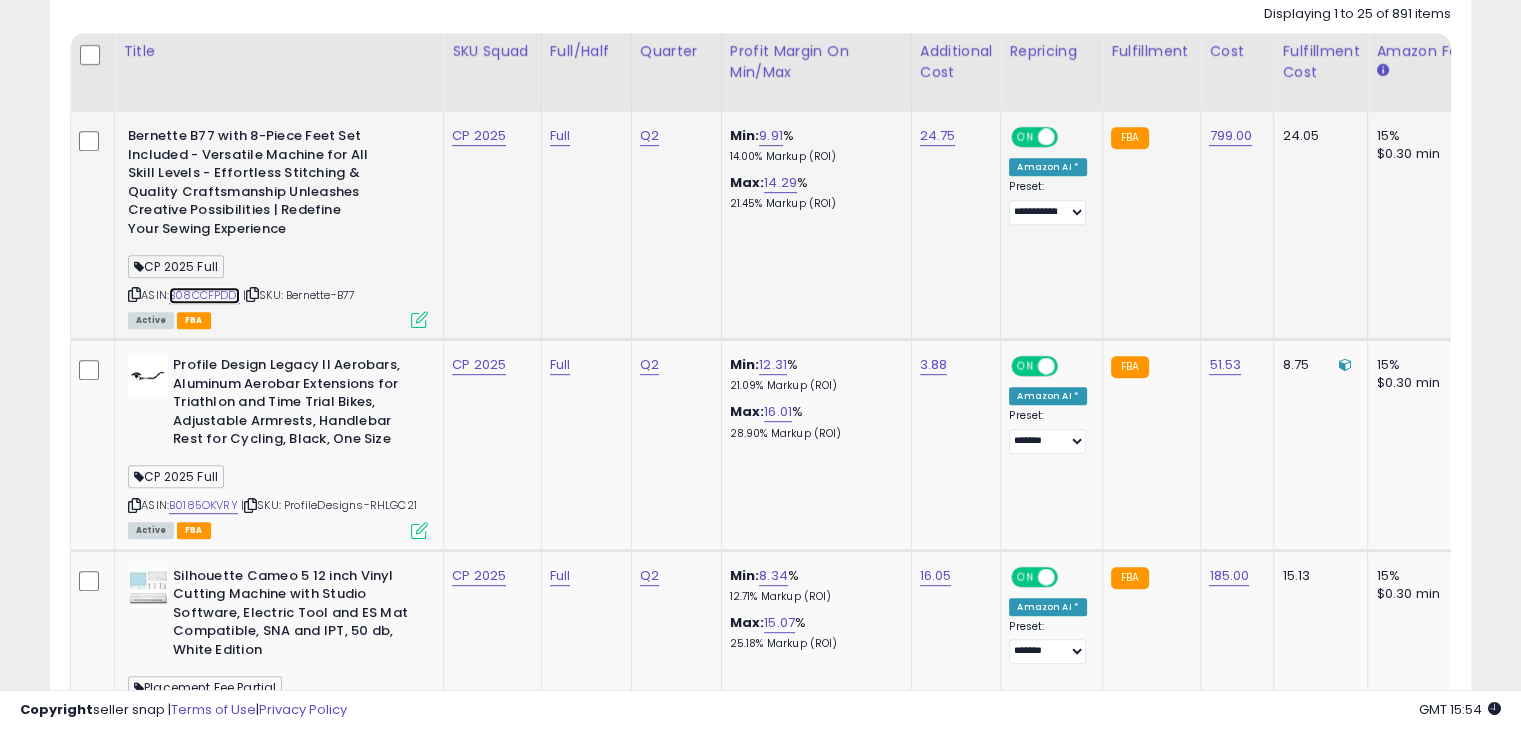 click on "B08CCFPDD1" at bounding box center [204, 295] 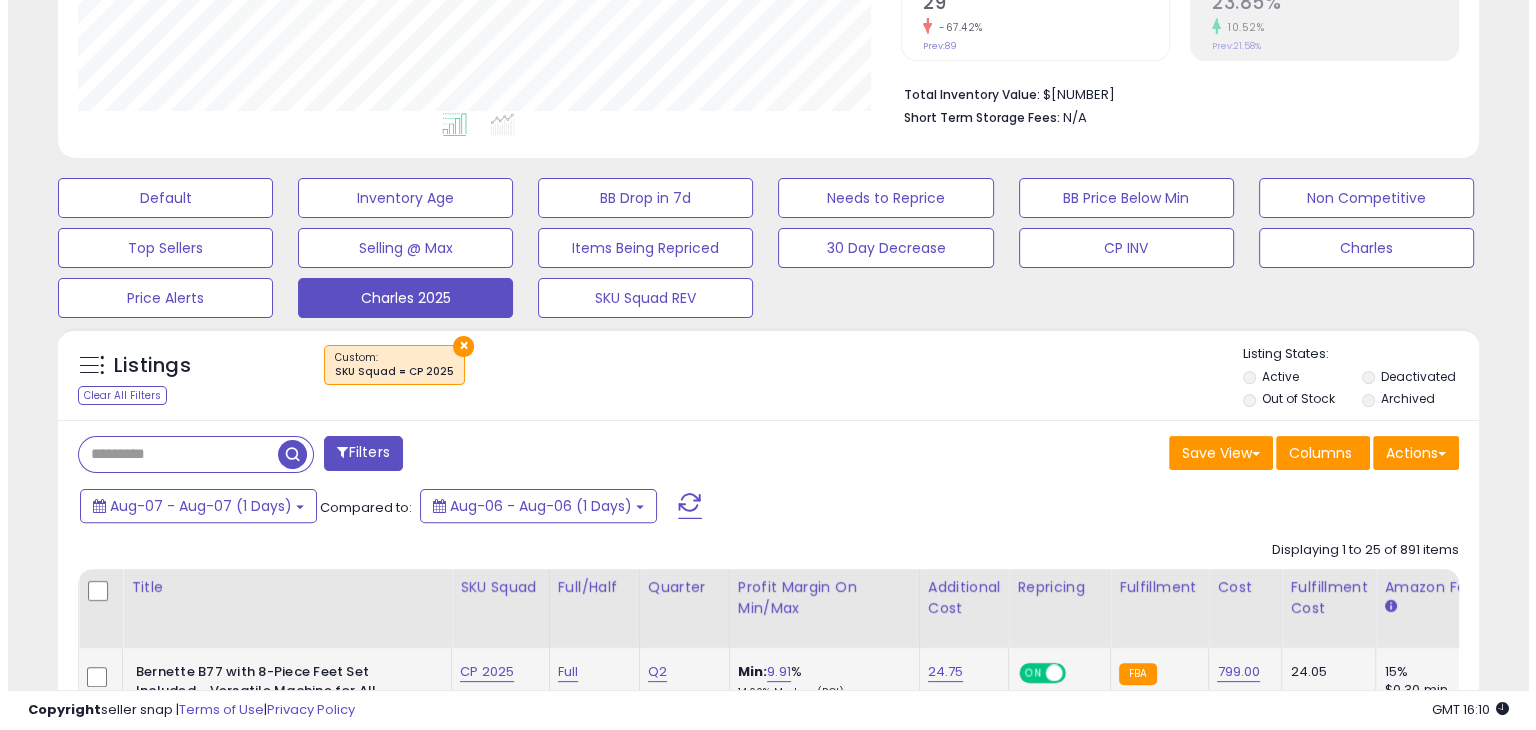 scroll, scrollTop: 451, scrollLeft: 0, axis: vertical 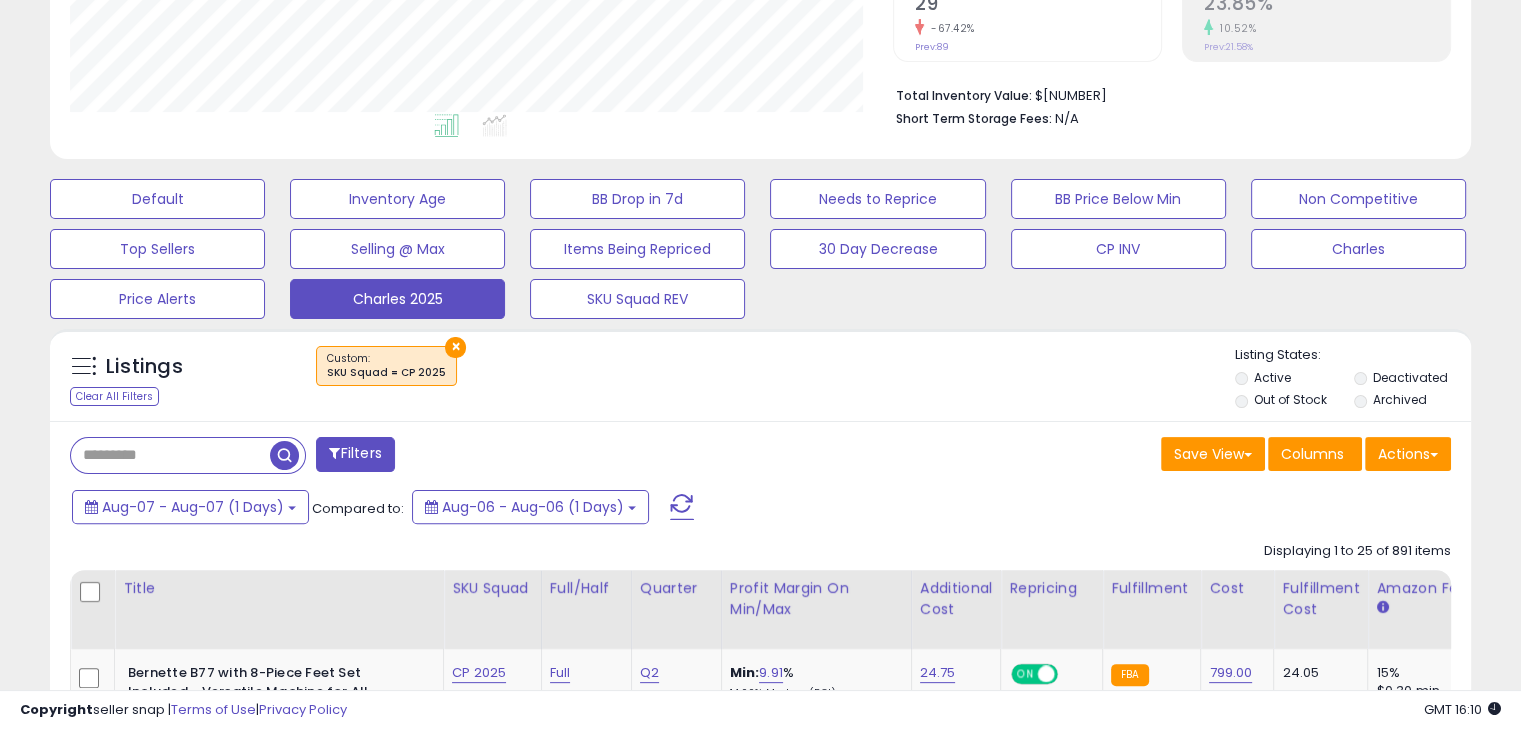 click at bounding box center (170, 455) 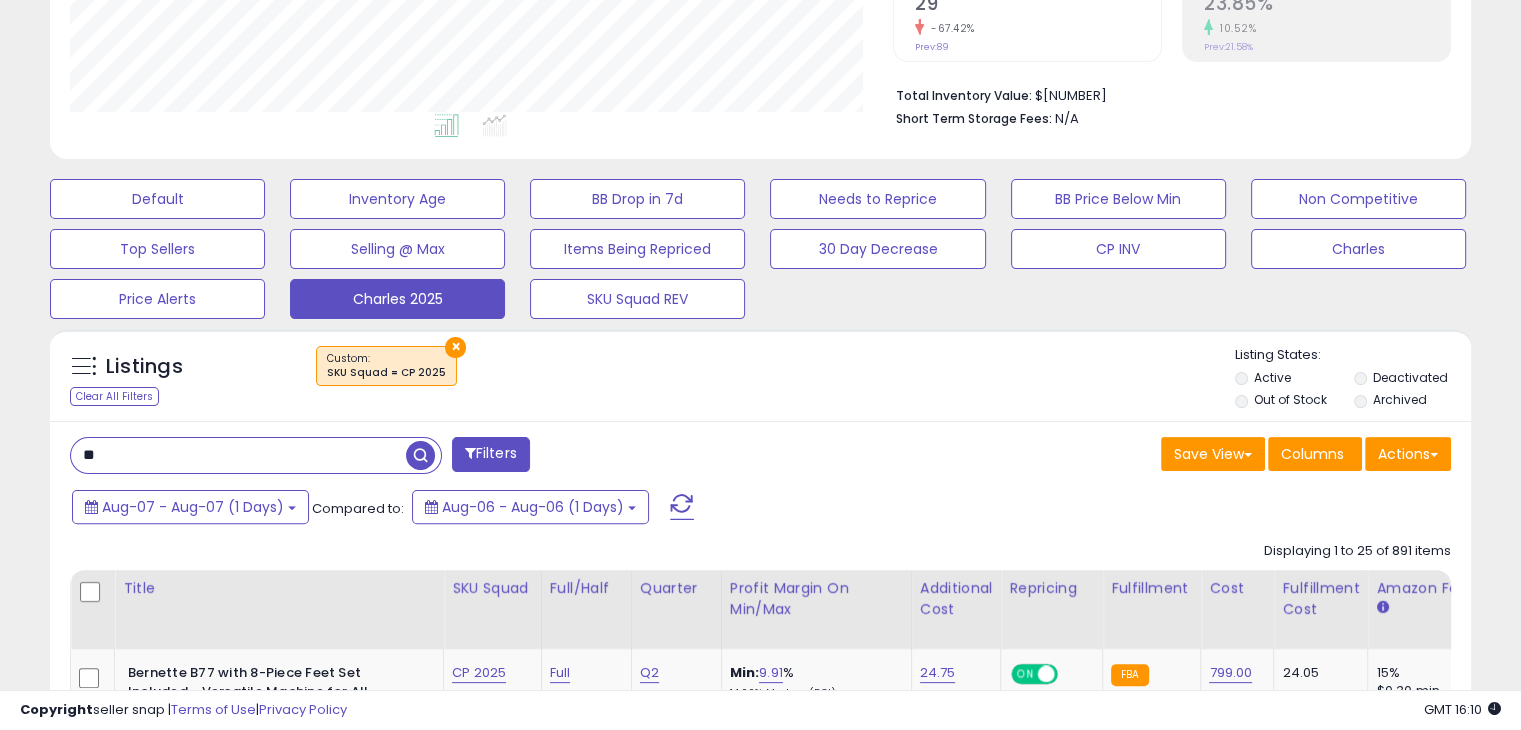 type on "*" 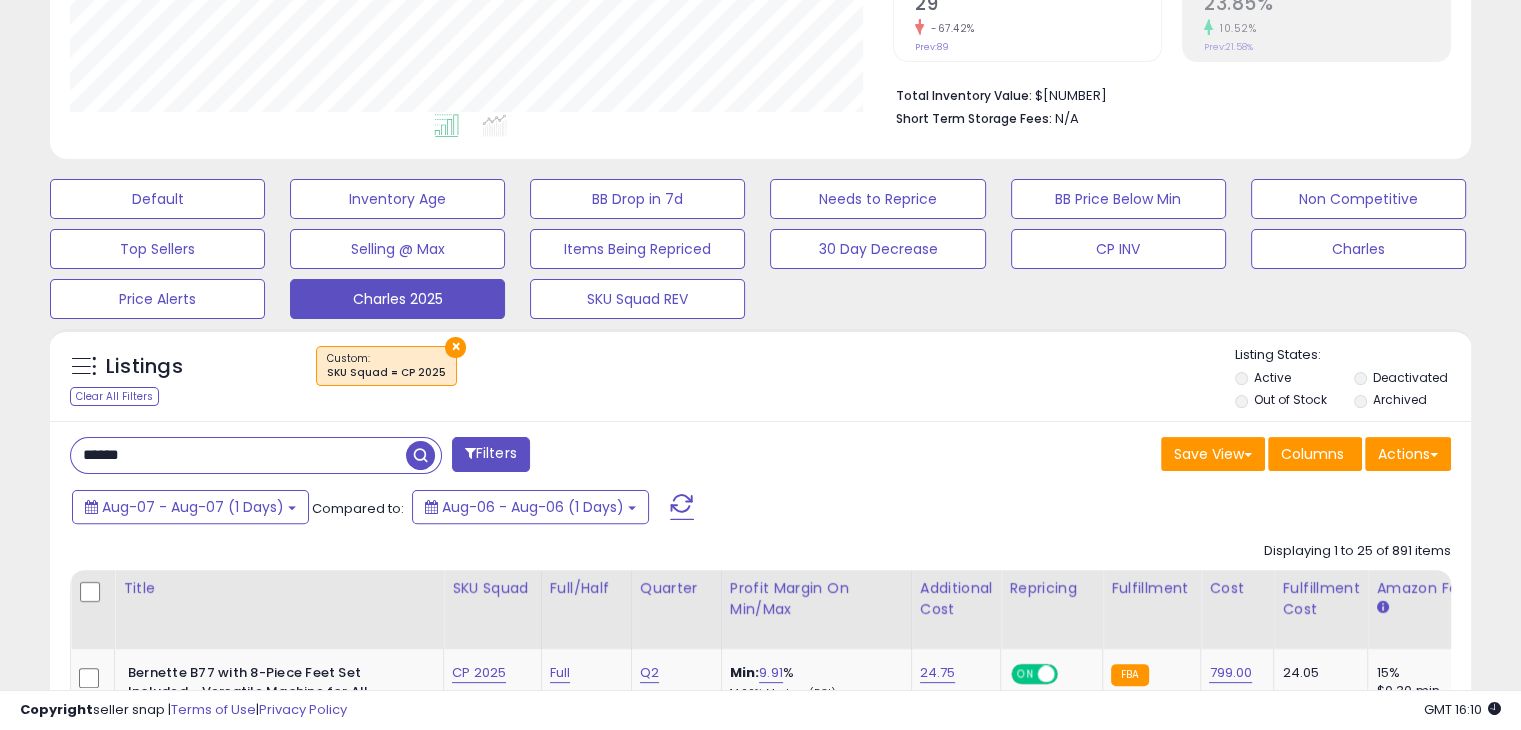 type on "******" 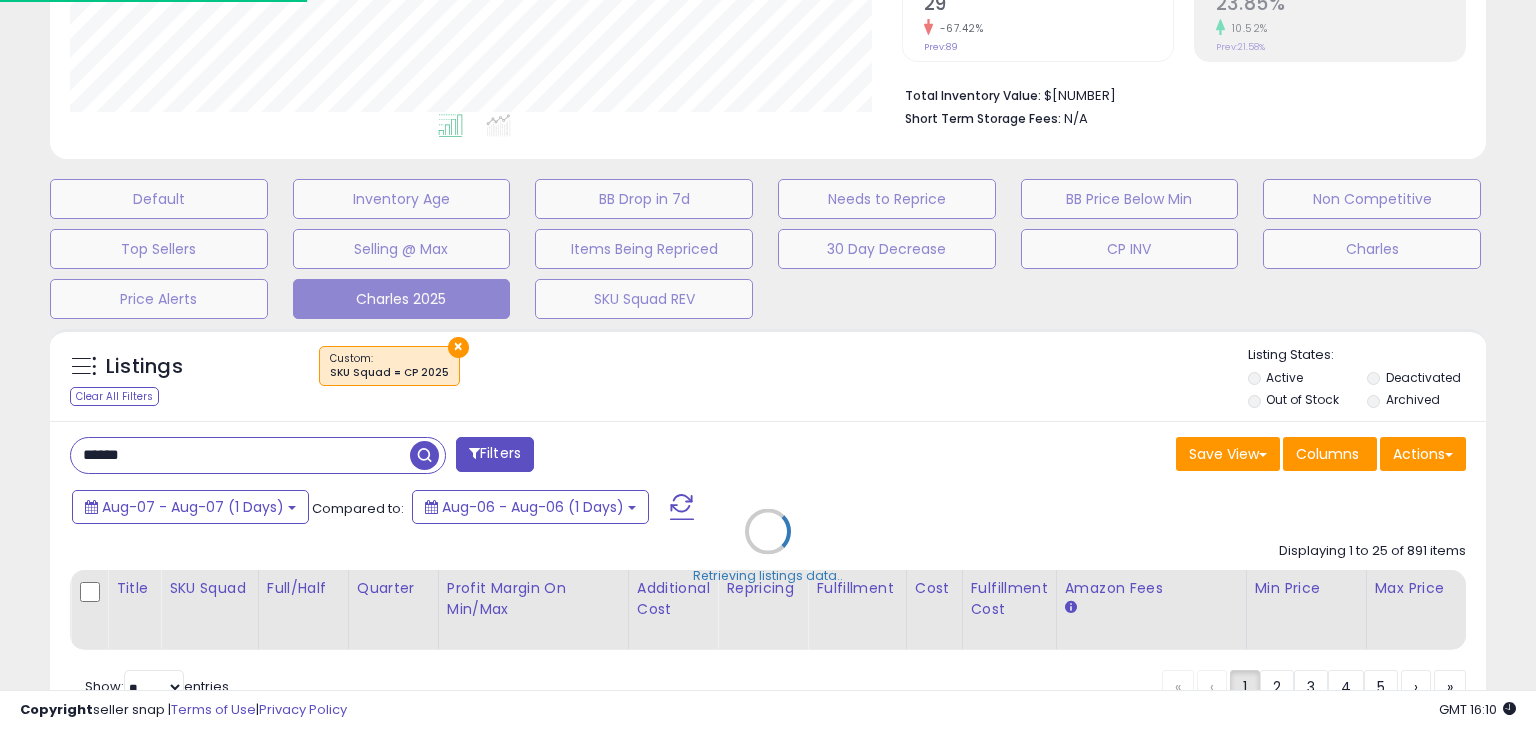 scroll, scrollTop: 999589, scrollLeft: 999168, axis: both 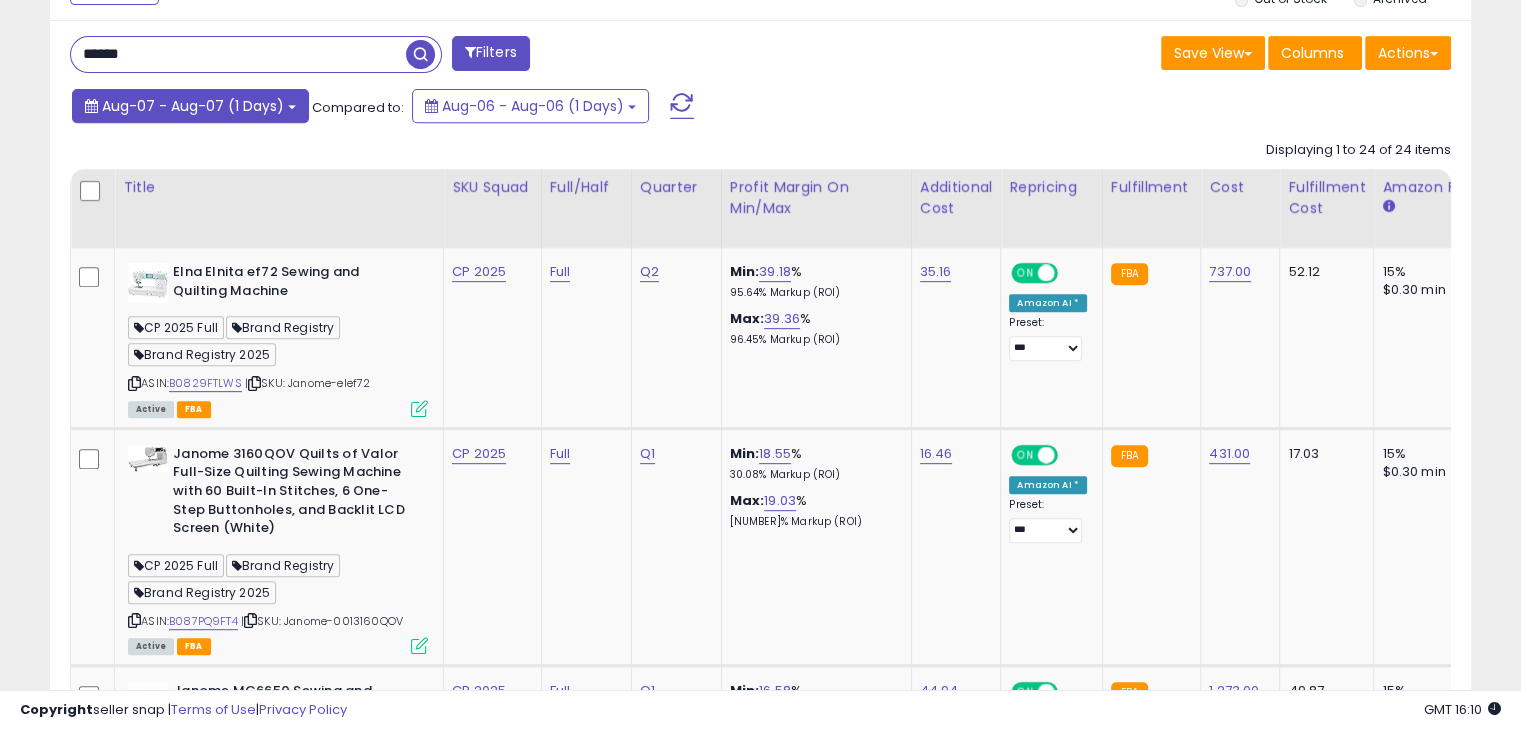 click on "Aug-07 - Aug-07 (1 Days)" at bounding box center (190, 106) 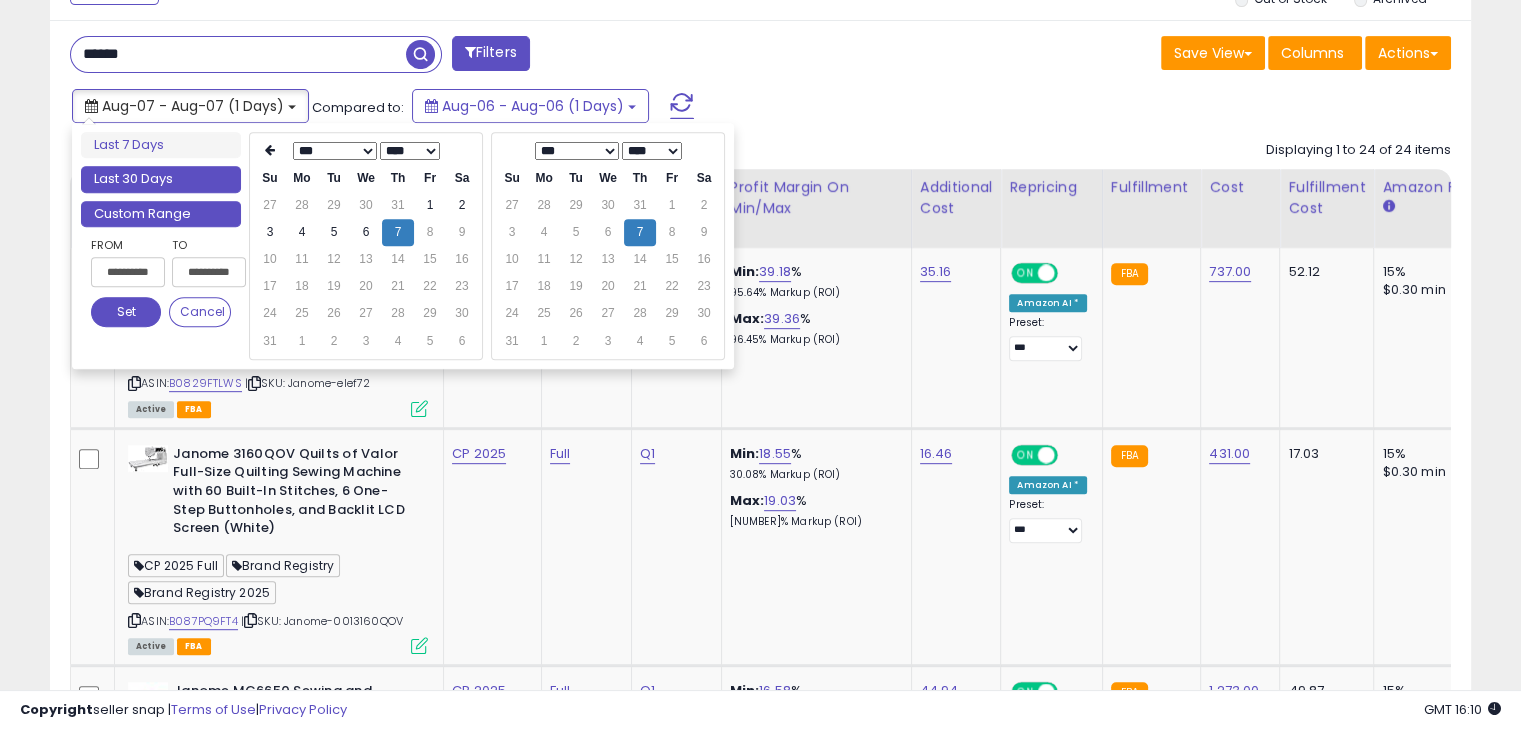 type on "**********" 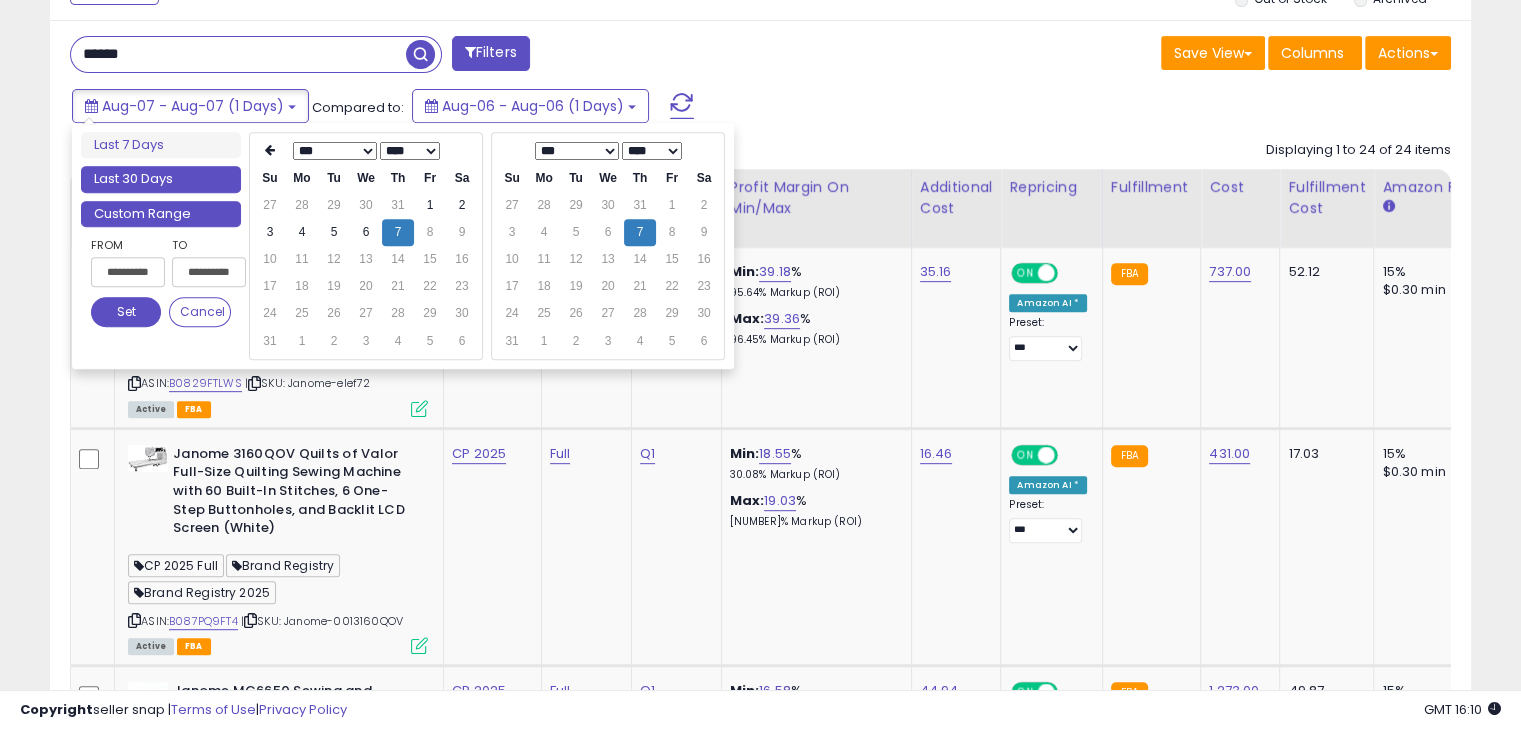 click on "Last 30 Days" at bounding box center (161, 179) 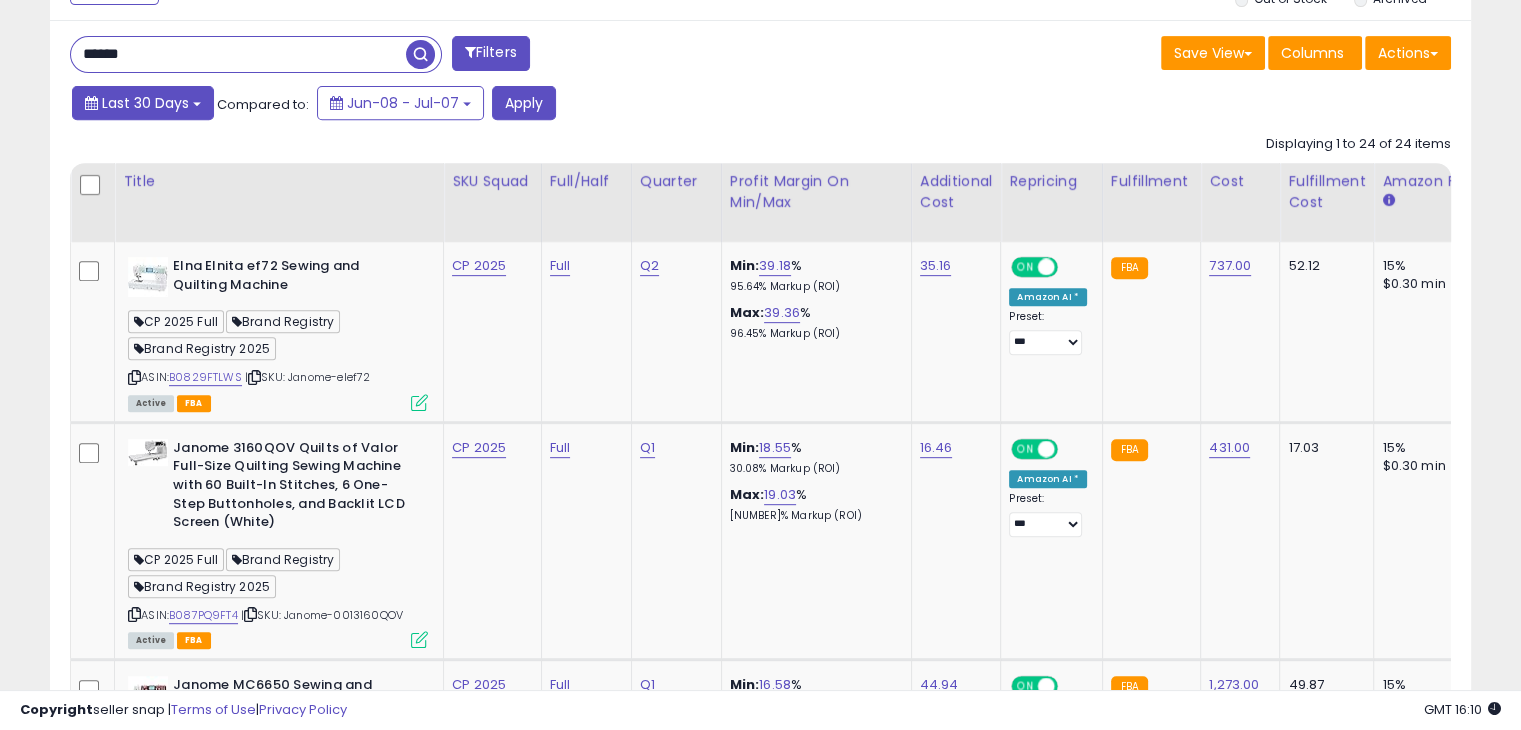 click on "Last 30 Days" at bounding box center (143, 103) 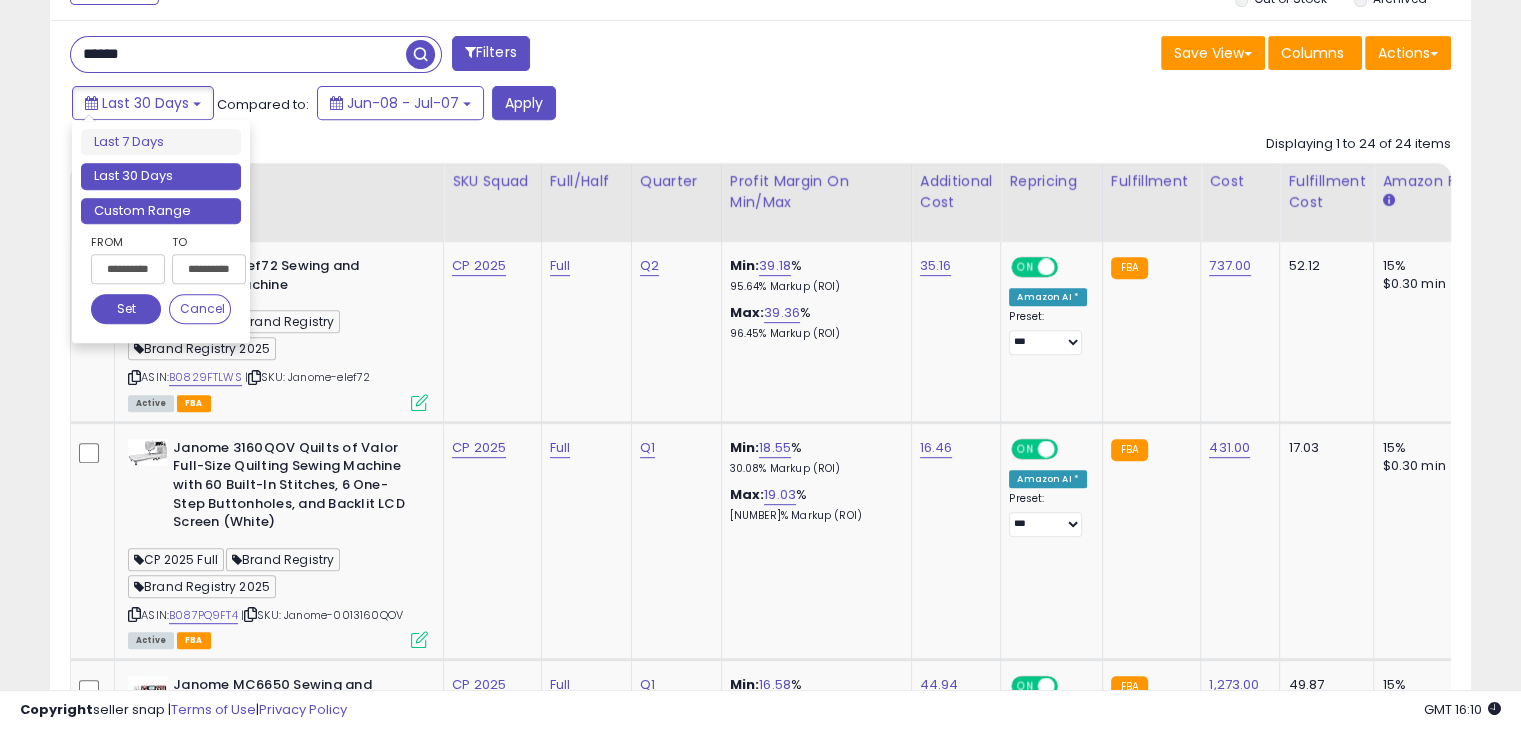 click on "Custom Range" at bounding box center (161, 211) 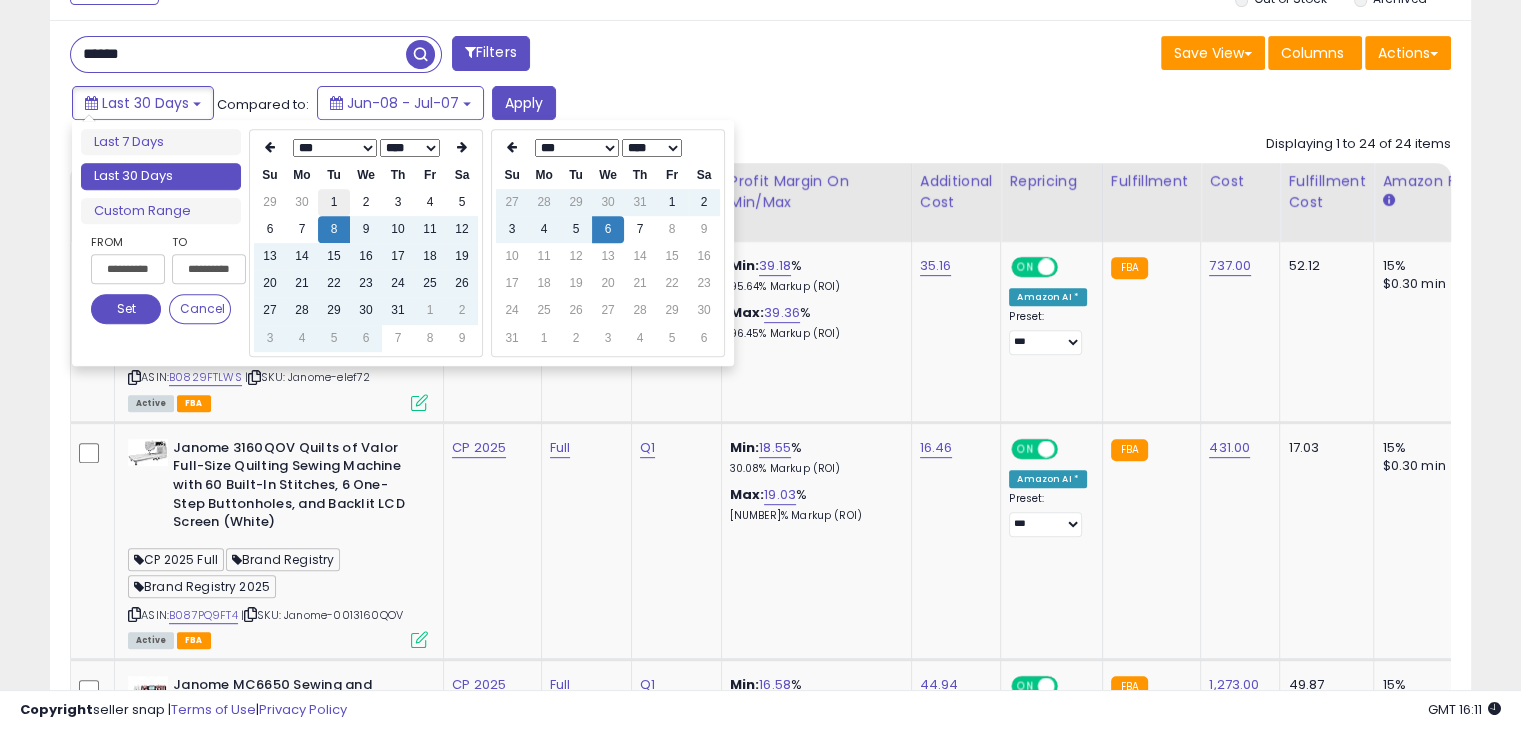 click on "1" at bounding box center (334, 202) 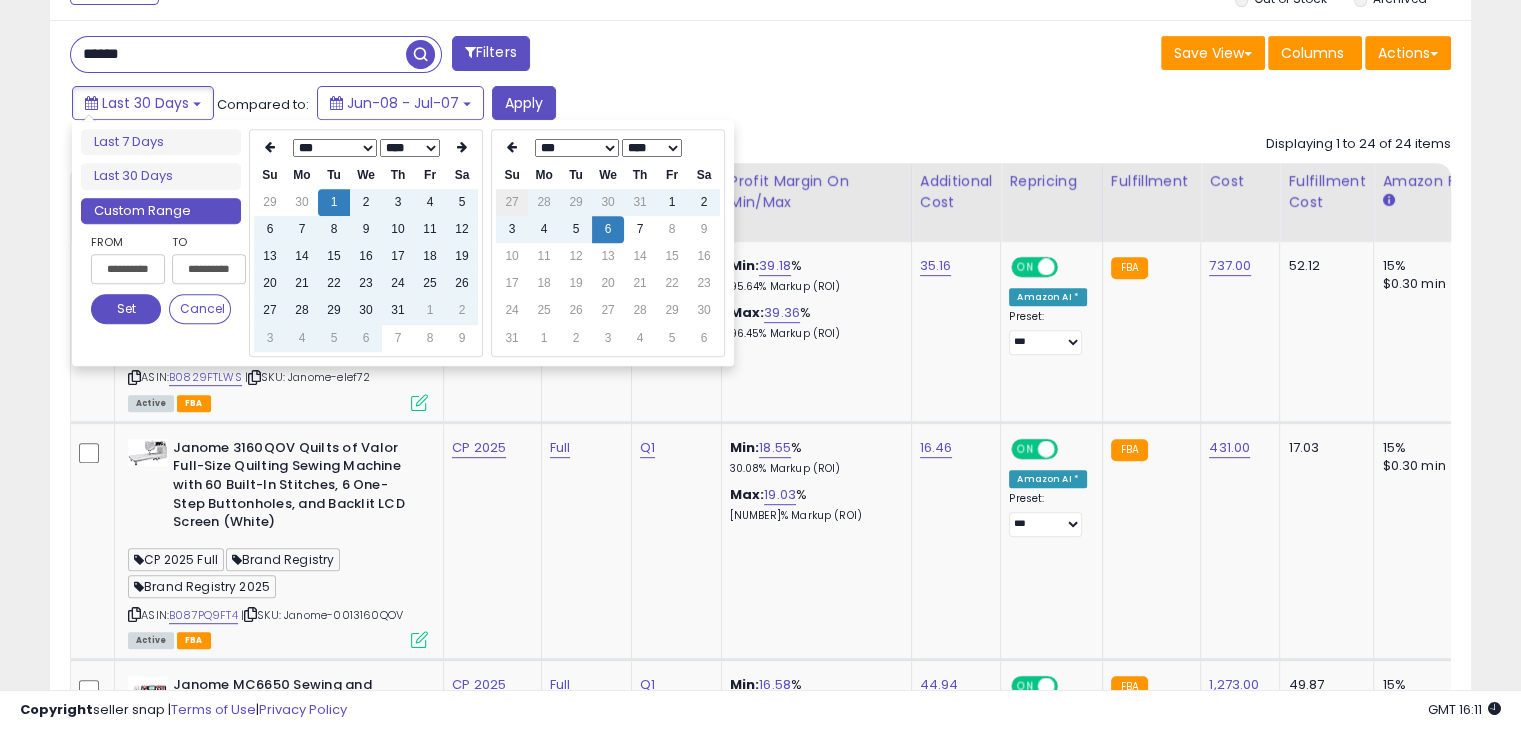 type on "**********" 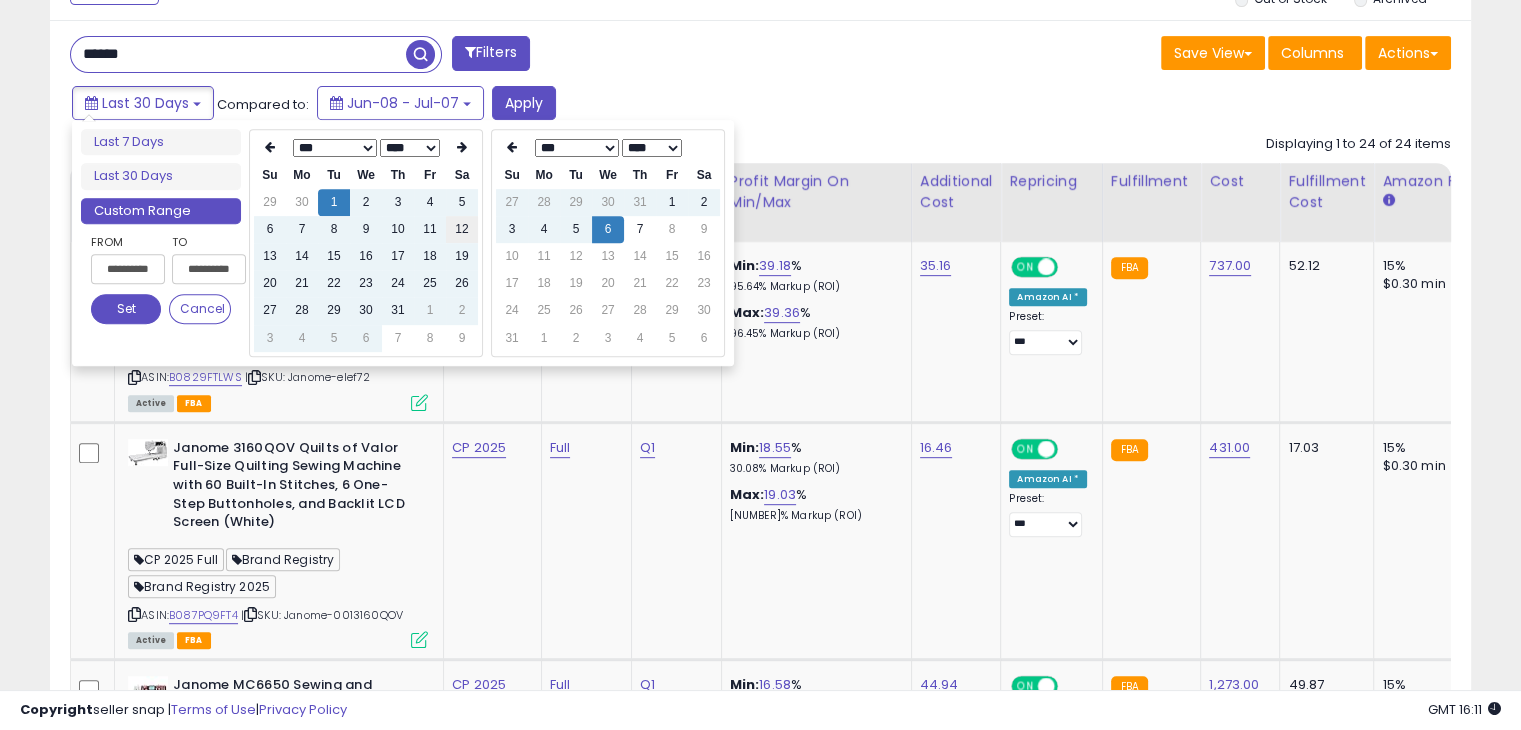type on "**********" 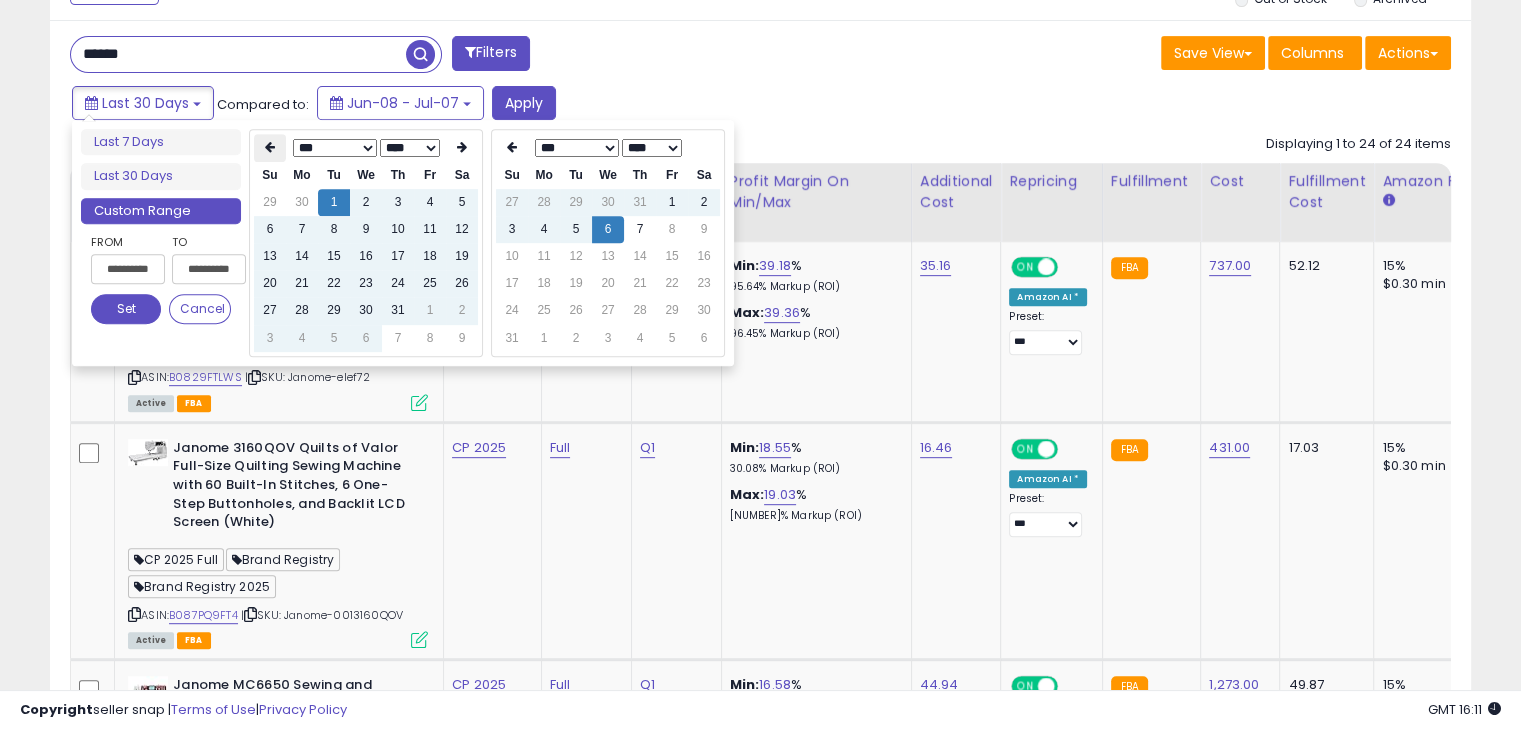 click at bounding box center (270, 147) 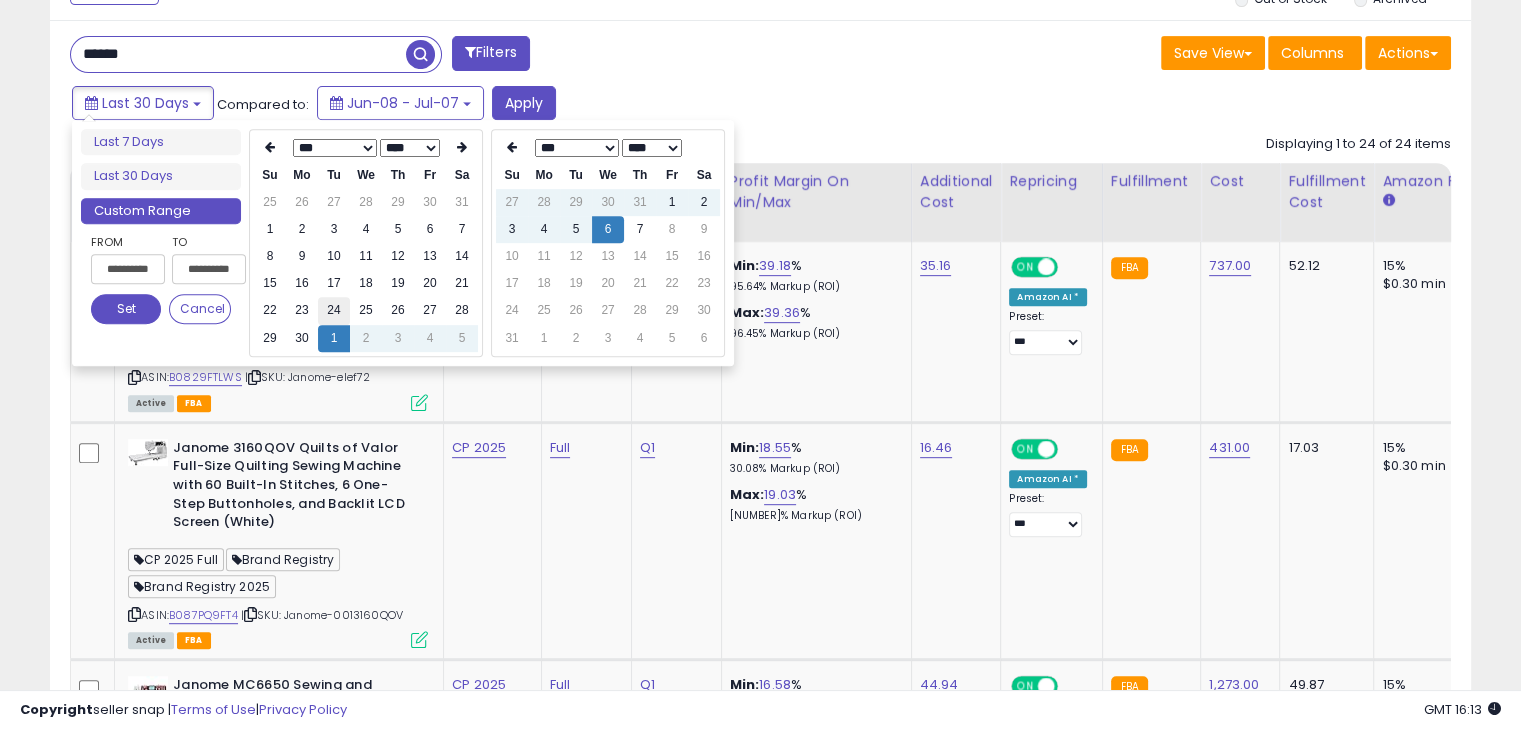 click on "24" at bounding box center [334, 310] 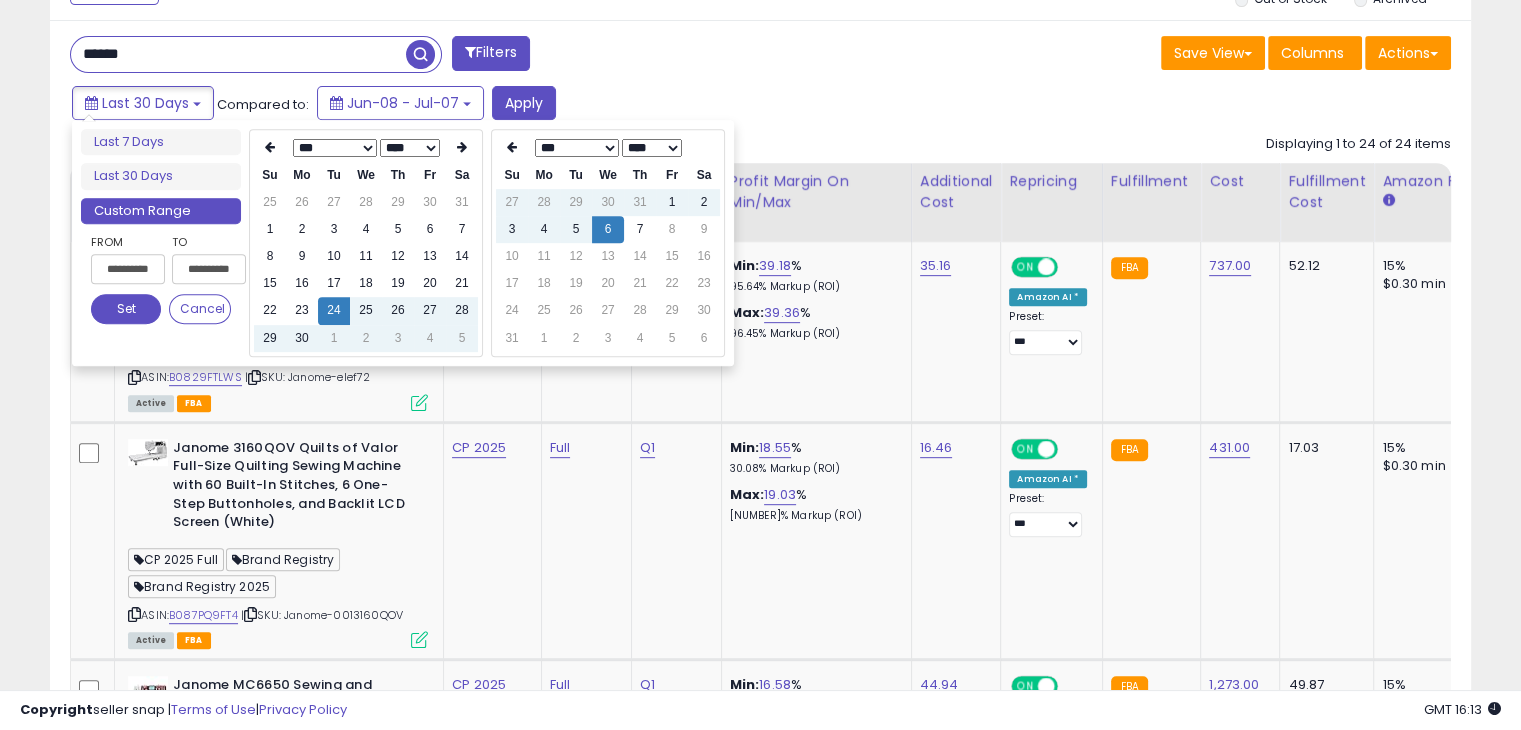 type on "**********" 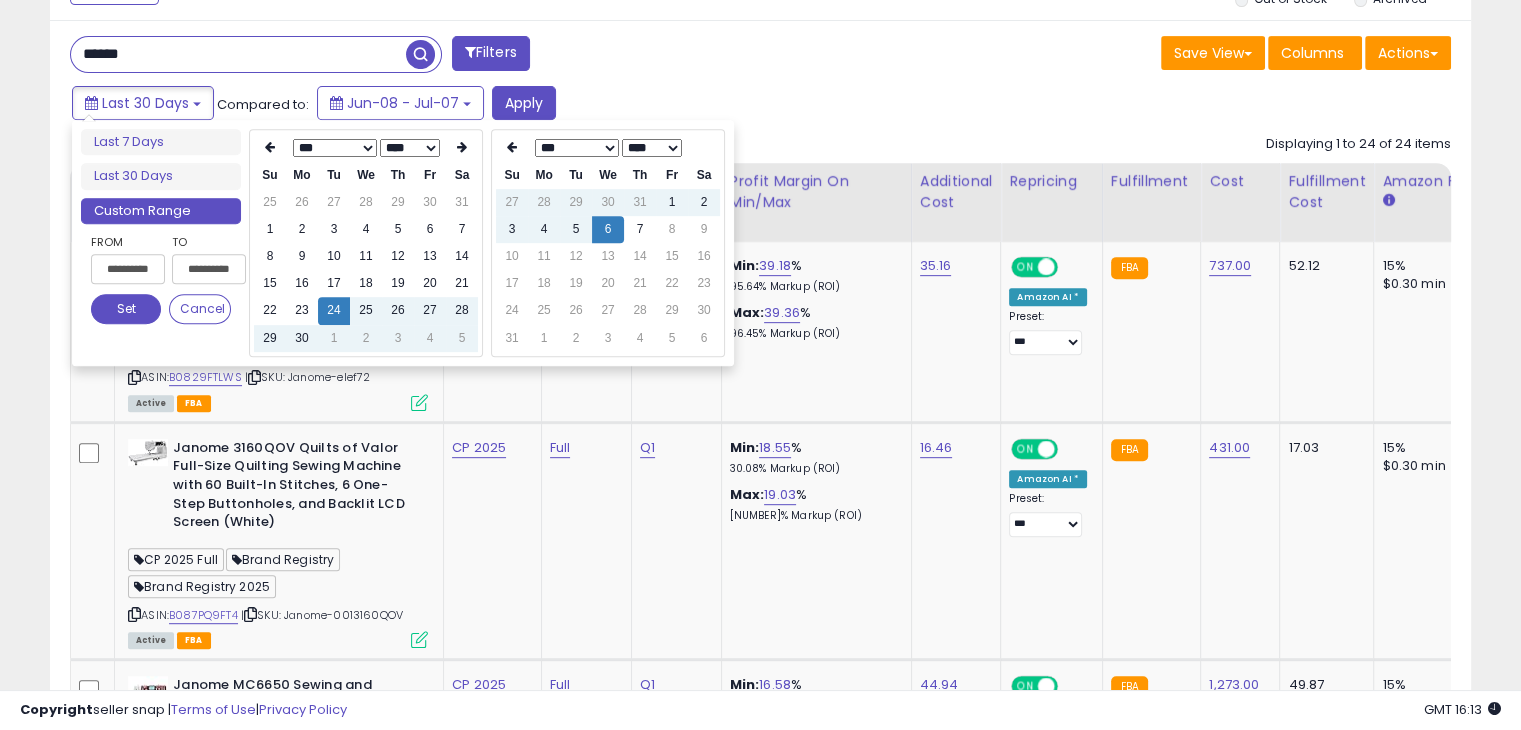 click on "Set" at bounding box center (126, 309) 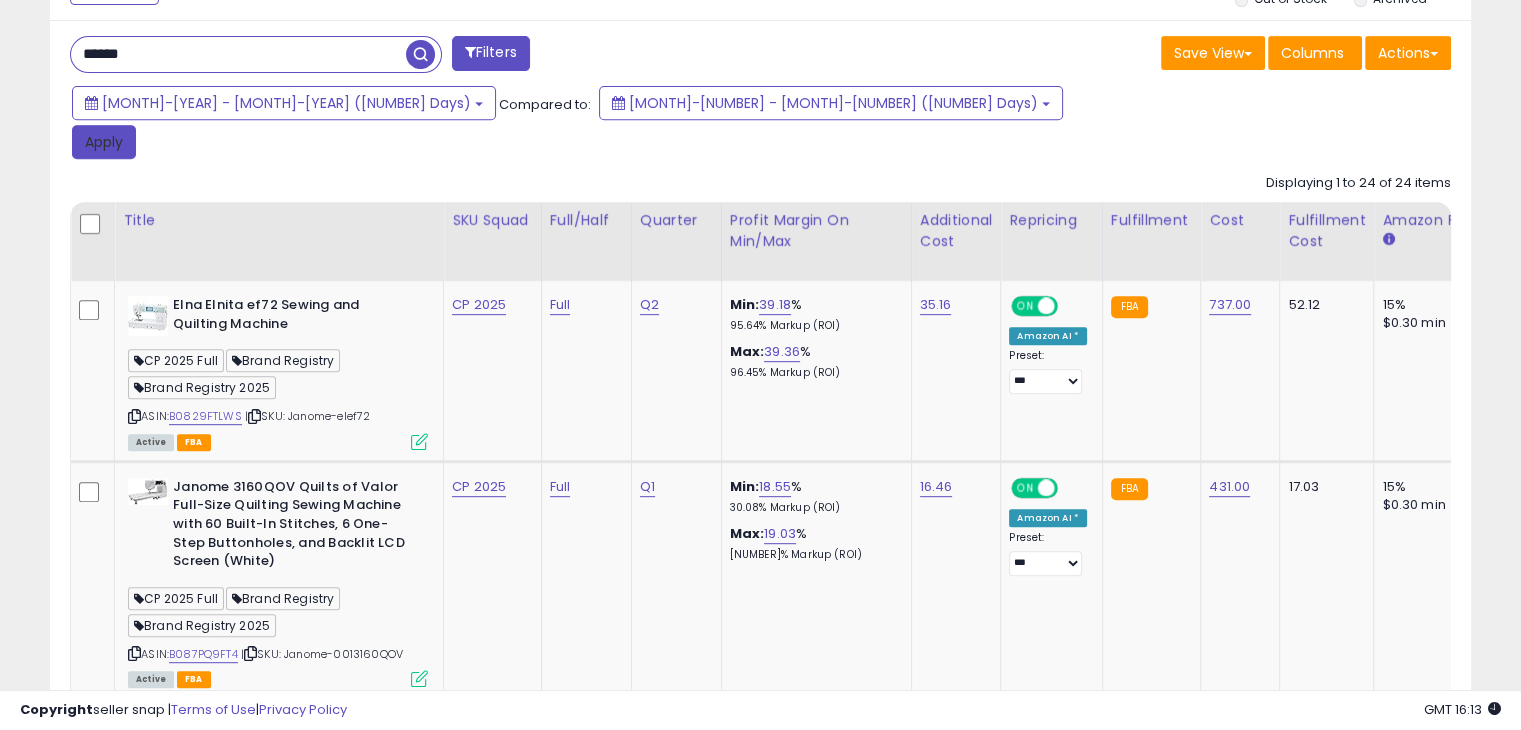 click on "Apply" at bounding box center (104, 142) 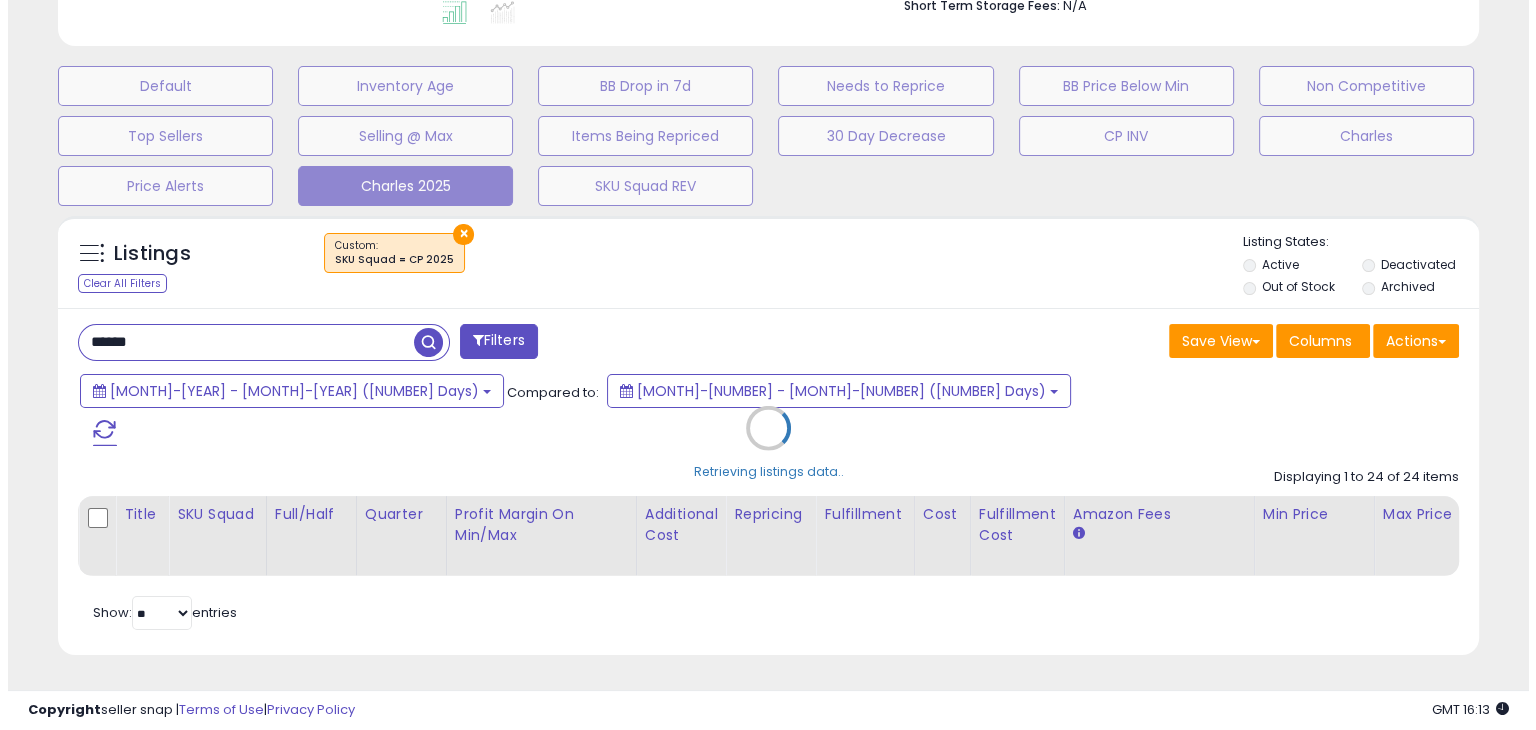 scroll, scrollTop: 540, scrollLeft: 0, axis: vertical 